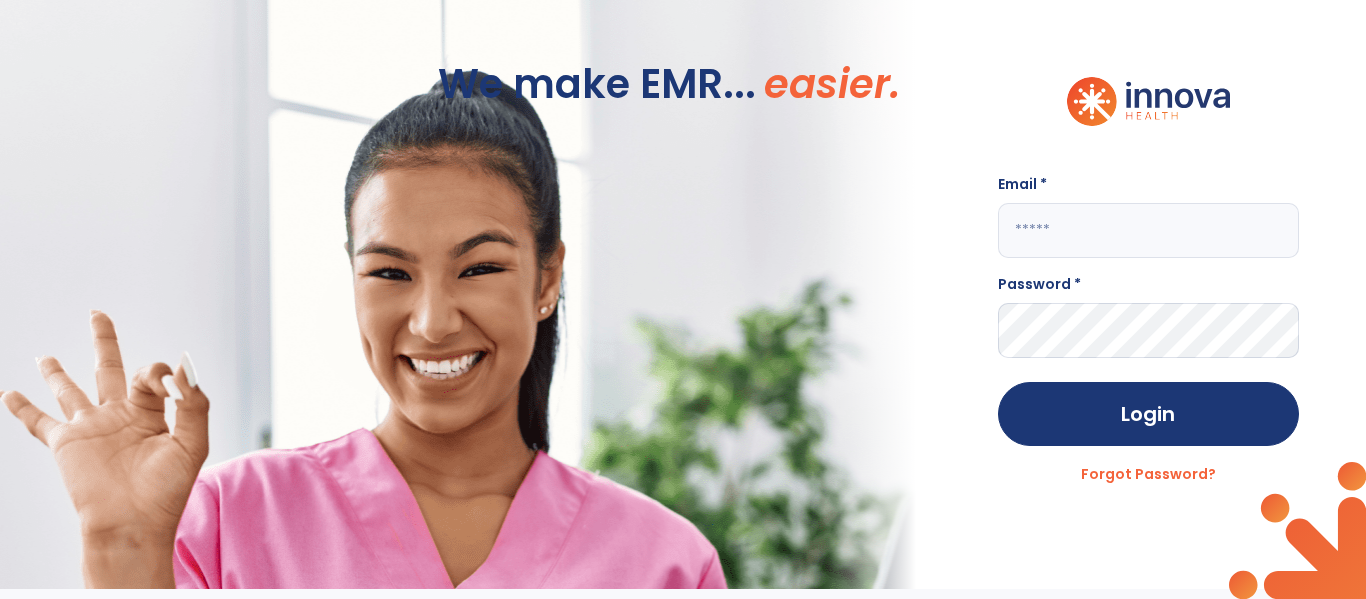 scroll, scrollTop: 0, scrollLeft: 0, axis: both 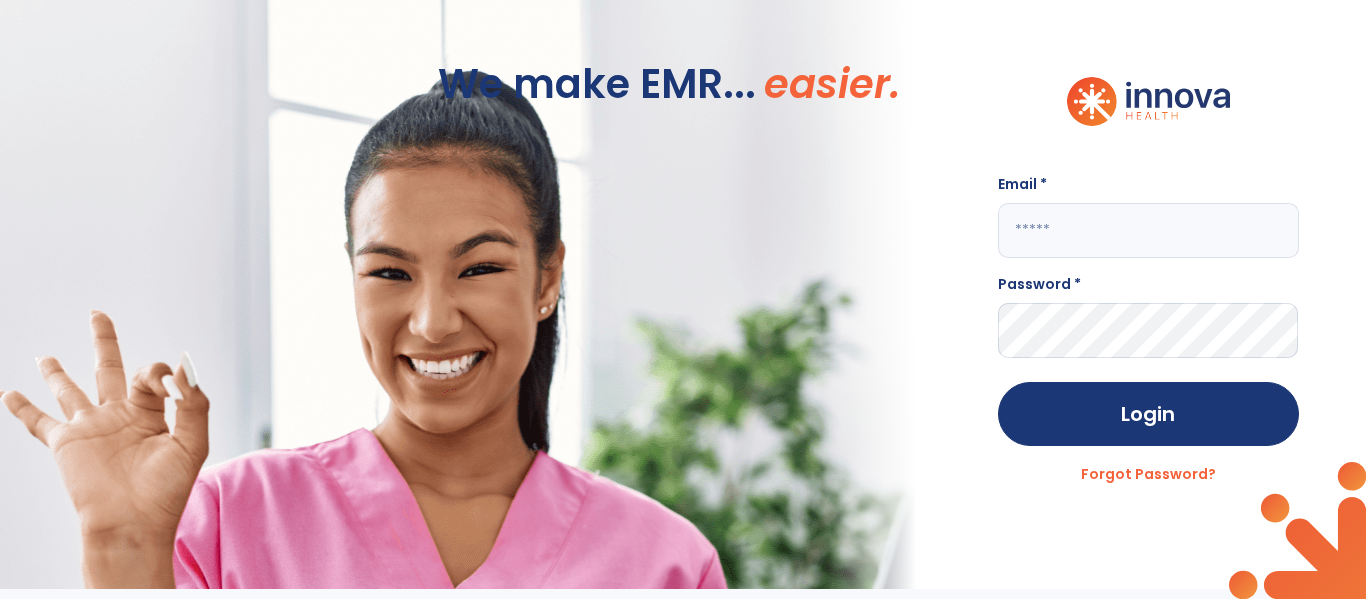 click 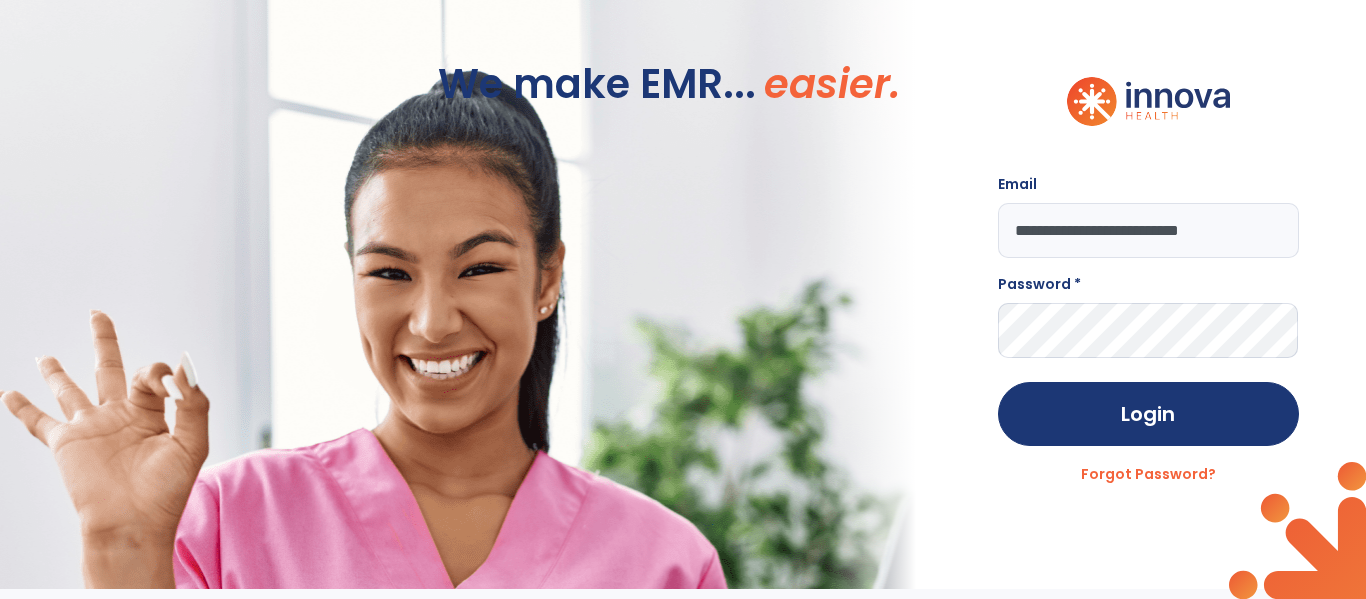 type on "**********" 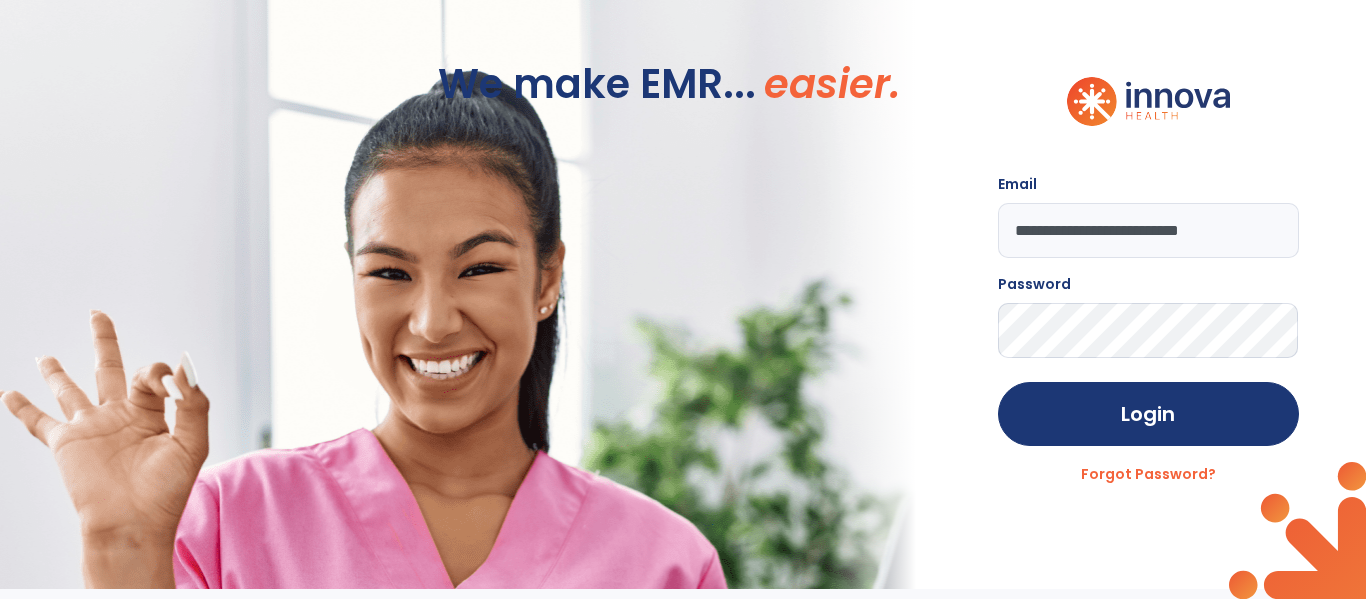 click on "Login" 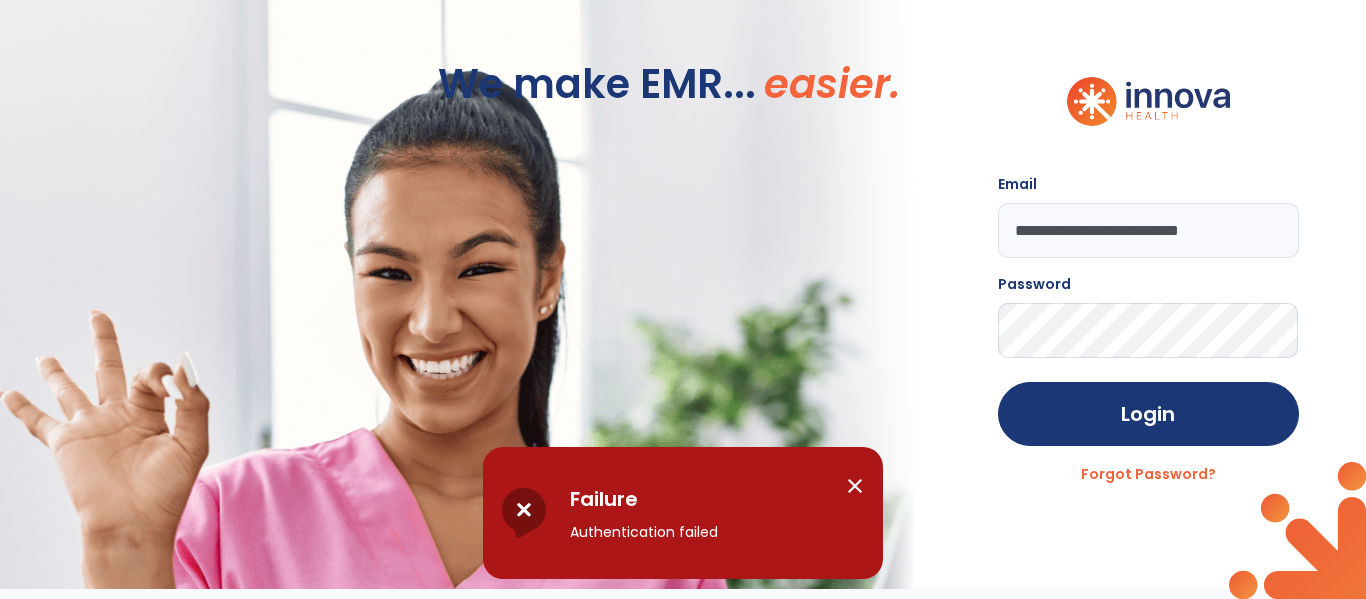 click on "**********" 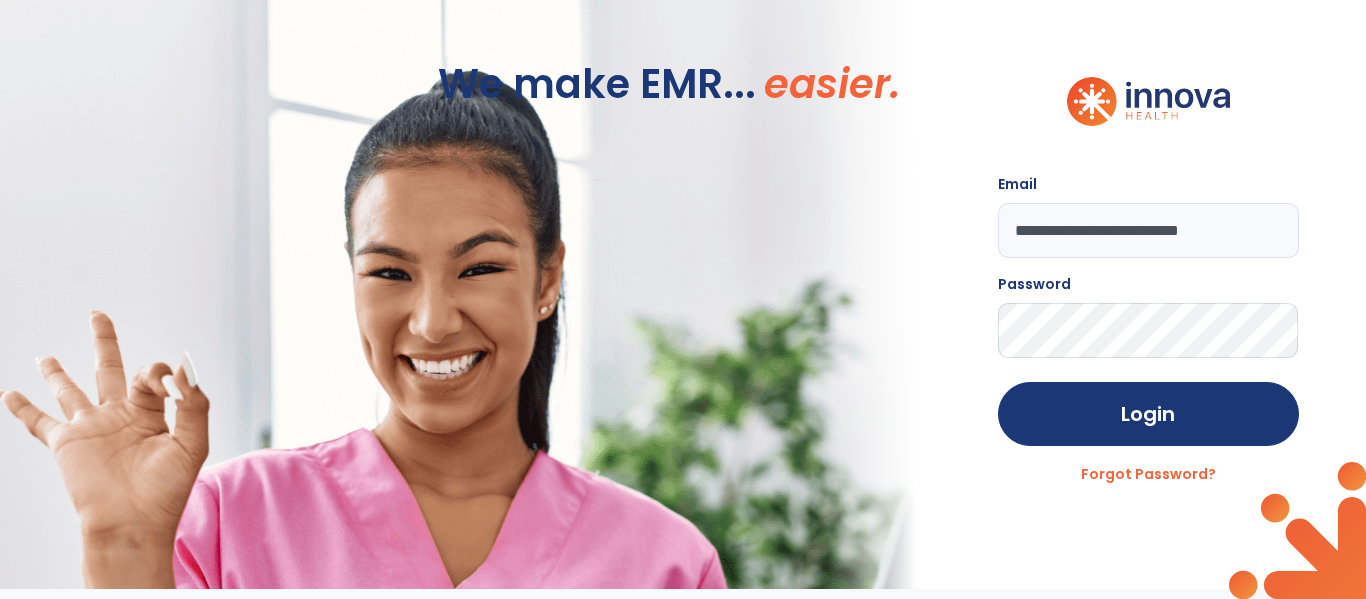 click on "Login" 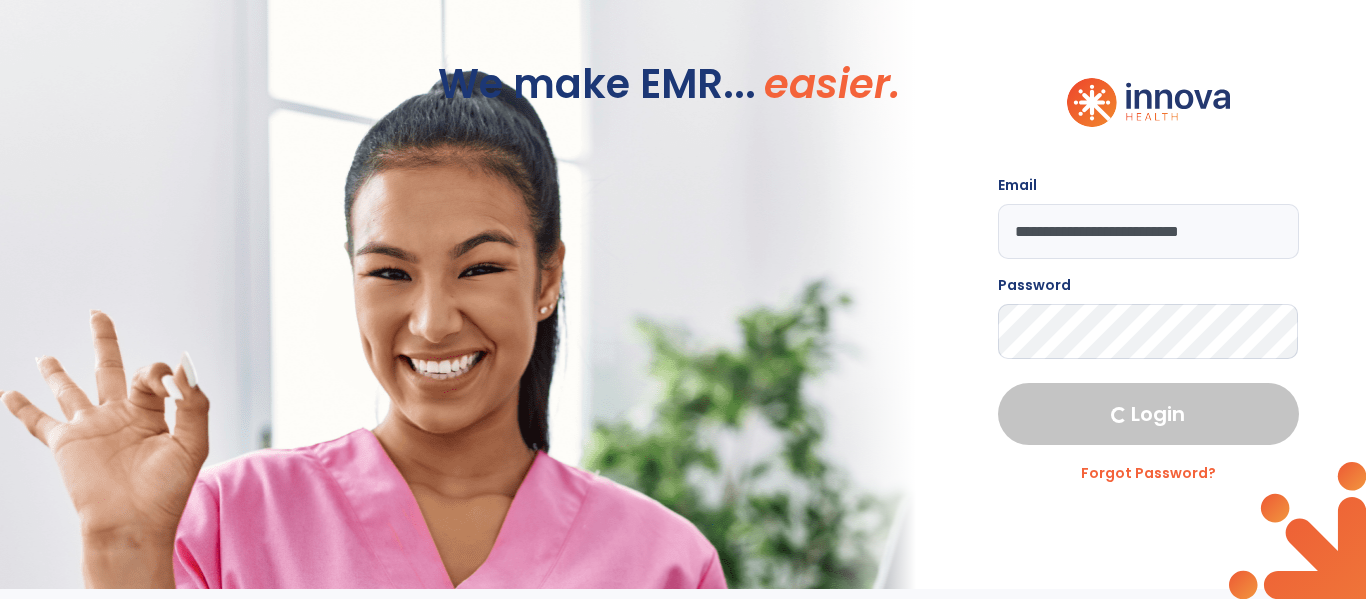 select on "****" 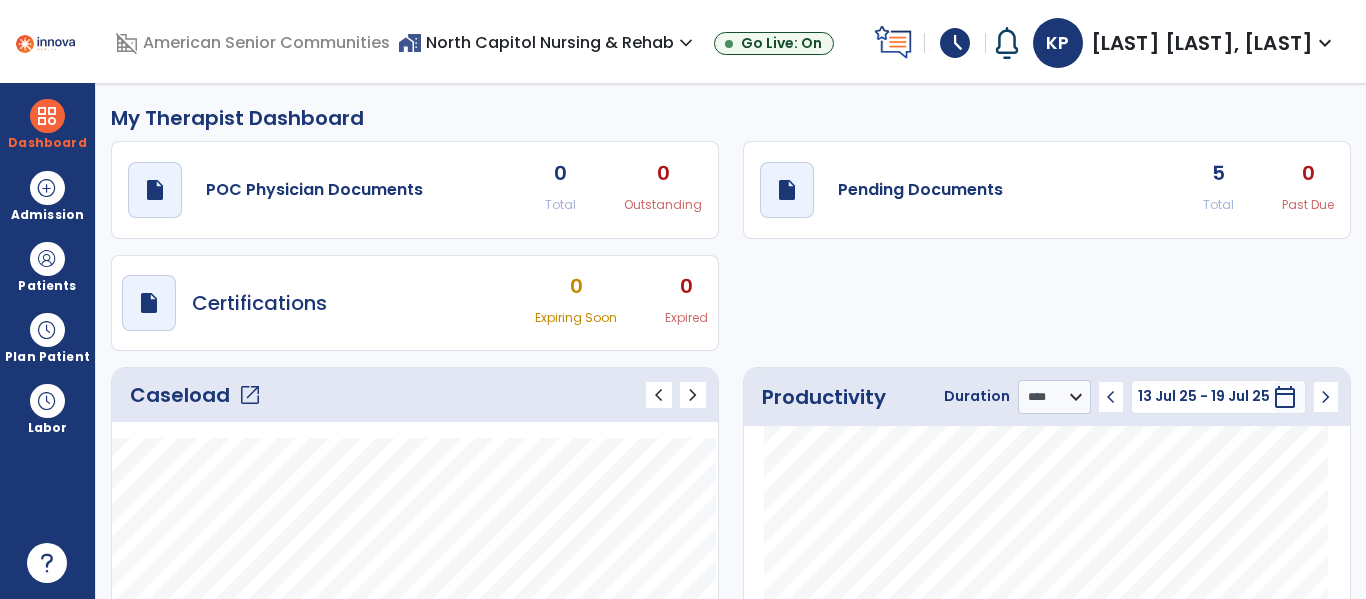 click on "open_in_new" 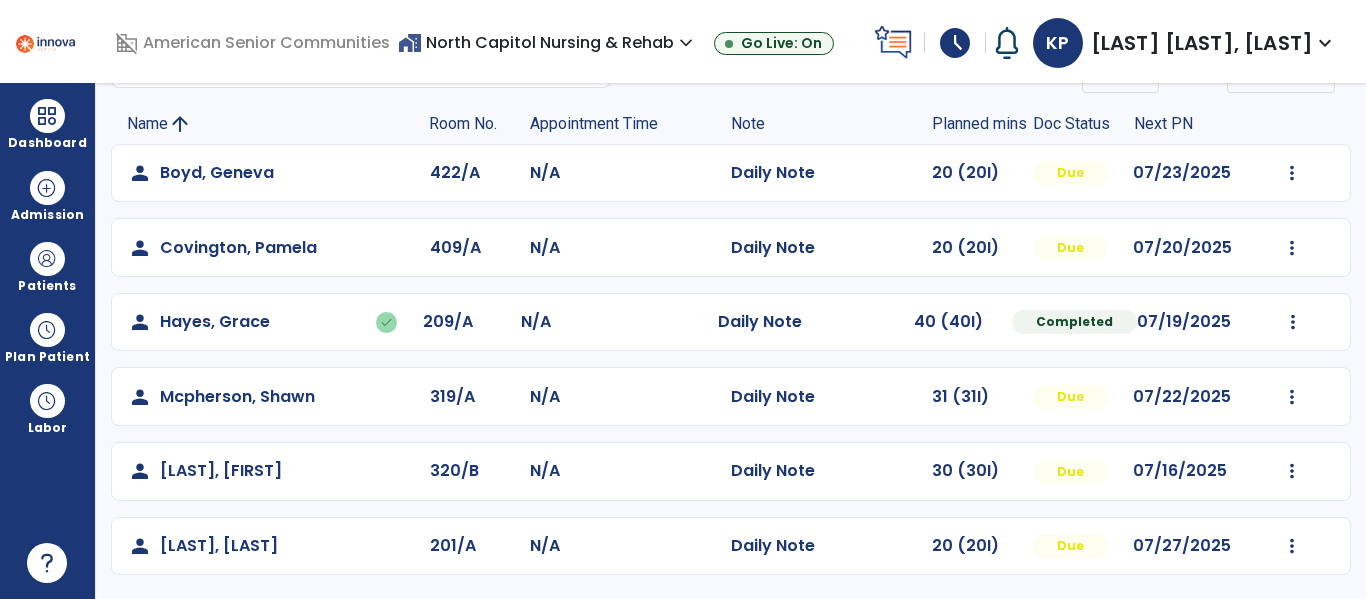 scroll, scrollTop: 103, scrollLeft: 0, axis: vertical 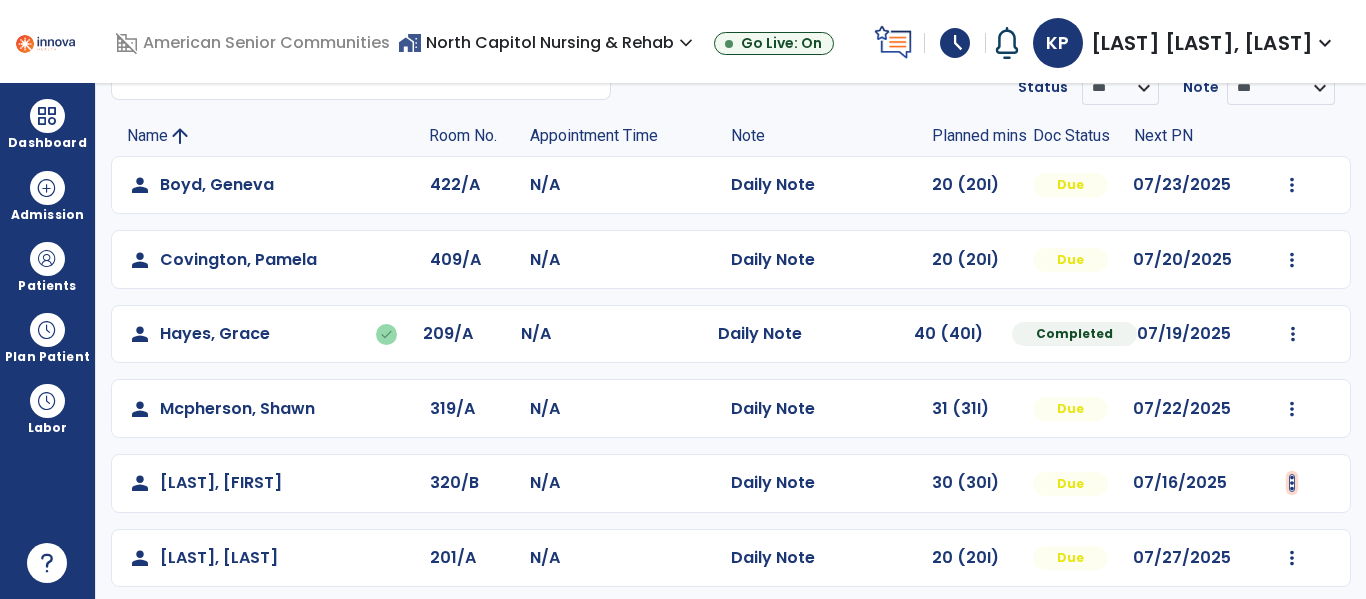 click at bounding box center (1292, 185) 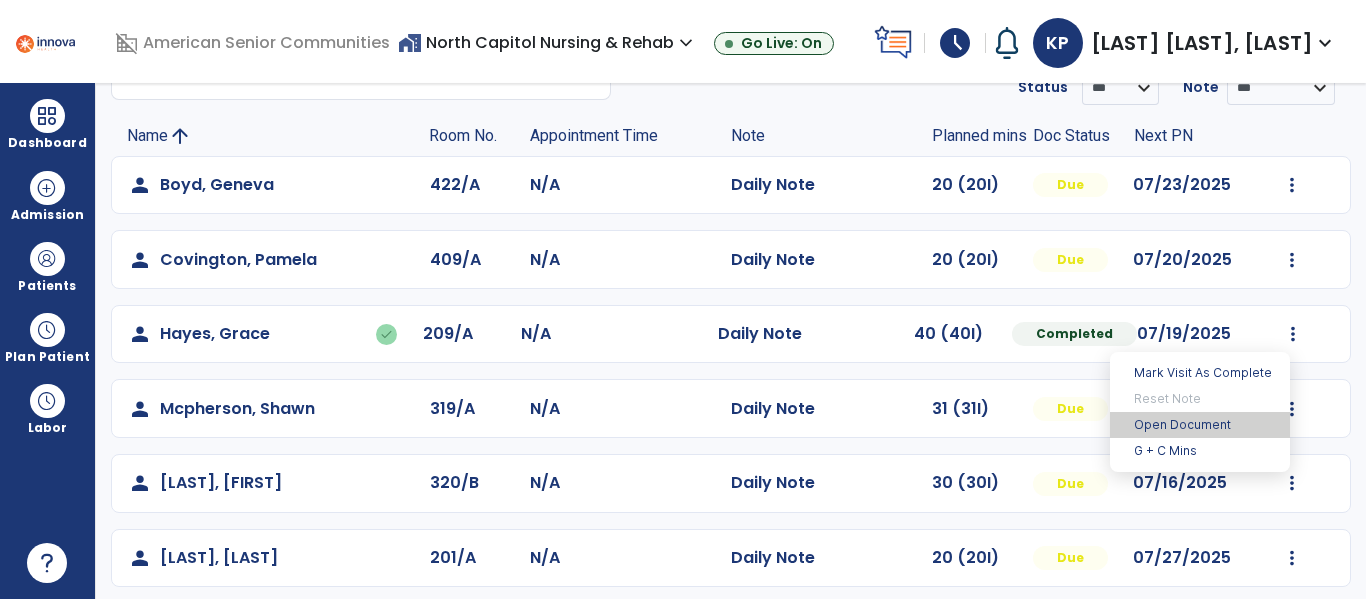 click on "Open Document" at bounding box center [1200, 425] 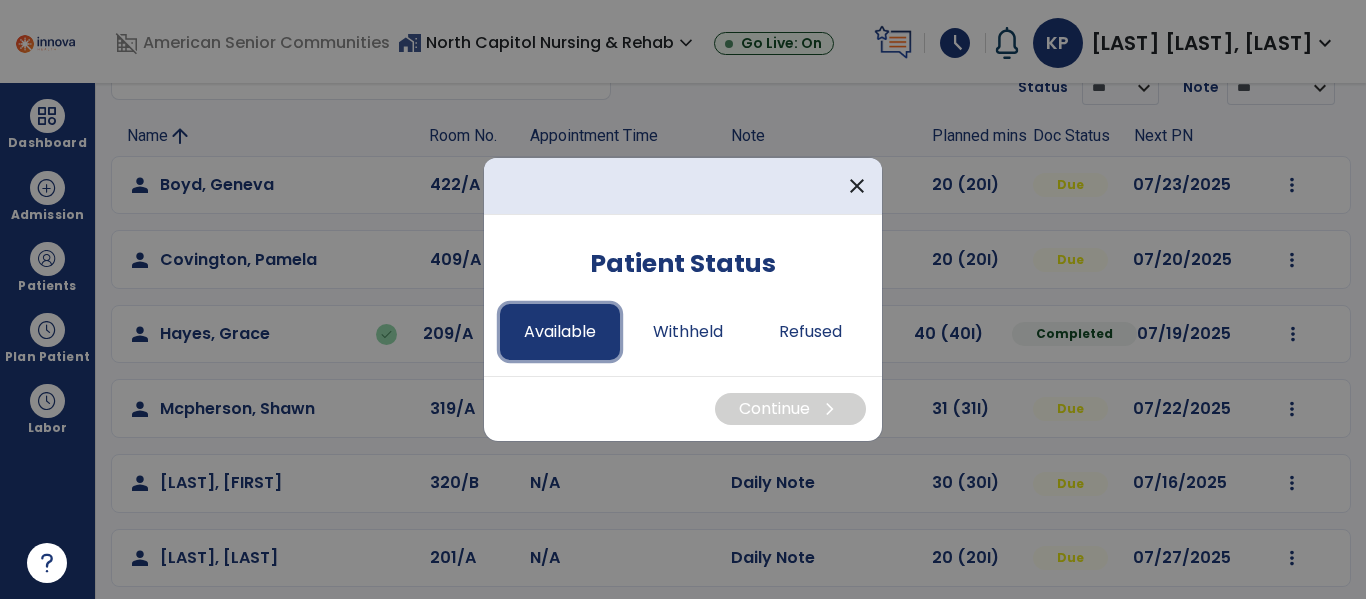 click on "Available" at bounding box center (560, 332) 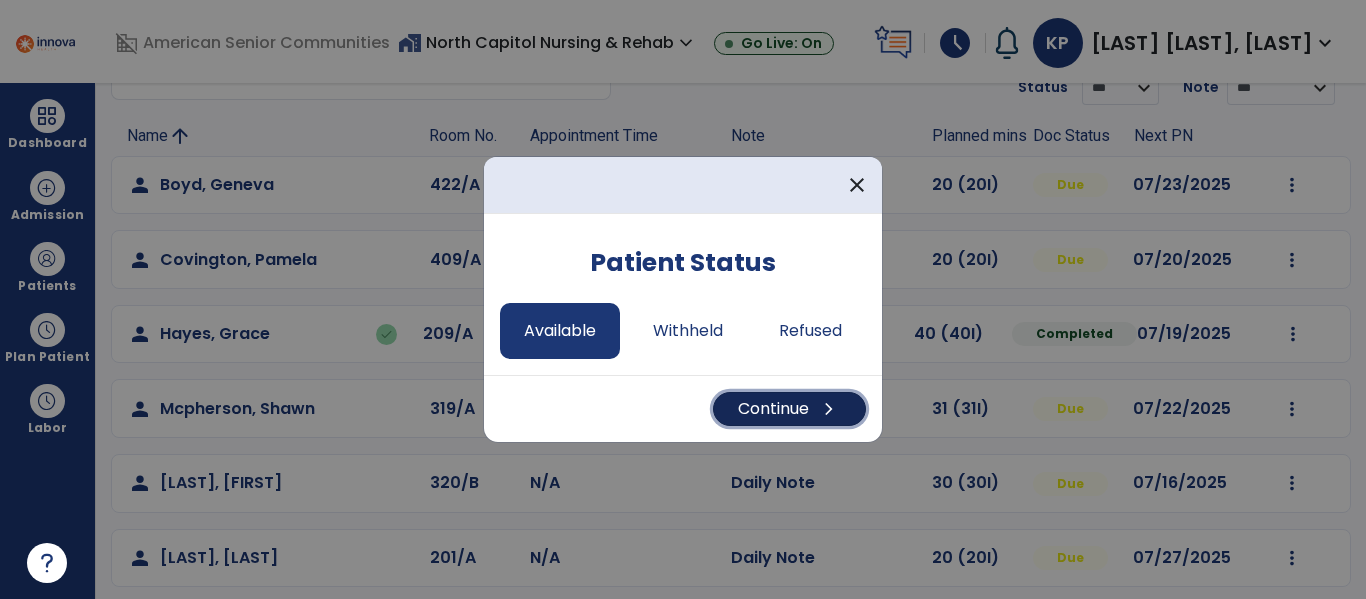 click on "Continue   chevron_right" at bounding box center (789, 409) 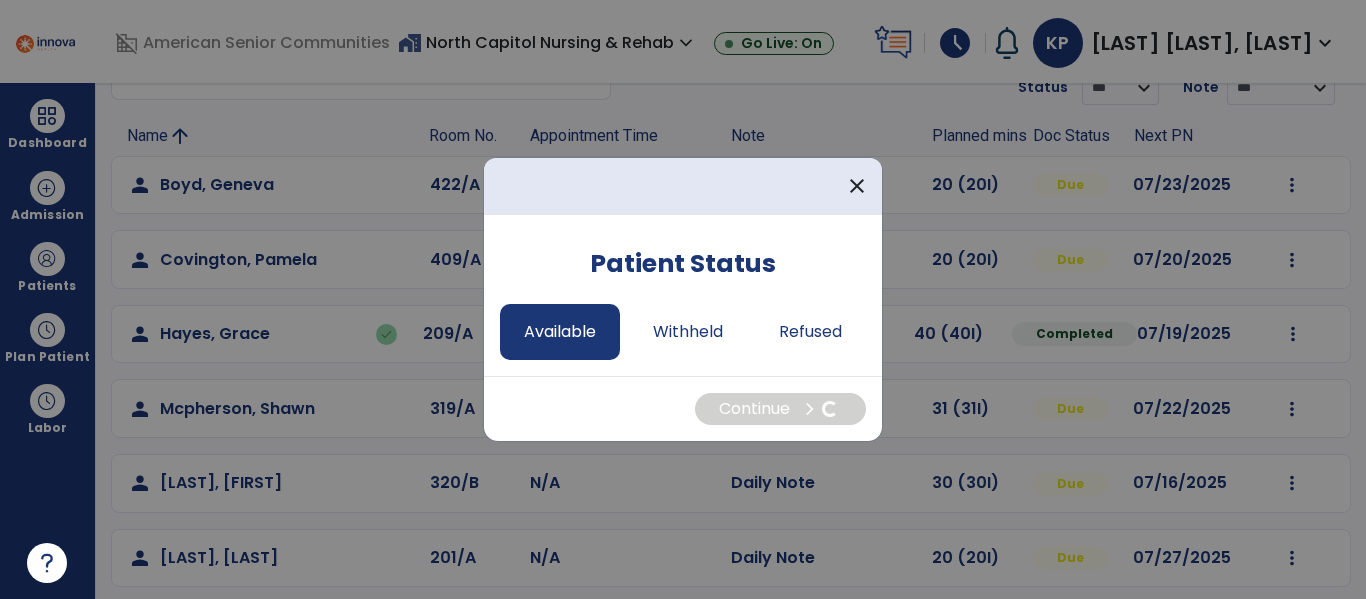 select on "*" 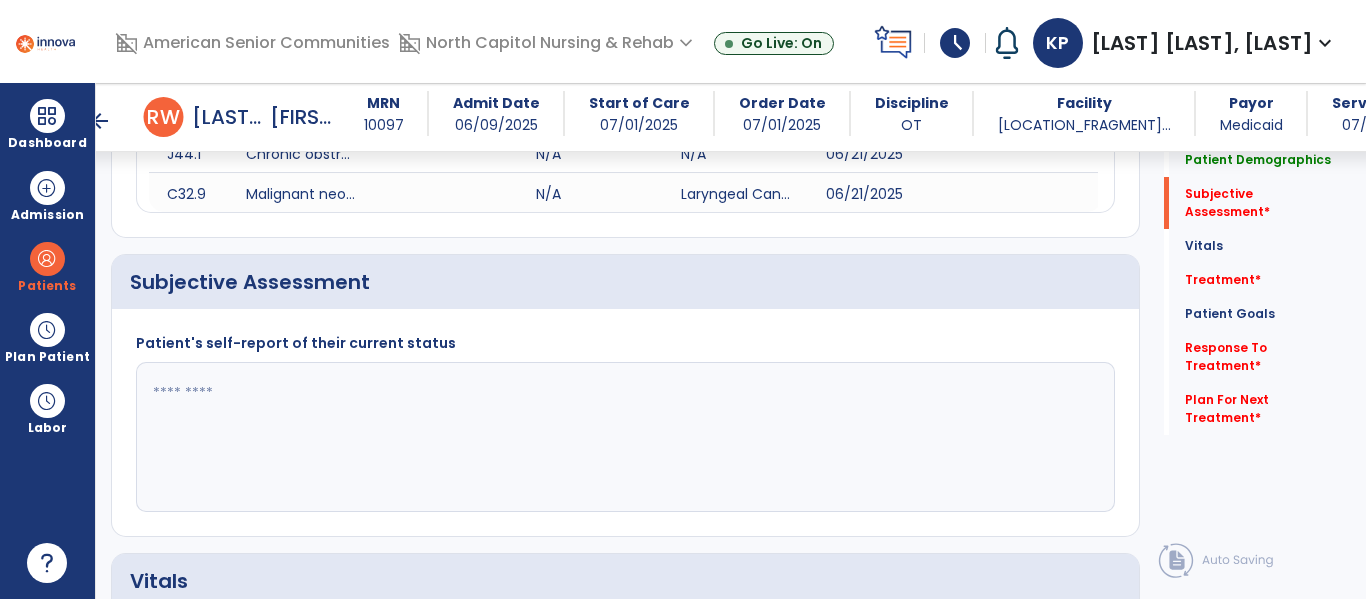scroll, scrollTop: 401, scrollLeft: 0, axis: vertical 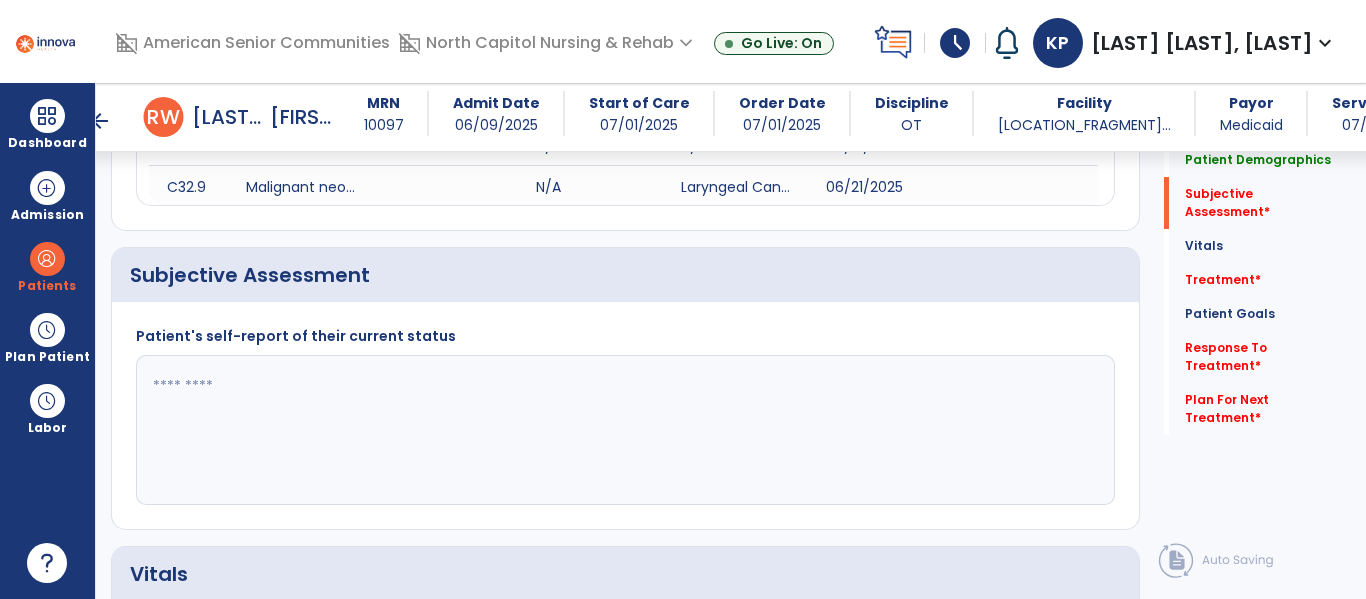 click 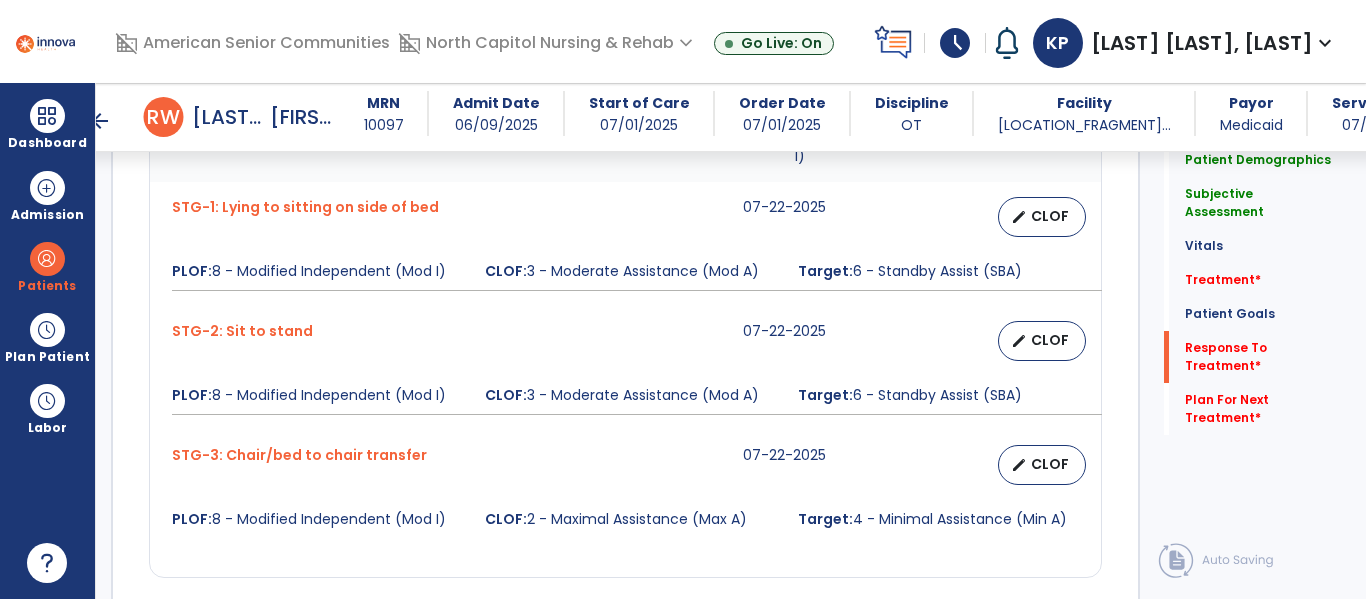 scroll, scrollTop: 3749, scrollLeft: 0, axis: vertical 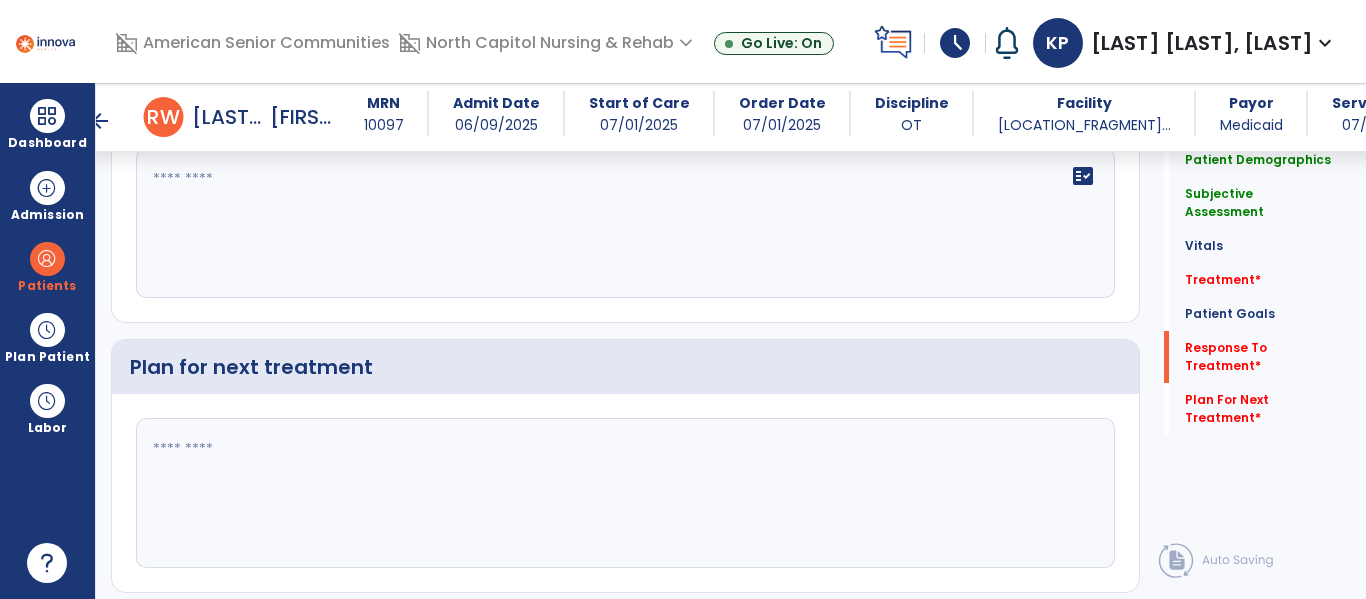 type on "**********" 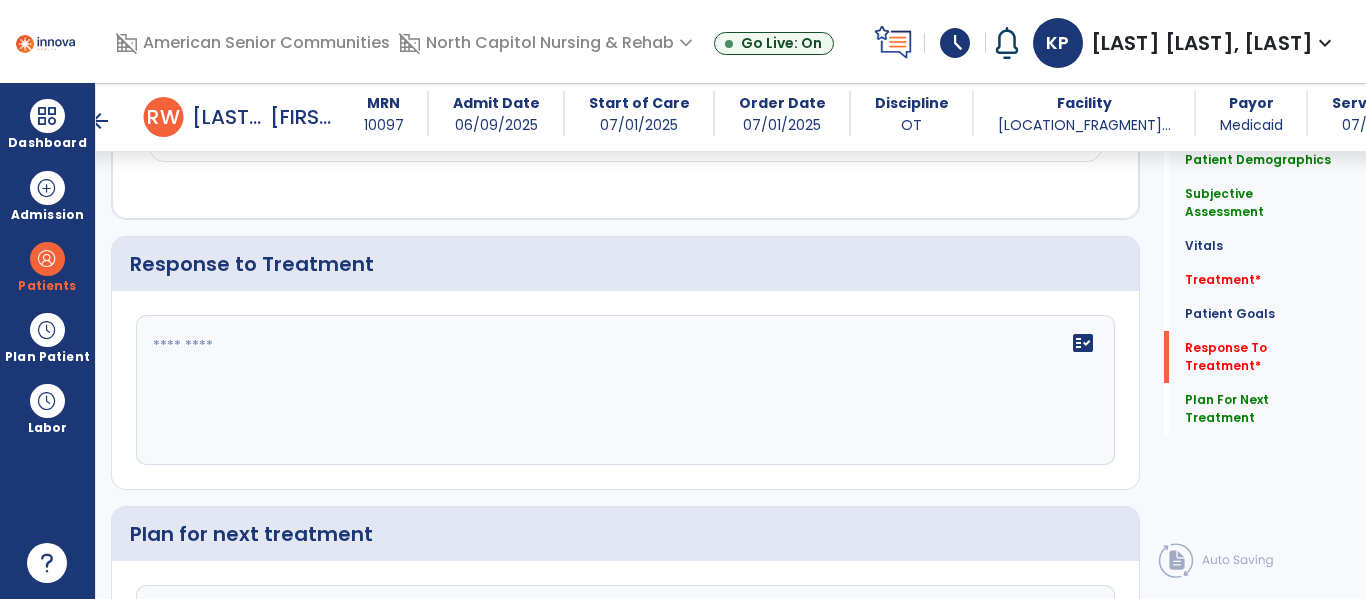 scroll, scrollTop: 3562, scrollLeft: 0, axis: vertical 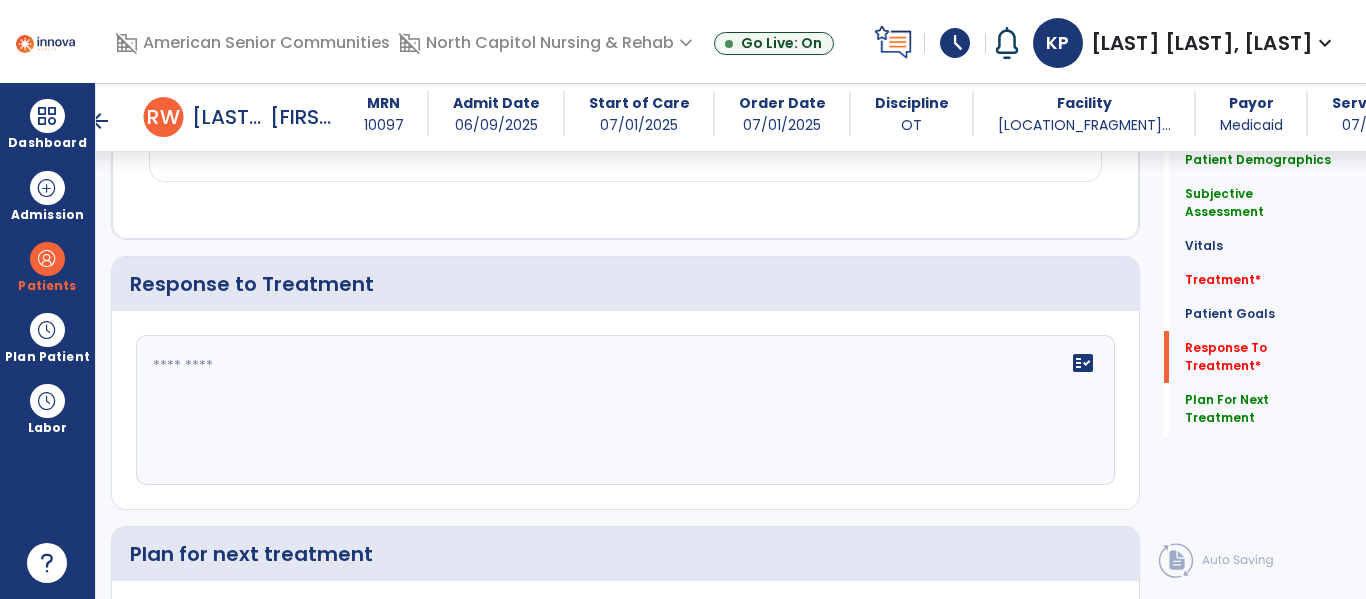 type on "**********" 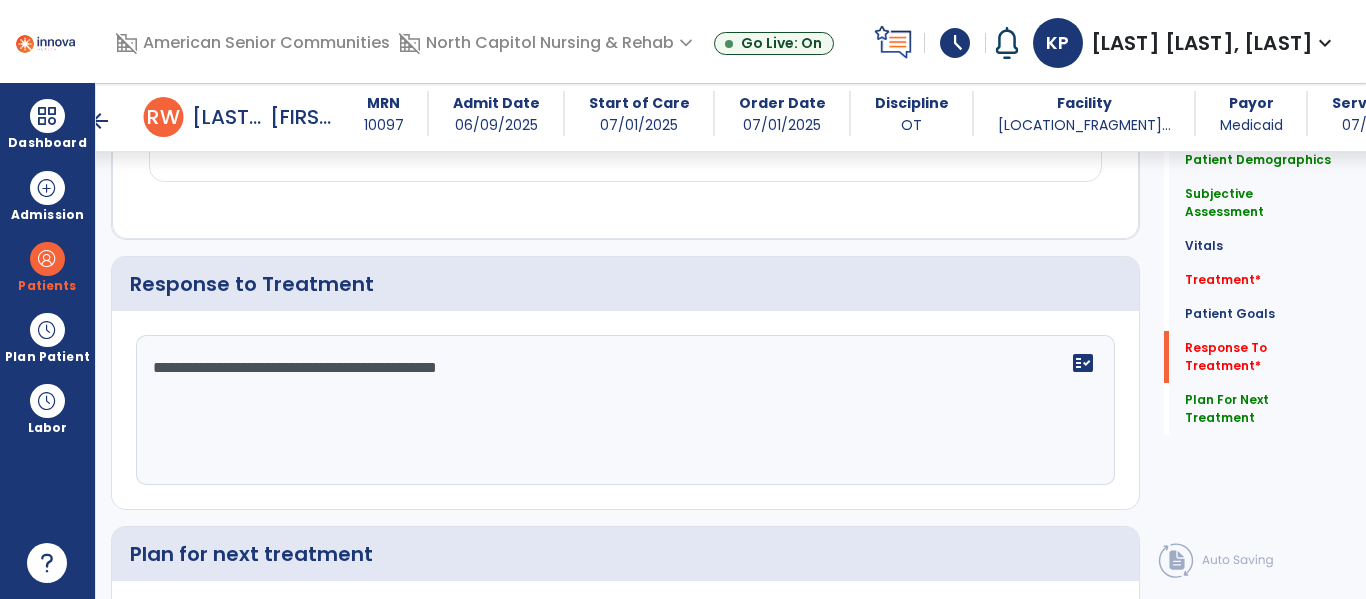 click on "**********" 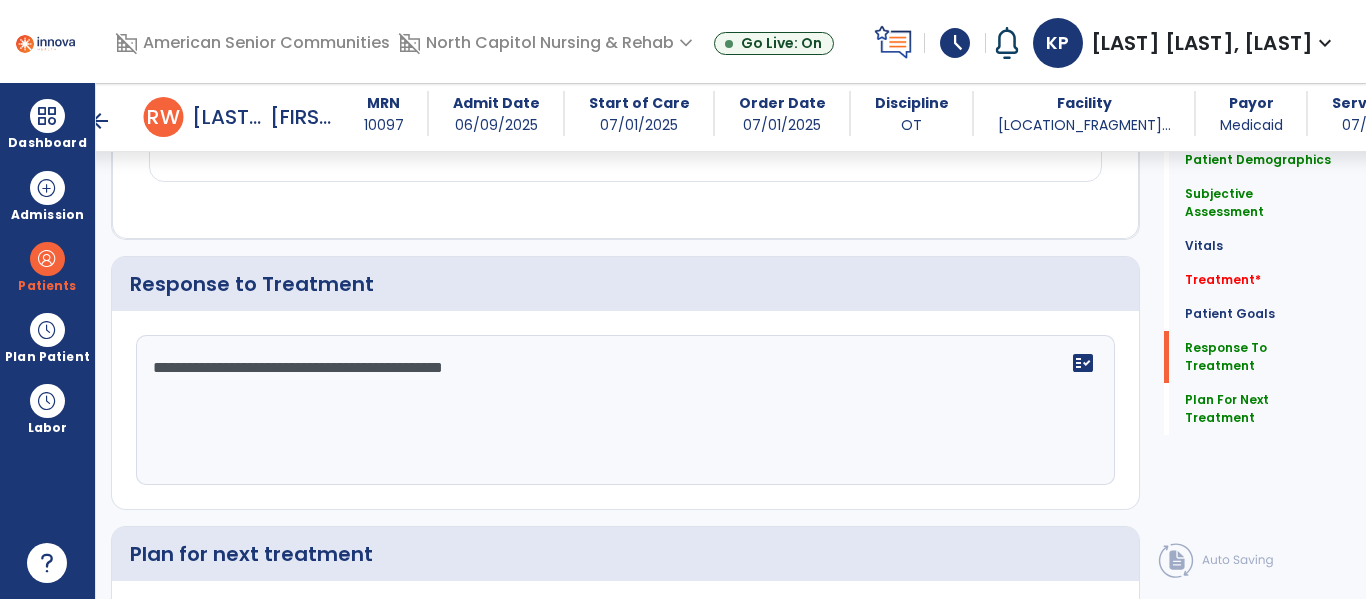 click on "**********" 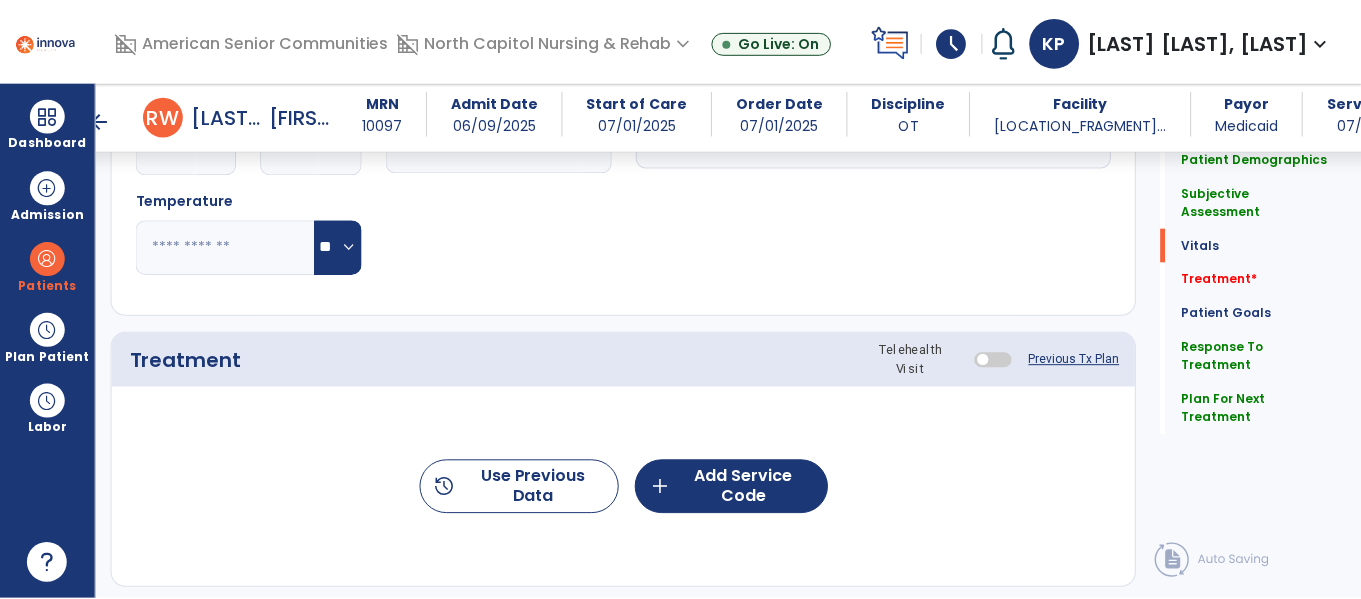 scroll, scrollTop: 1019, scrollLeft: 0, axis: vertical 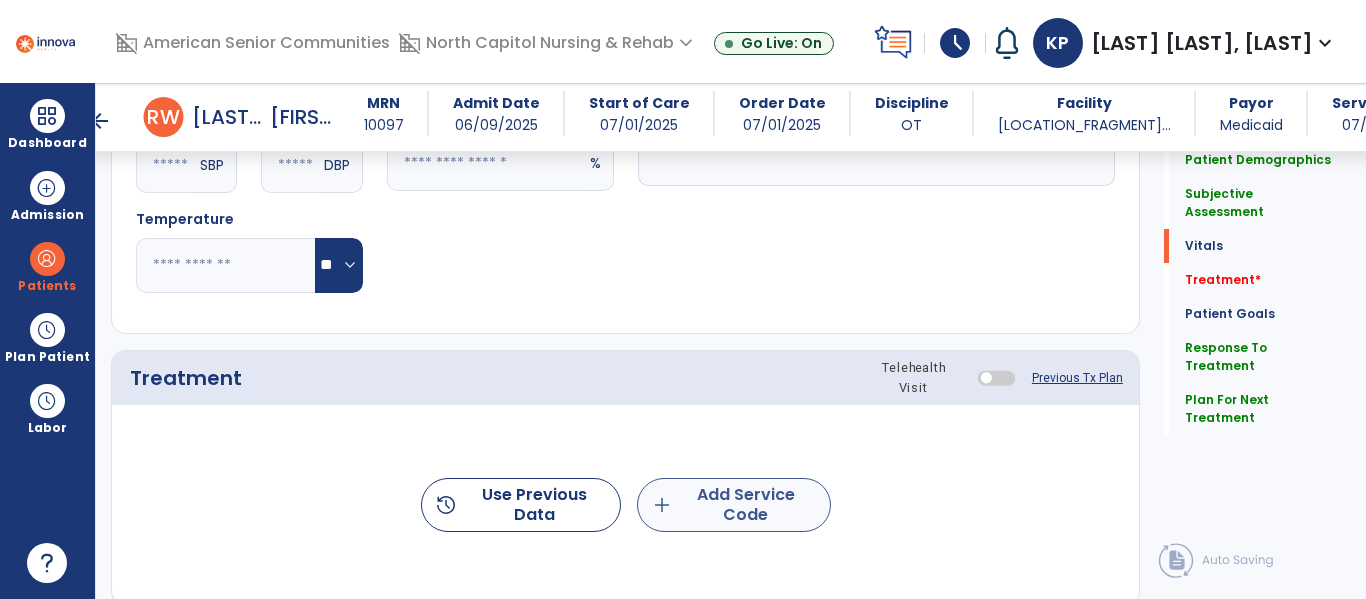 type on "**********" 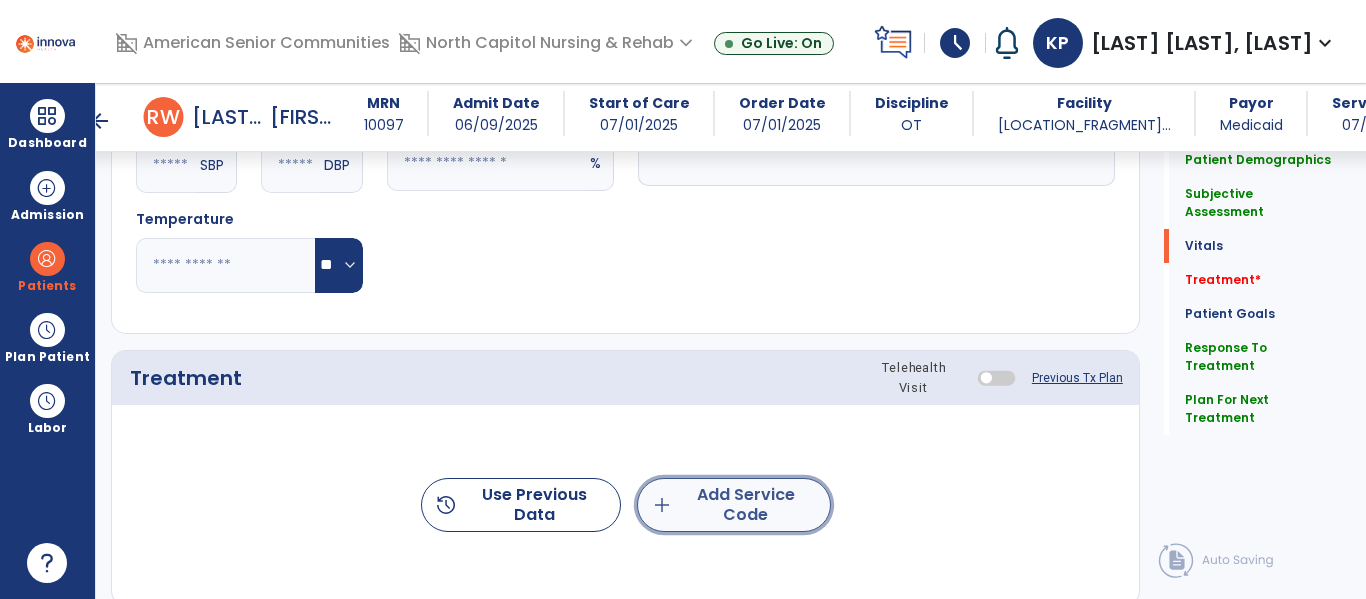 click on "add  Add Service Code" 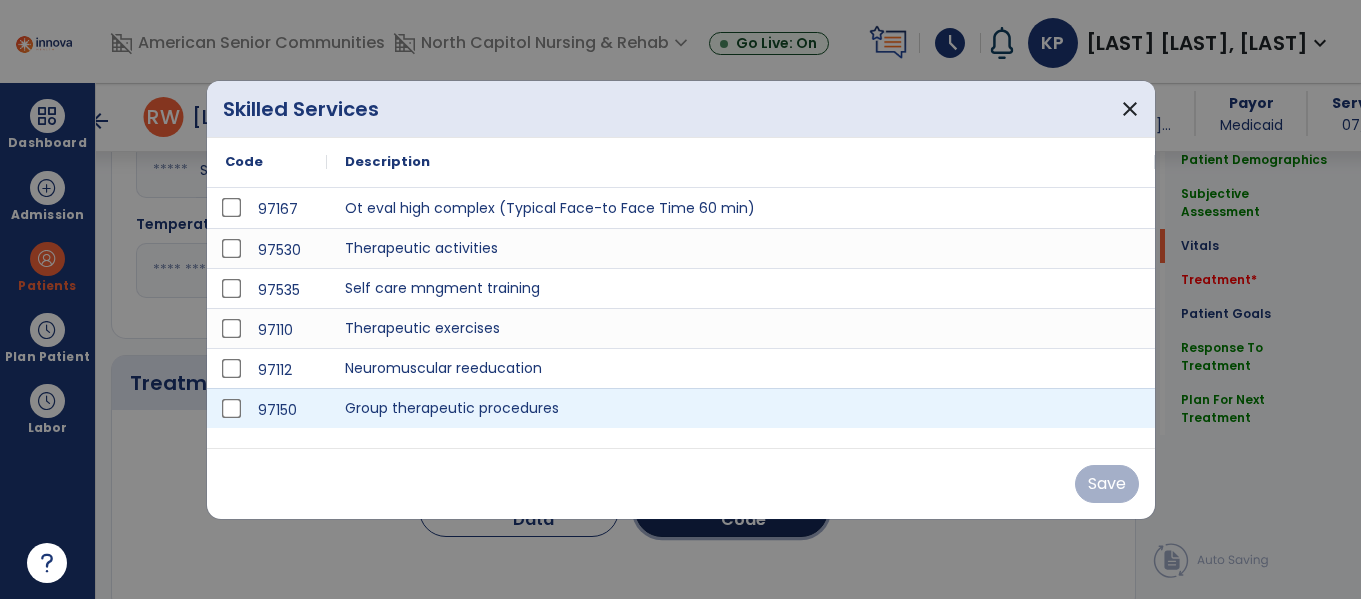 scroll, scrollTop: 1019, scrollLeft: 0, axis: vertical 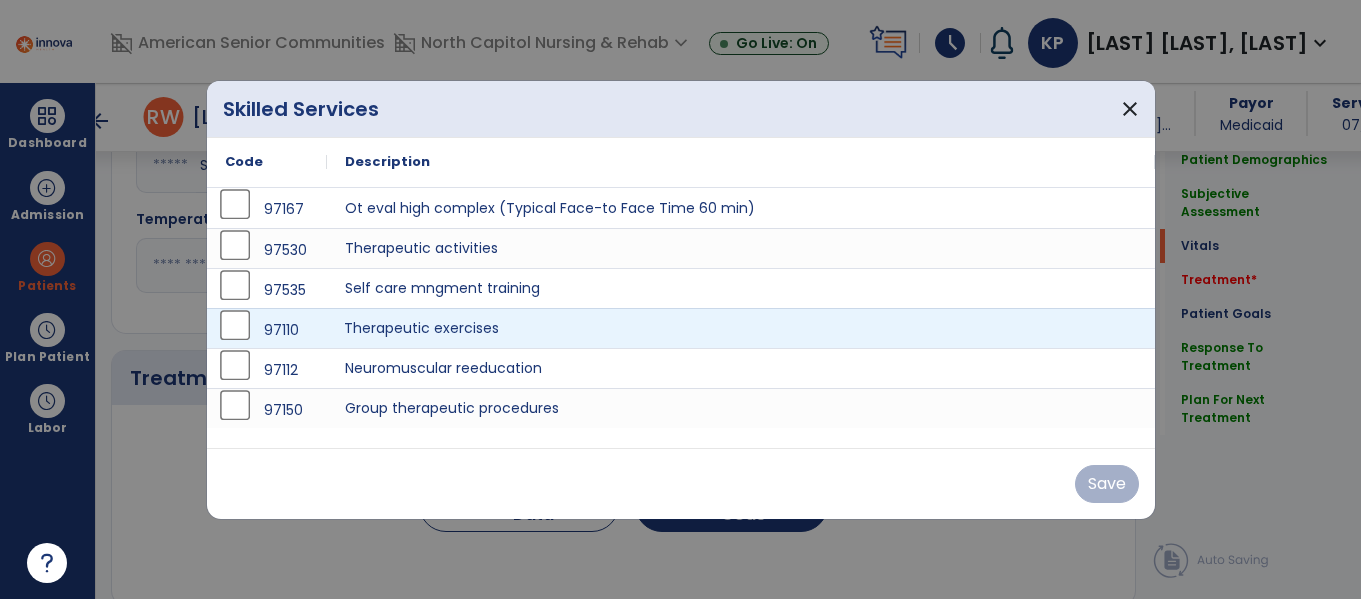 click on "Therapeutic exercises" at bounding box center (741, 328) 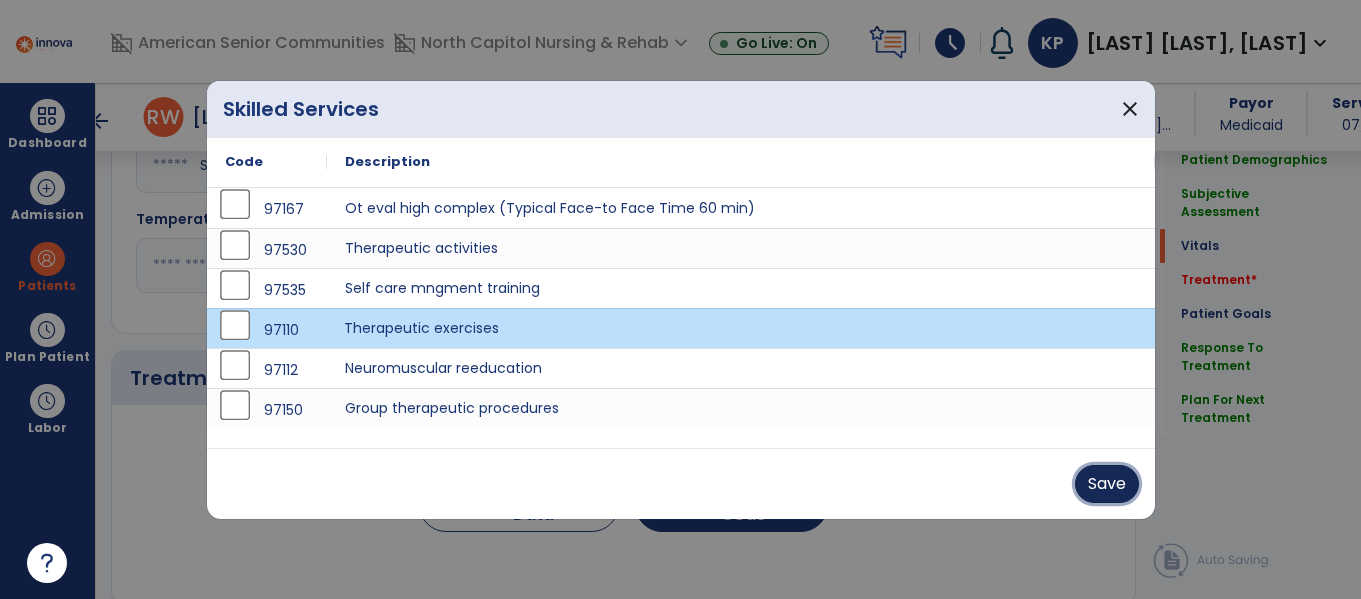click on "Save" at bounding box center [1107, 484] 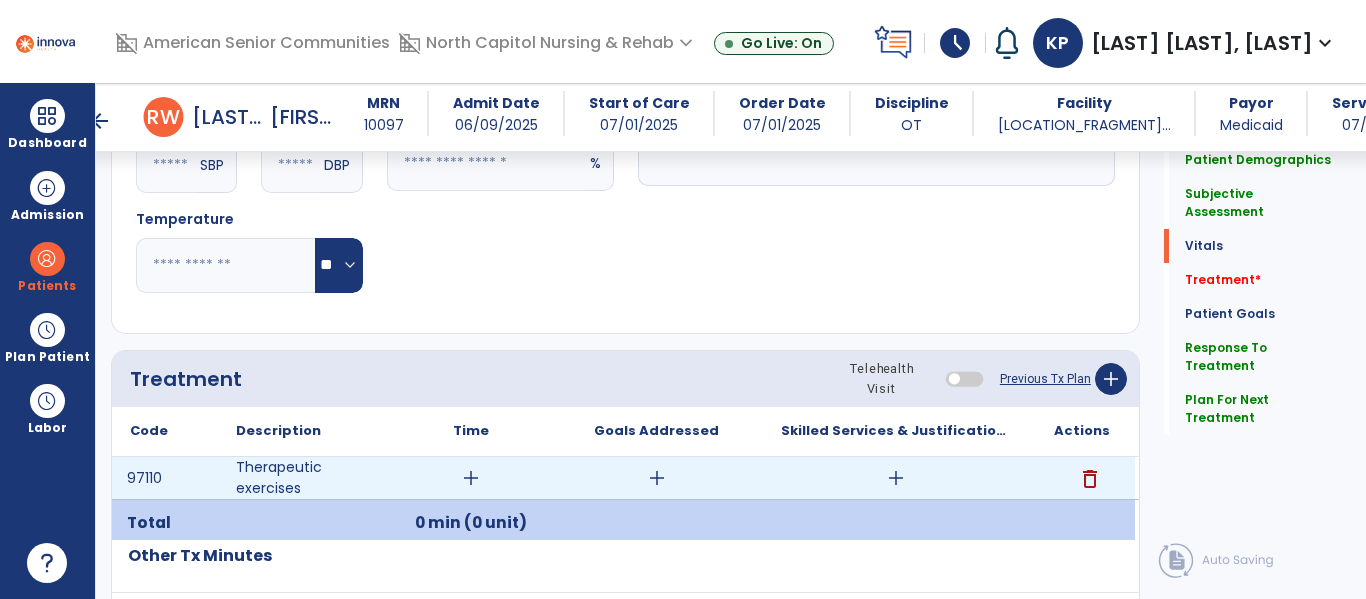 click on "add" at bounding box center (471, 478) 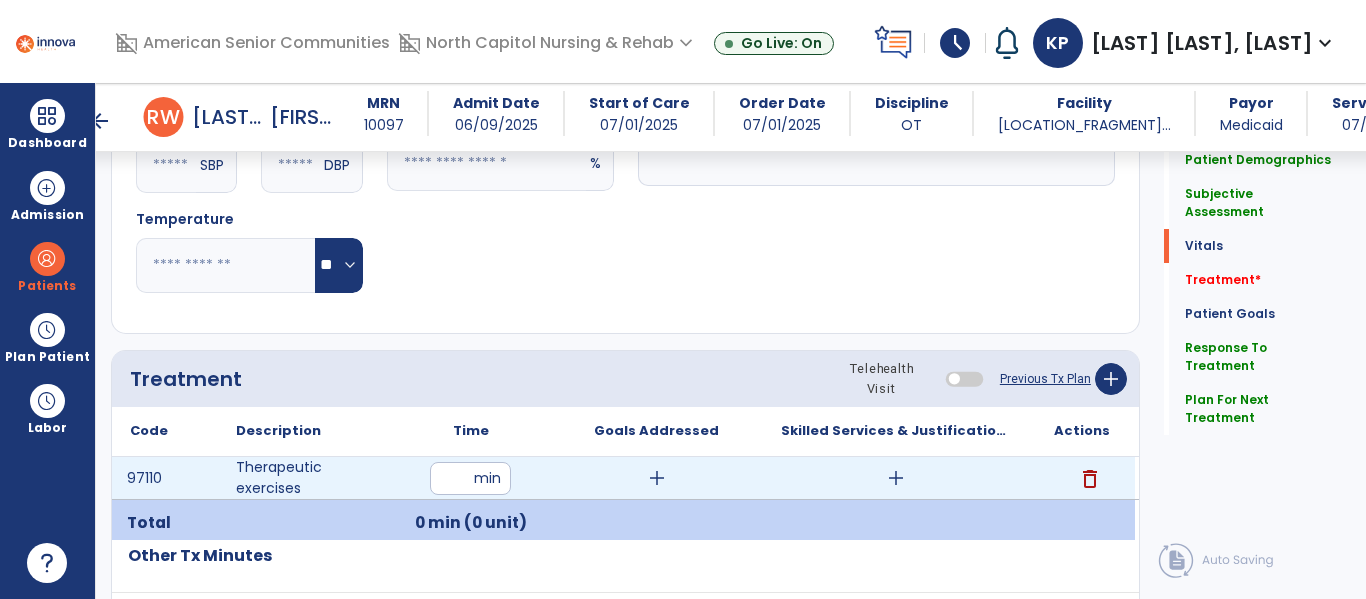 type on "**" 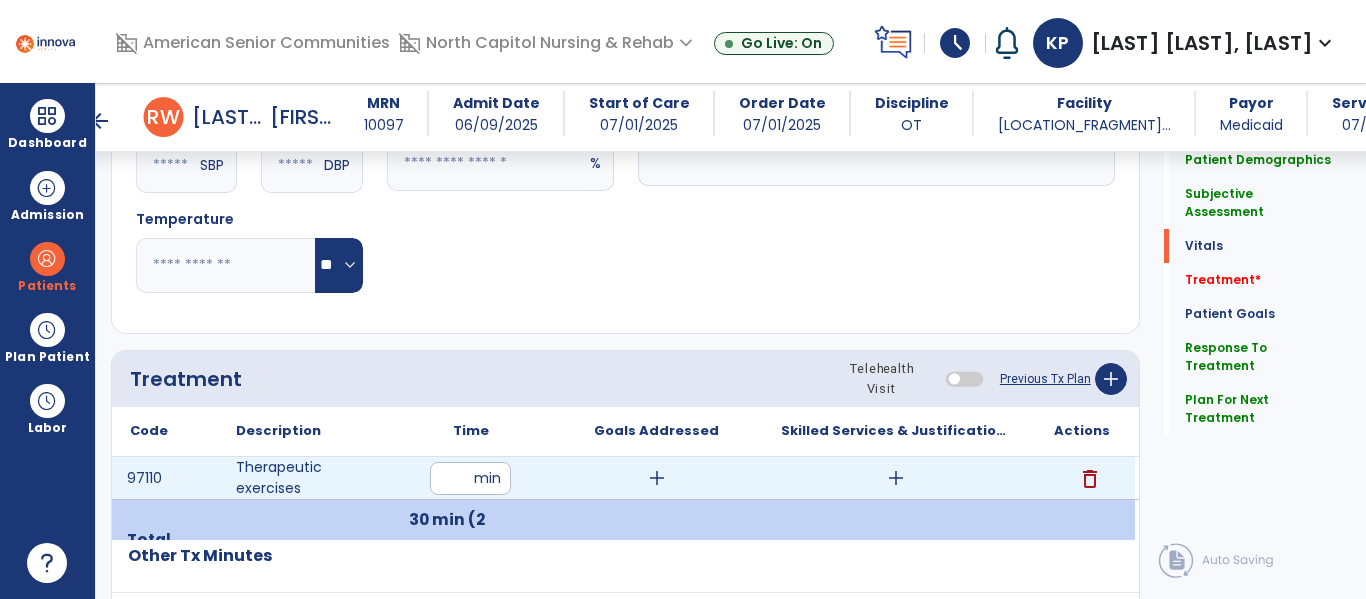 click on "add" at bounding box center (896, 478) 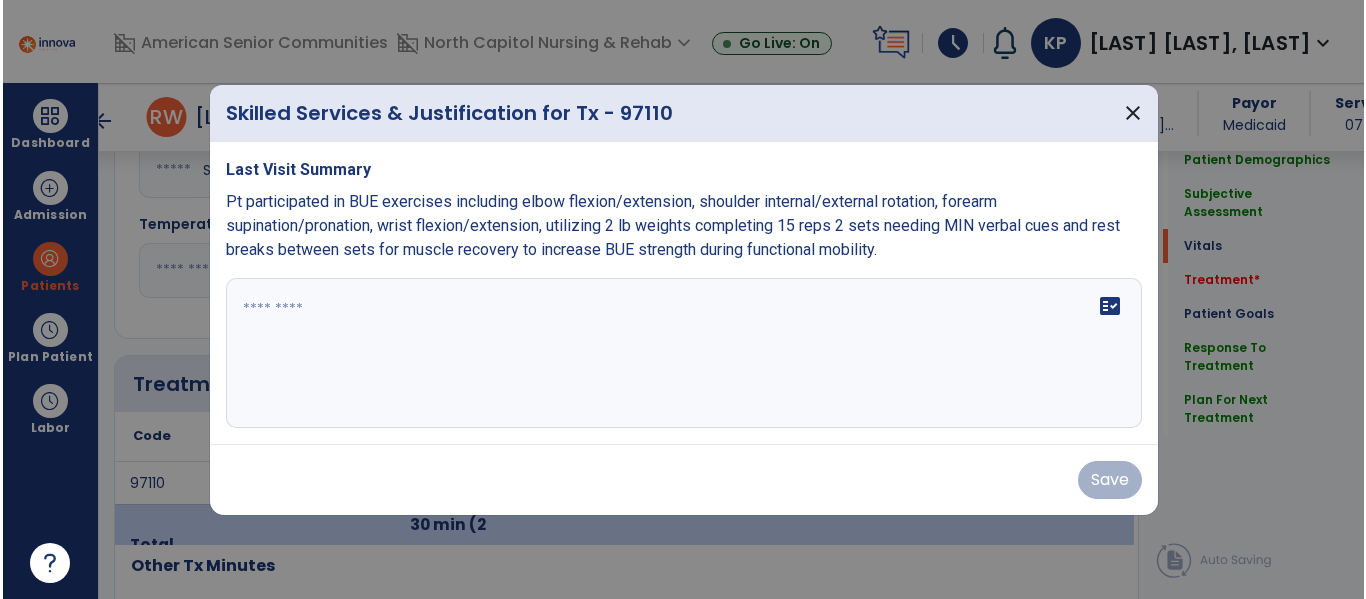 scroll, scrollTop: 1019, scrollLeft: 0, axis: vertical 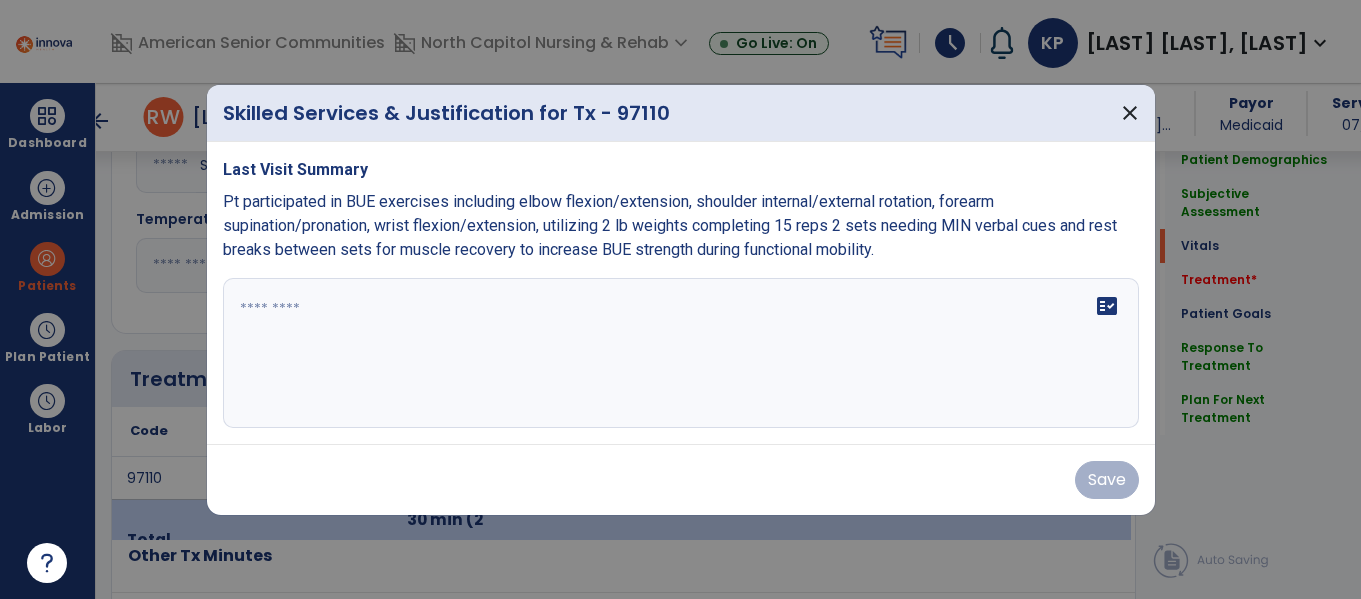 click at bounding box center (681, 353) 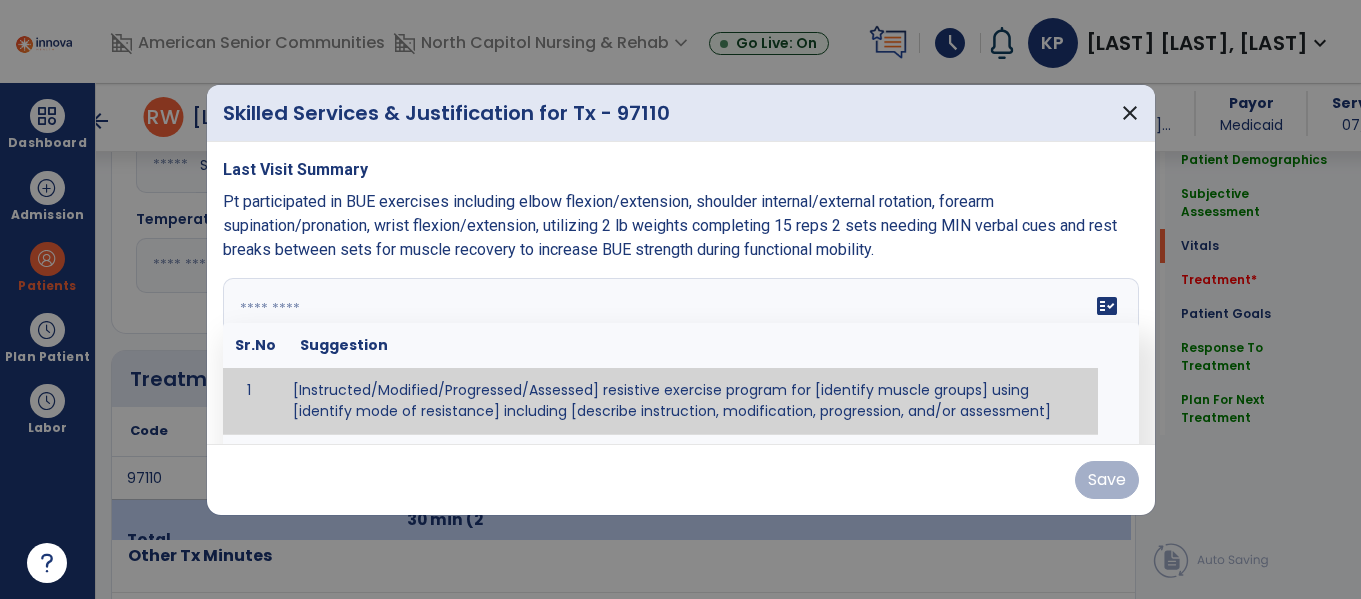 paste on "**********" 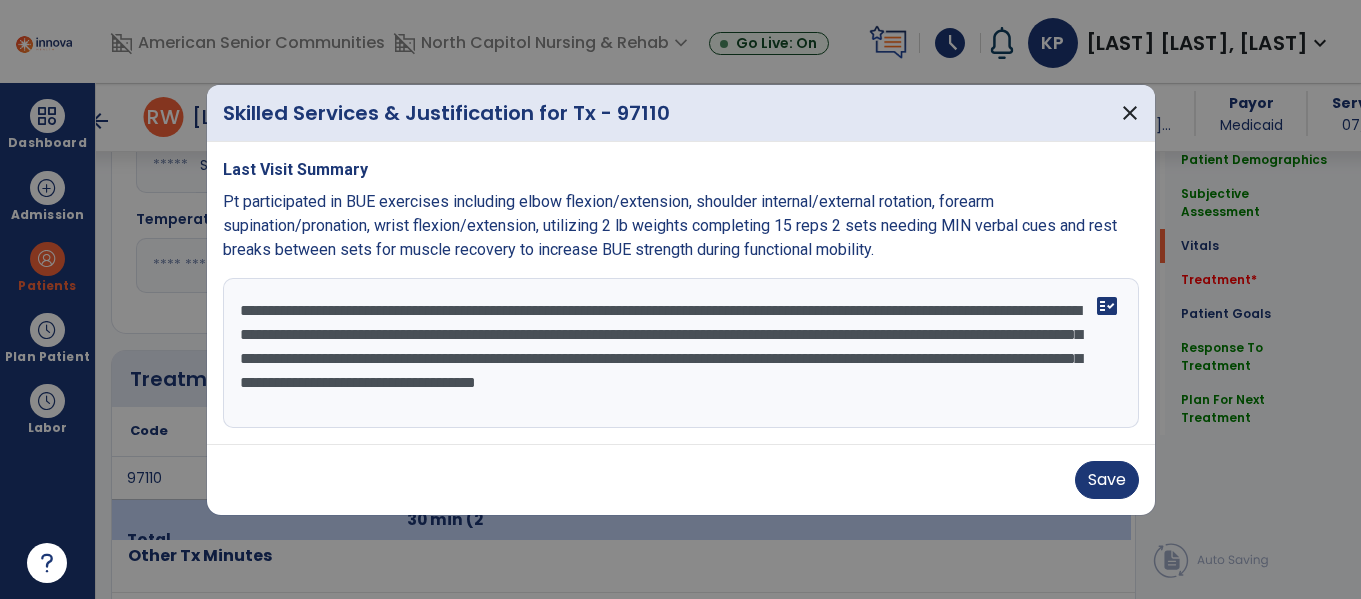 click on "**********" at bounding box center [681, 353] 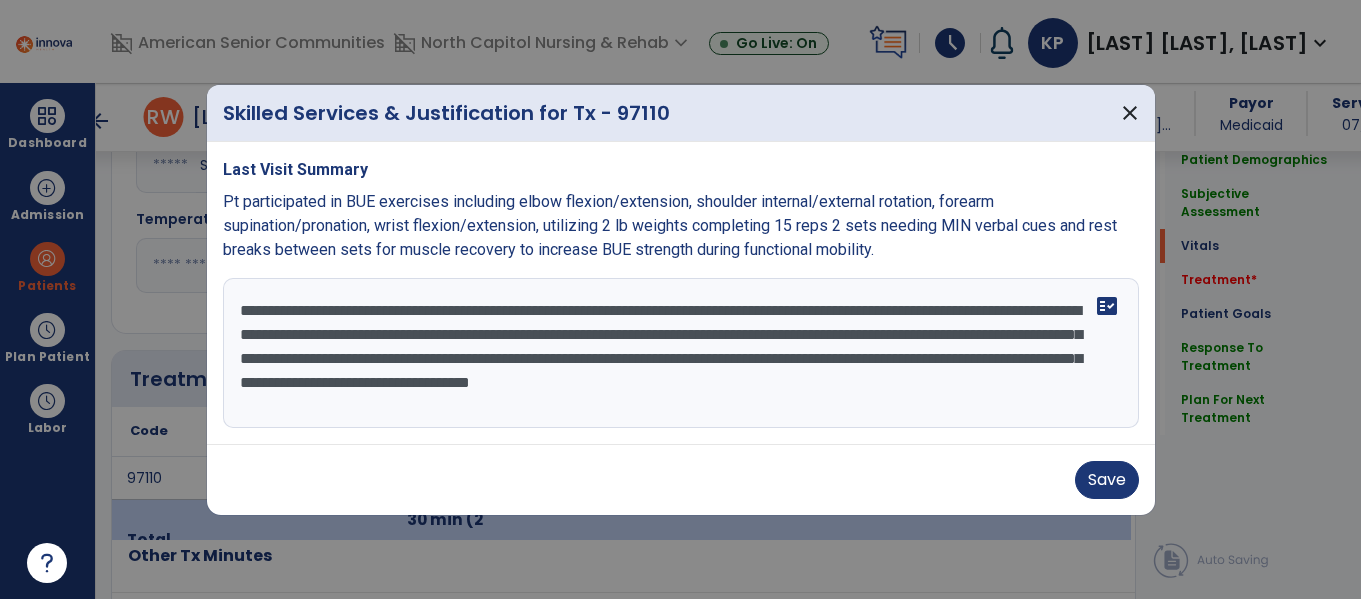 type on "**********" 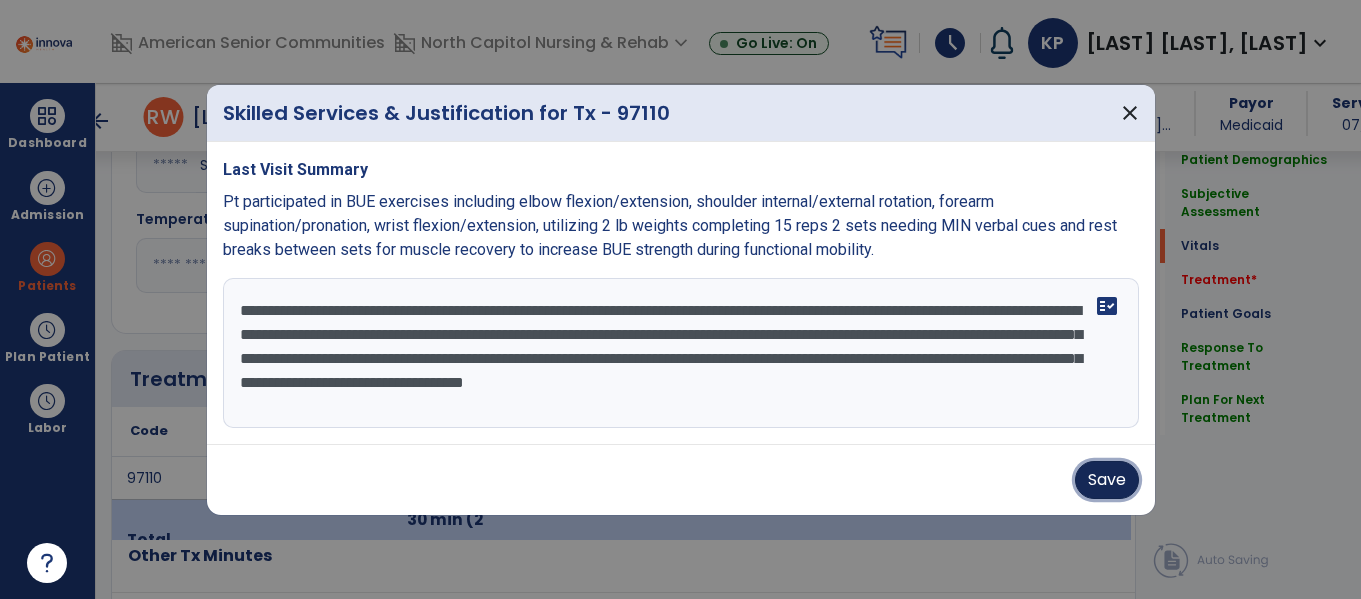 click on "Save" at bounding box center (1107, 480) 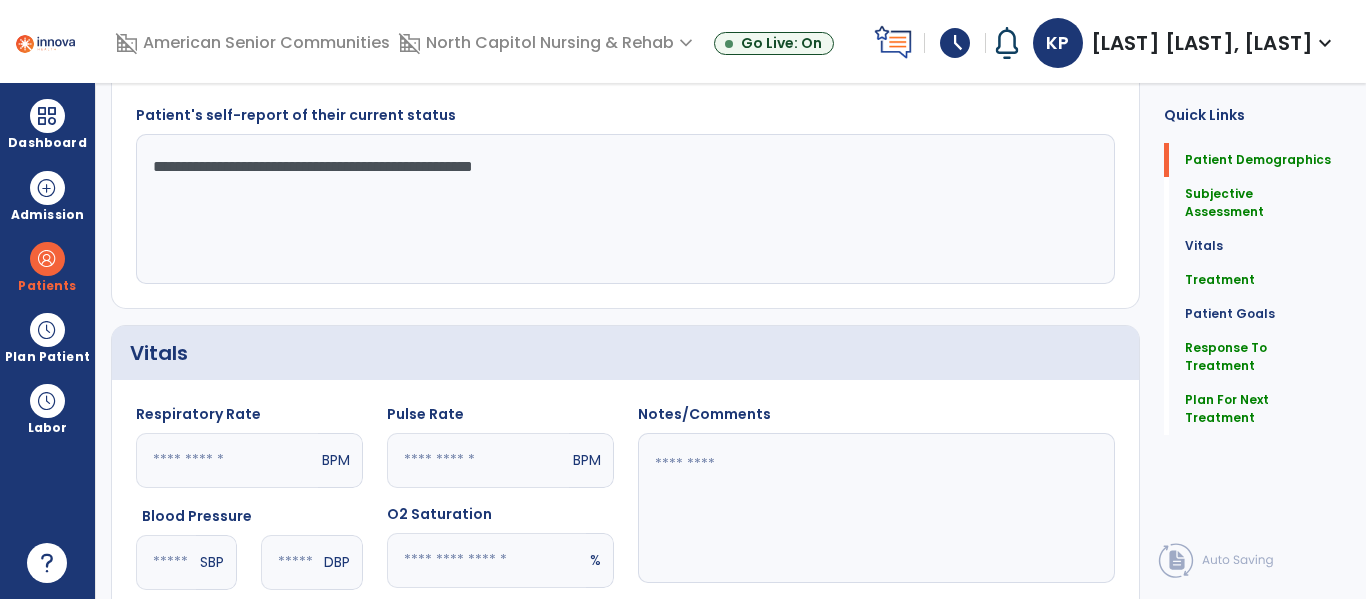 scroll, scrollTop: 0, scrollLeft: 0, axis: both 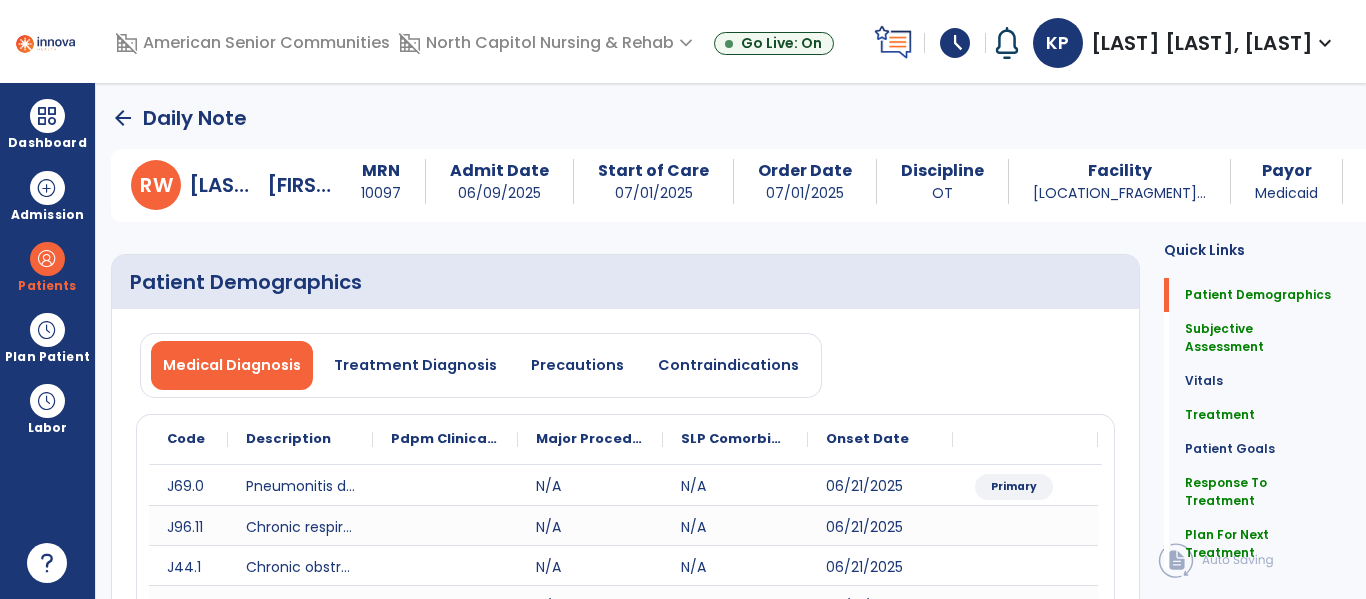 click on "arrow_back" 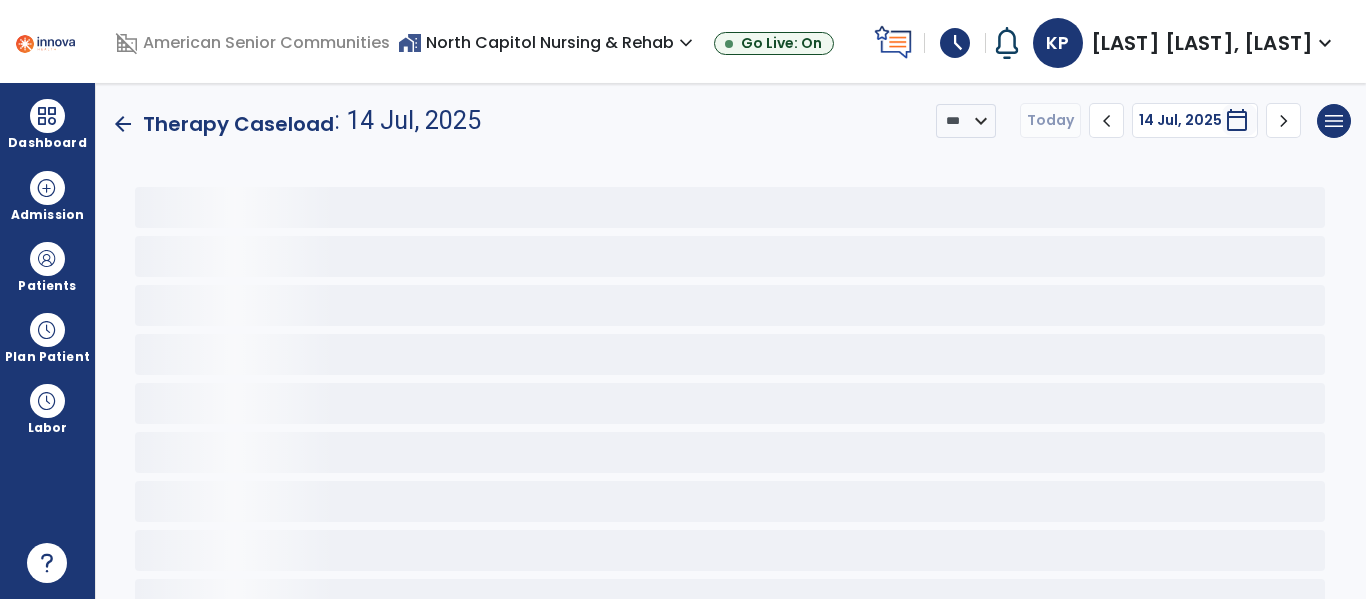 click on "arrow_back" 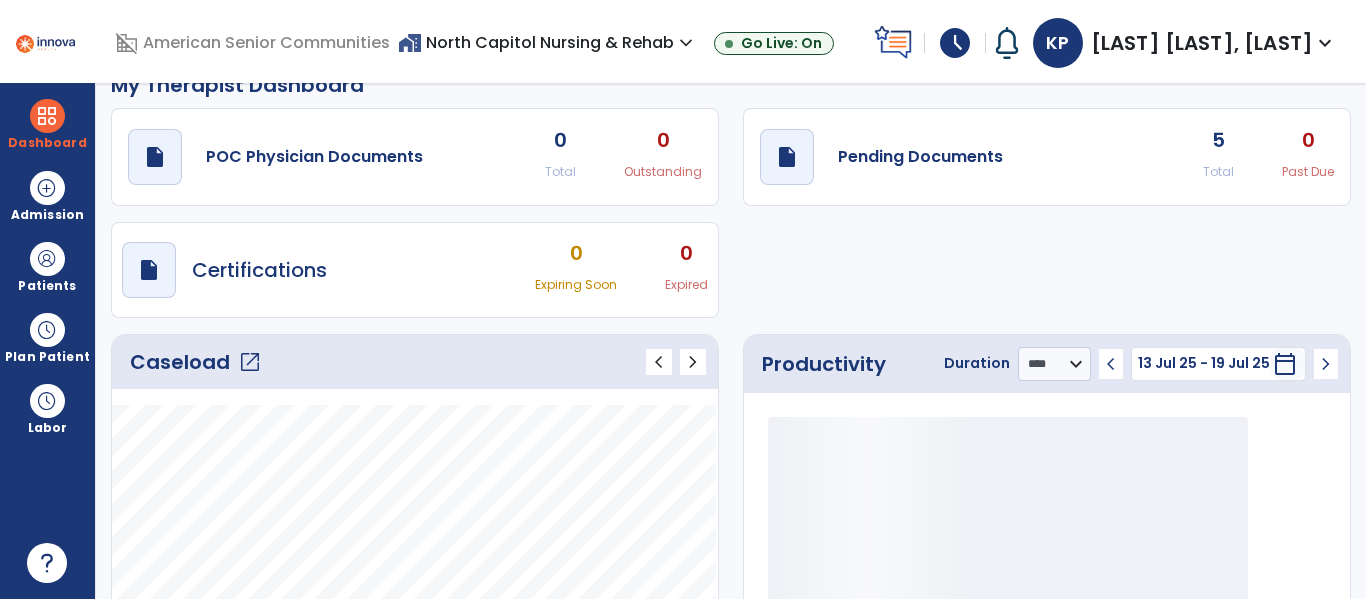 scroll, scrollTop: 29, scrollLeft: 0, axis: vertical 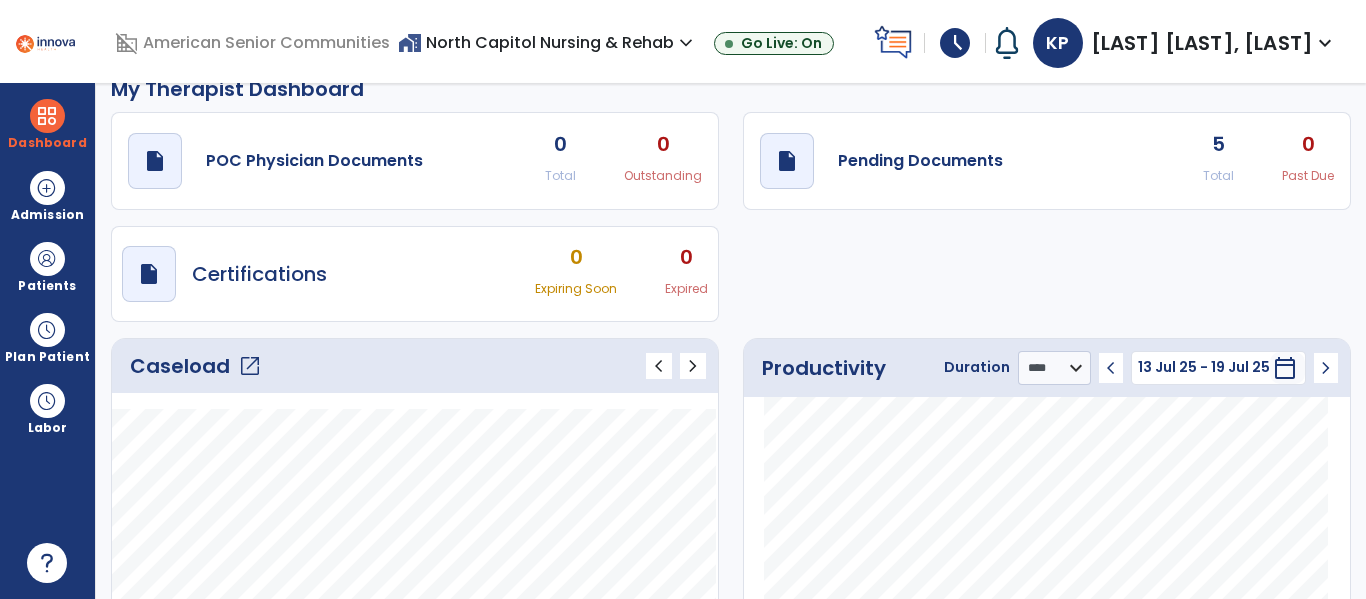 click on "open_in_new" 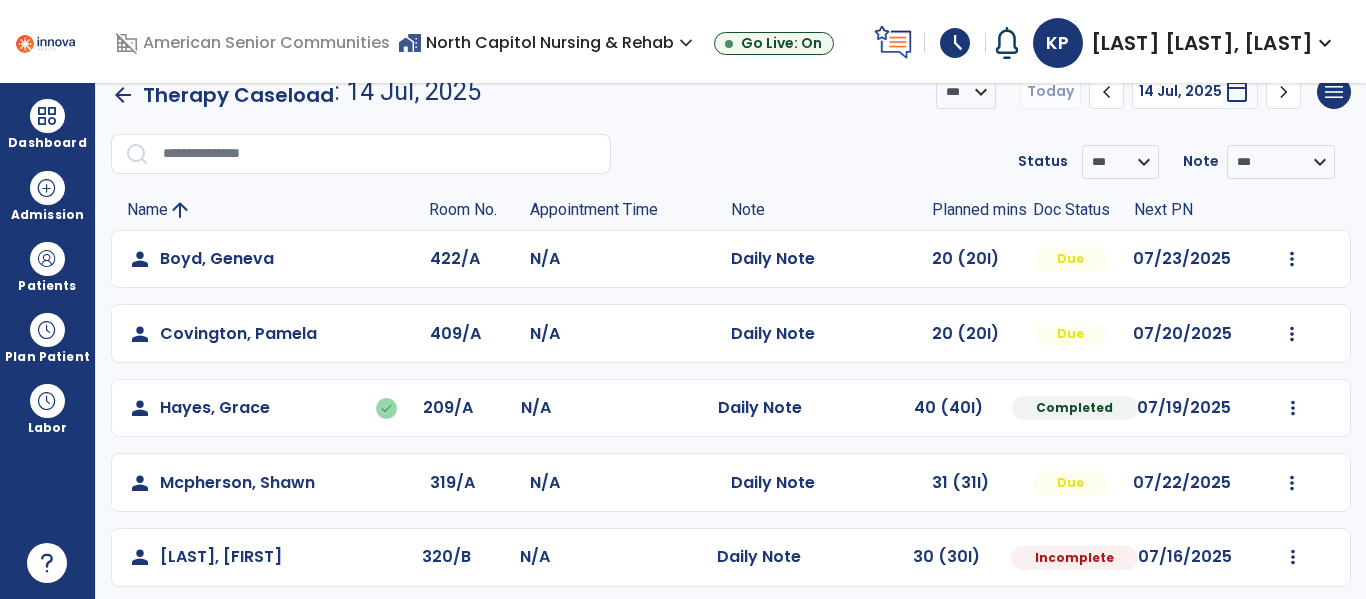 scroll, scrollTop: 115, scrollLeft: 0, axis: vertical 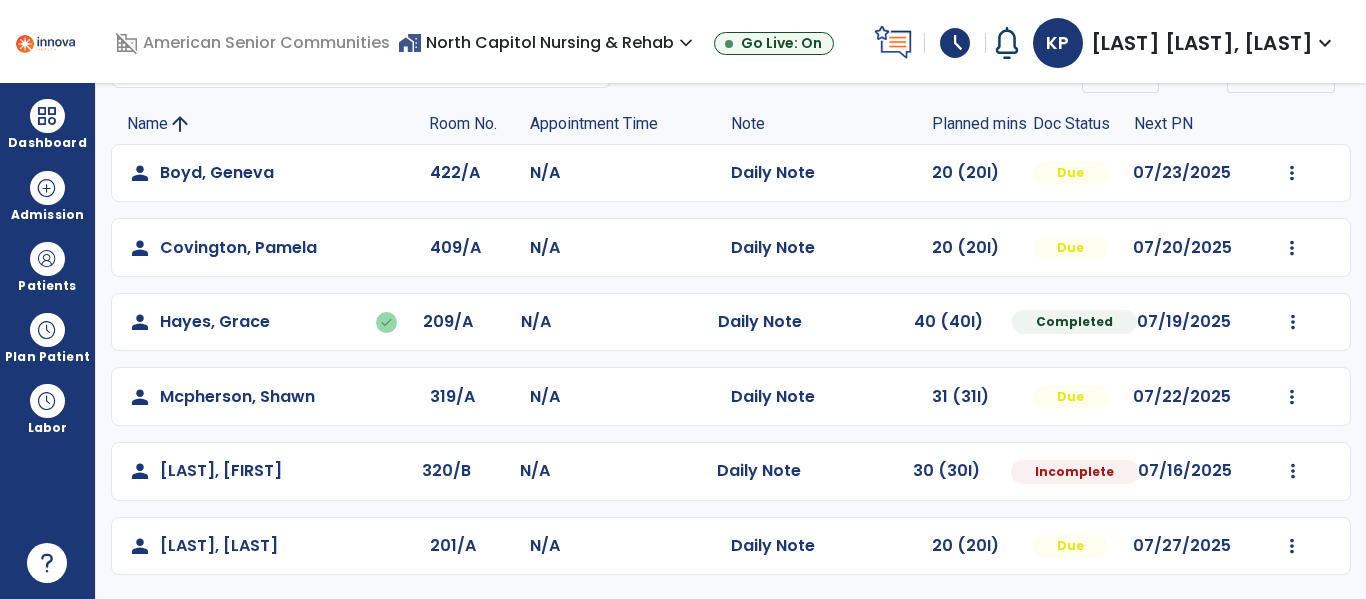 click on "Mark Visit As Complete   Reset Note   Open Document   G + C Mins" 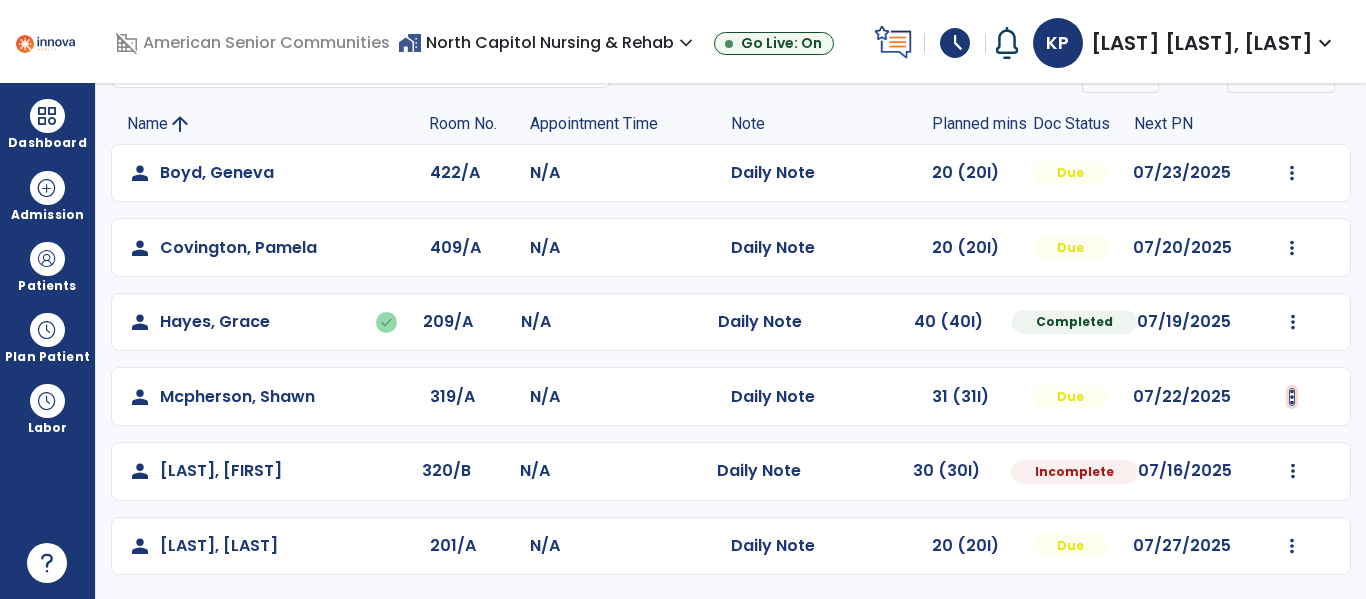 click at bounding box center (1292, 173) 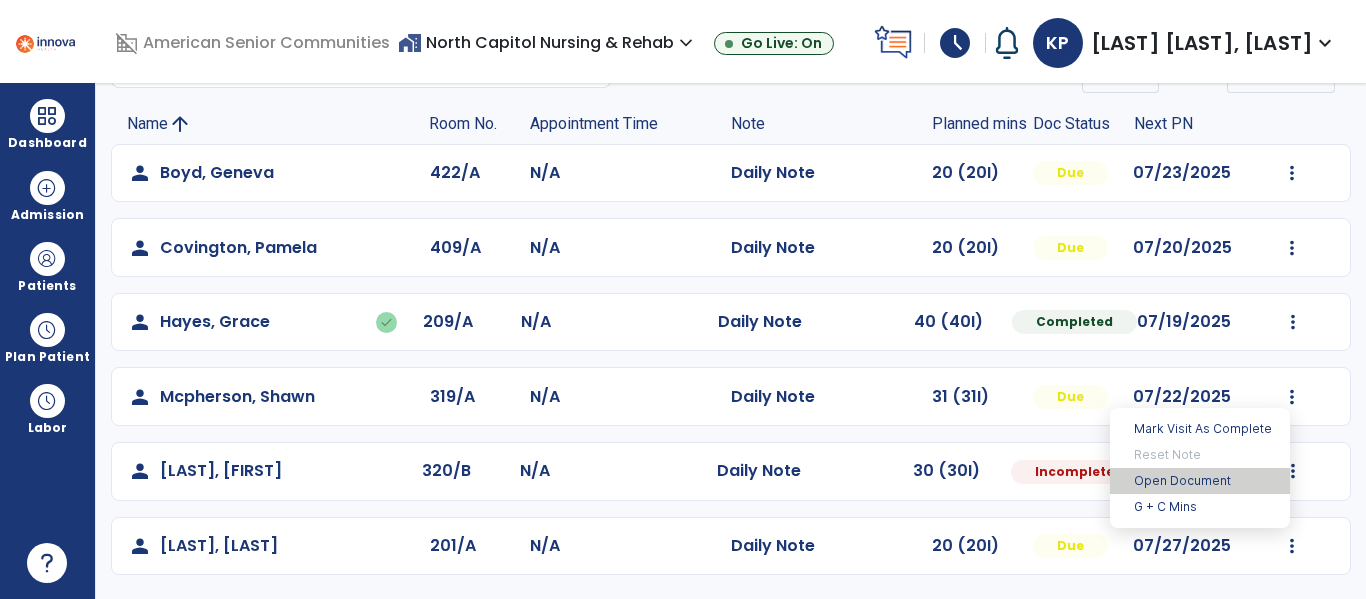 click on "Open Document" at bounding box center (1200, 481) 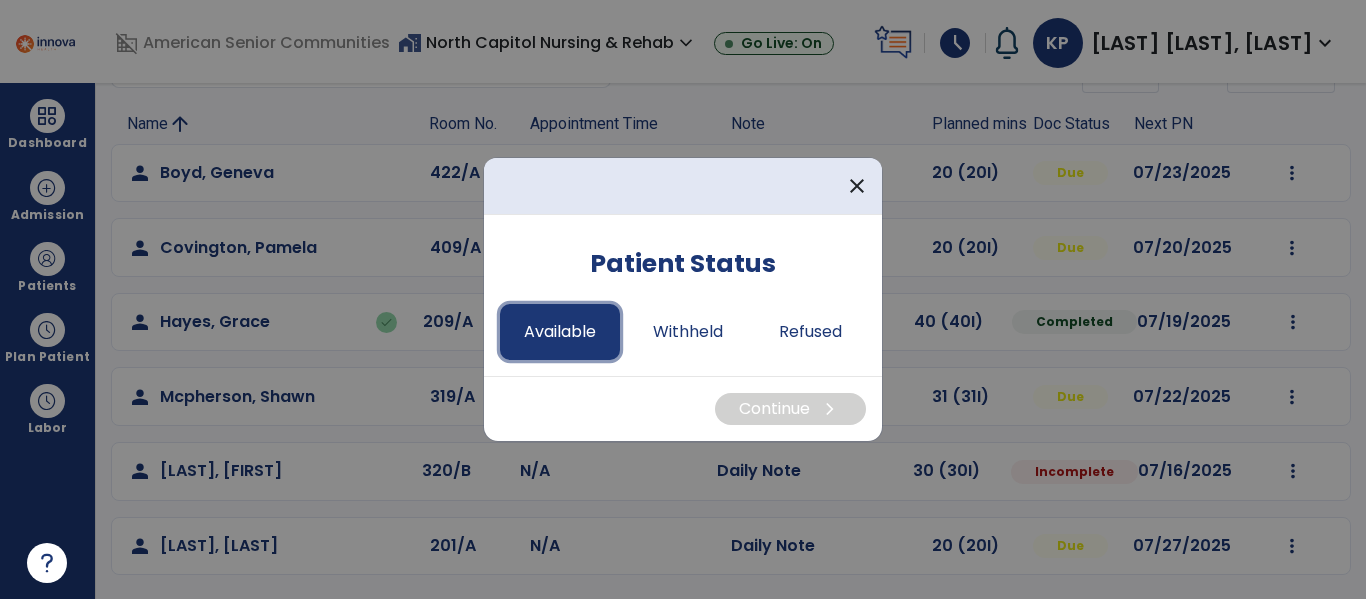 click on "Available" at bounding box center [560, 332] 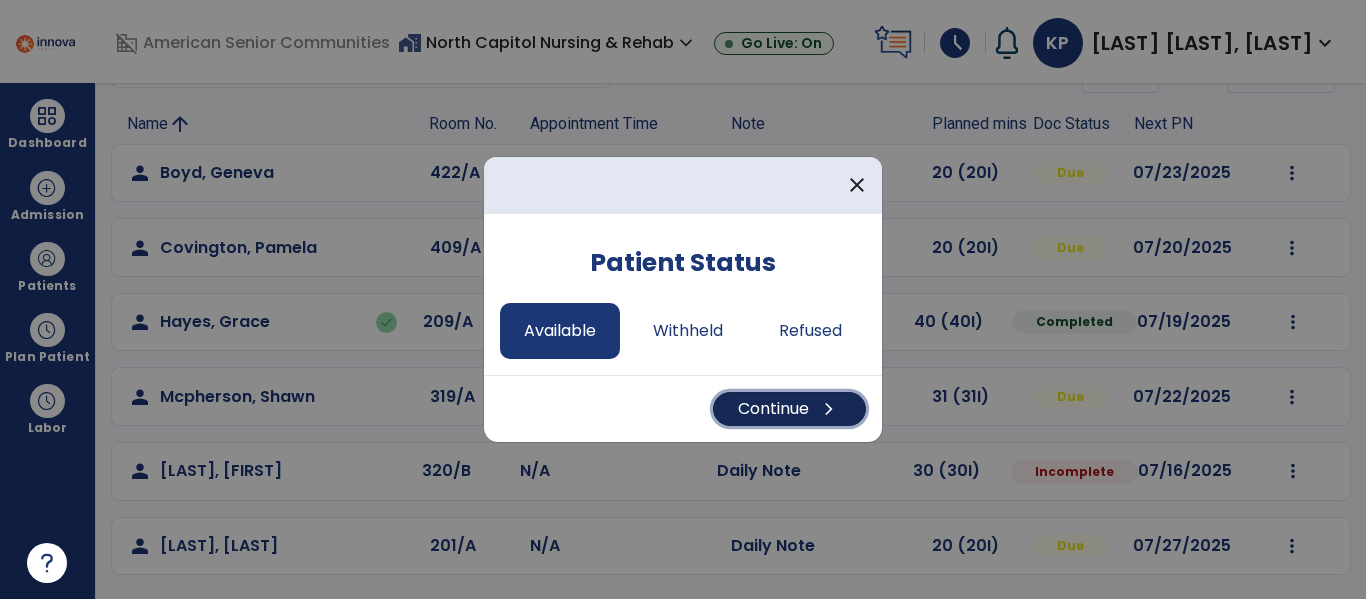 click on "Continue   chevron_right" at bounding box center [789, 409] 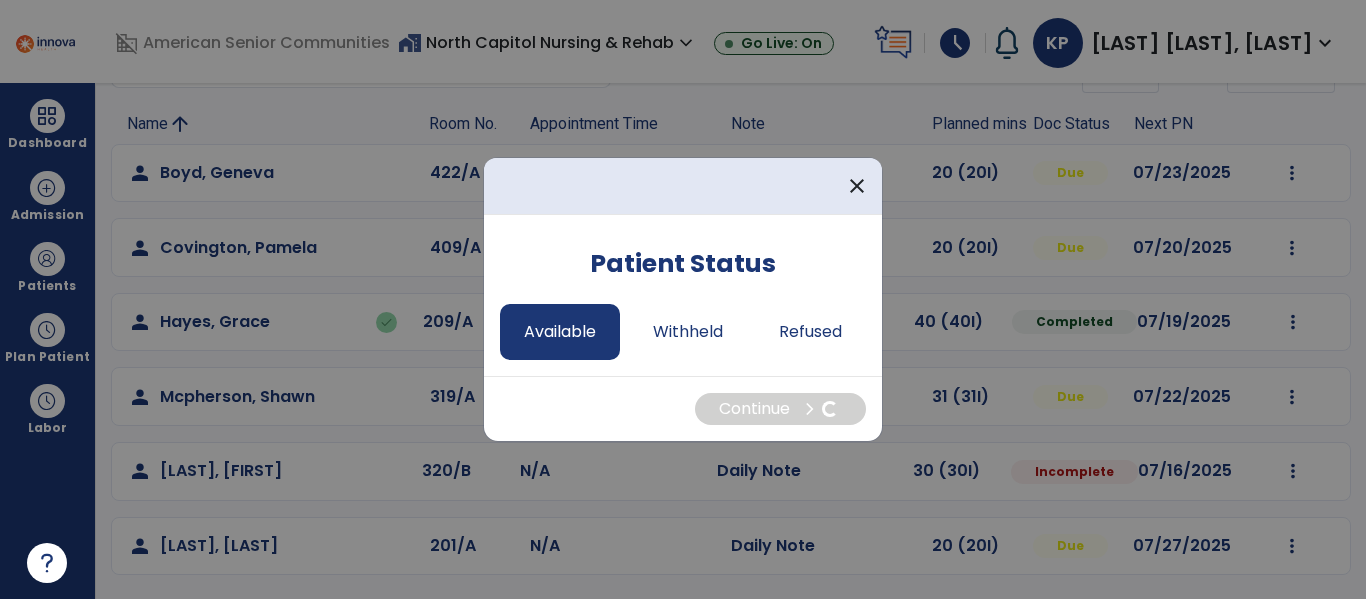 select on "*" 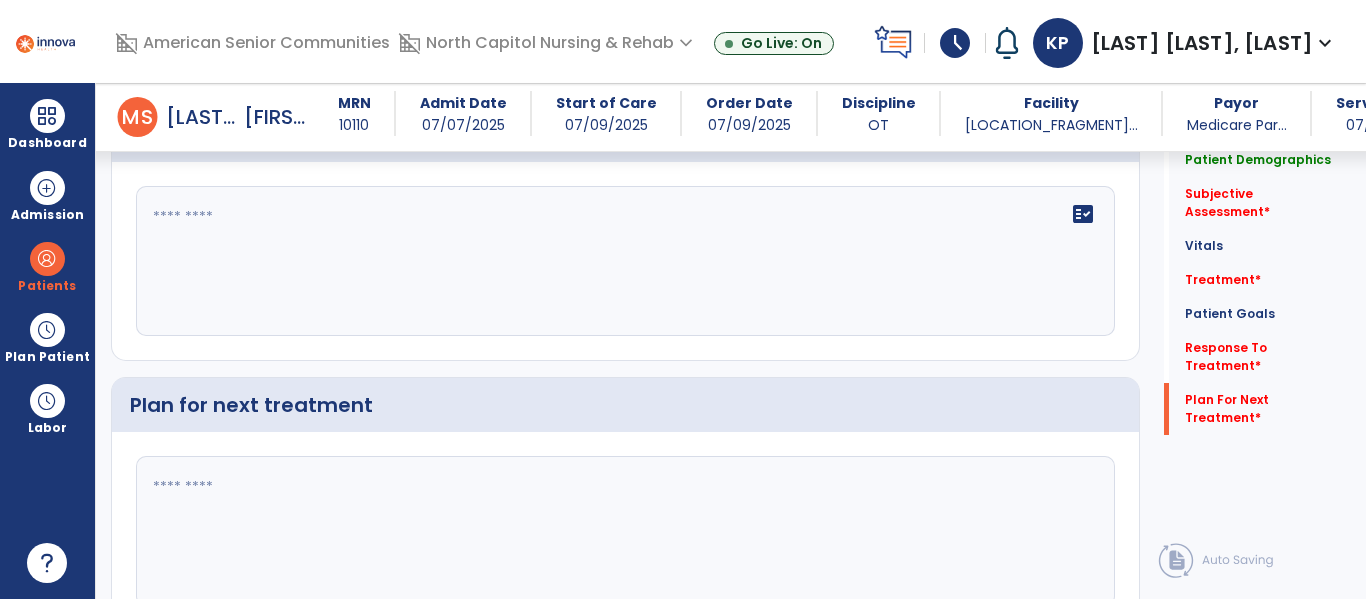scroll, scrollTop: 2729, scrollLeft: 0, axis: vertical 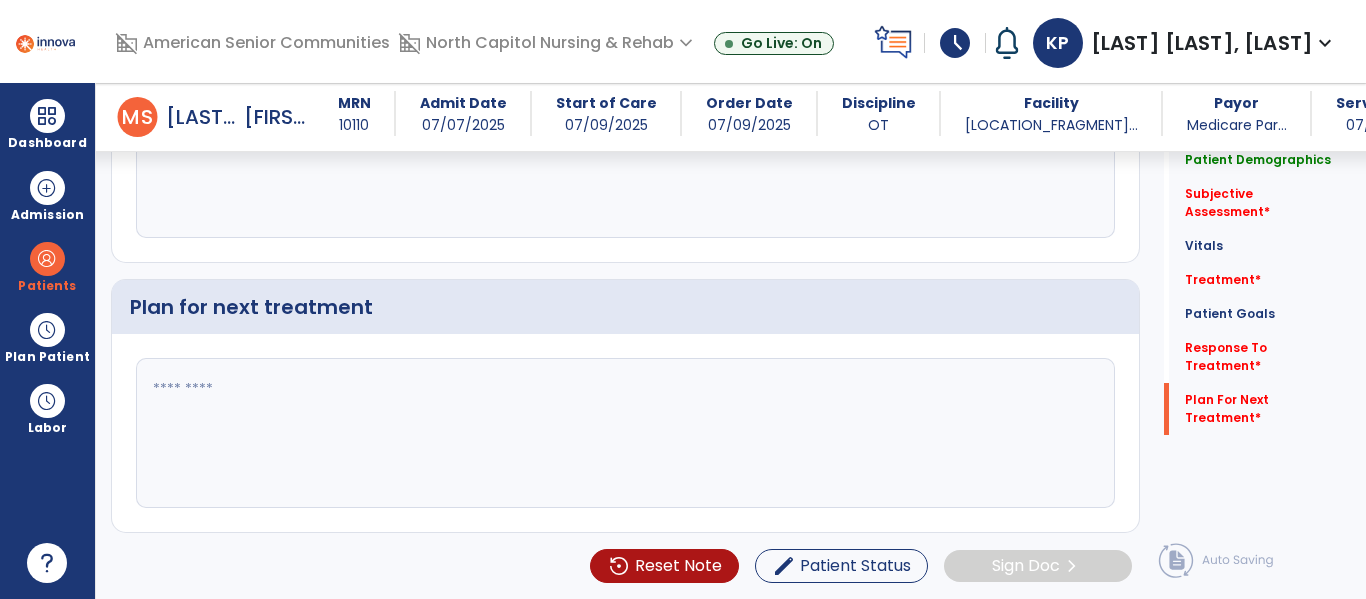 click 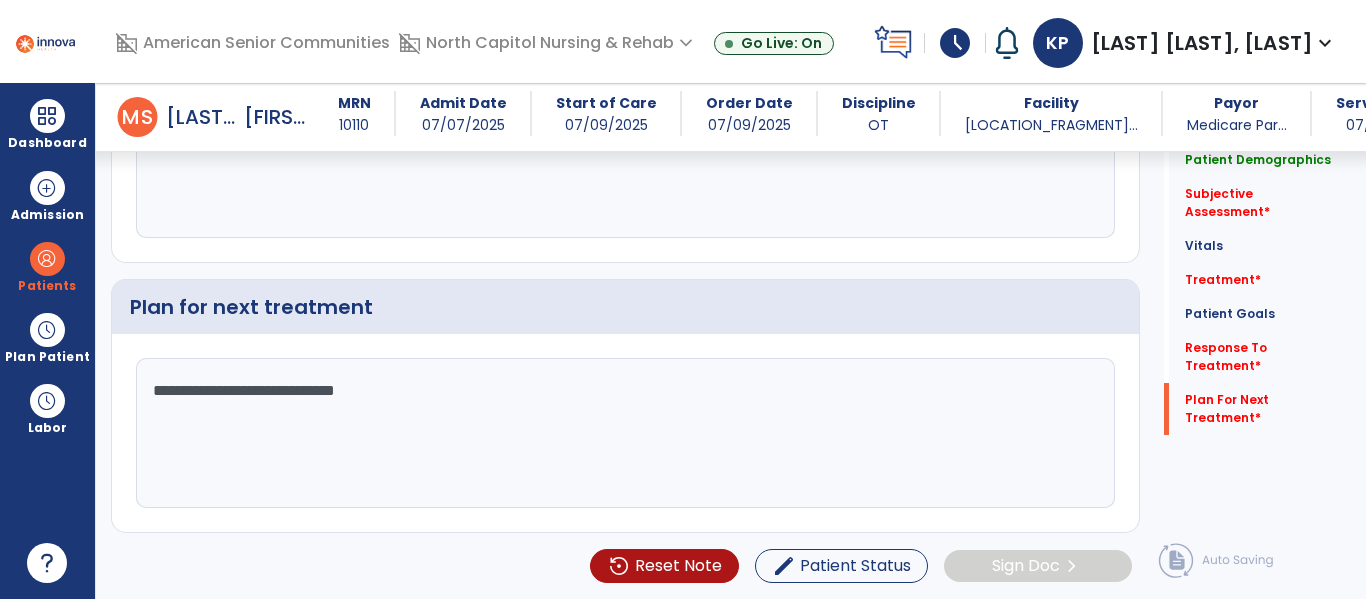 click on "**********" 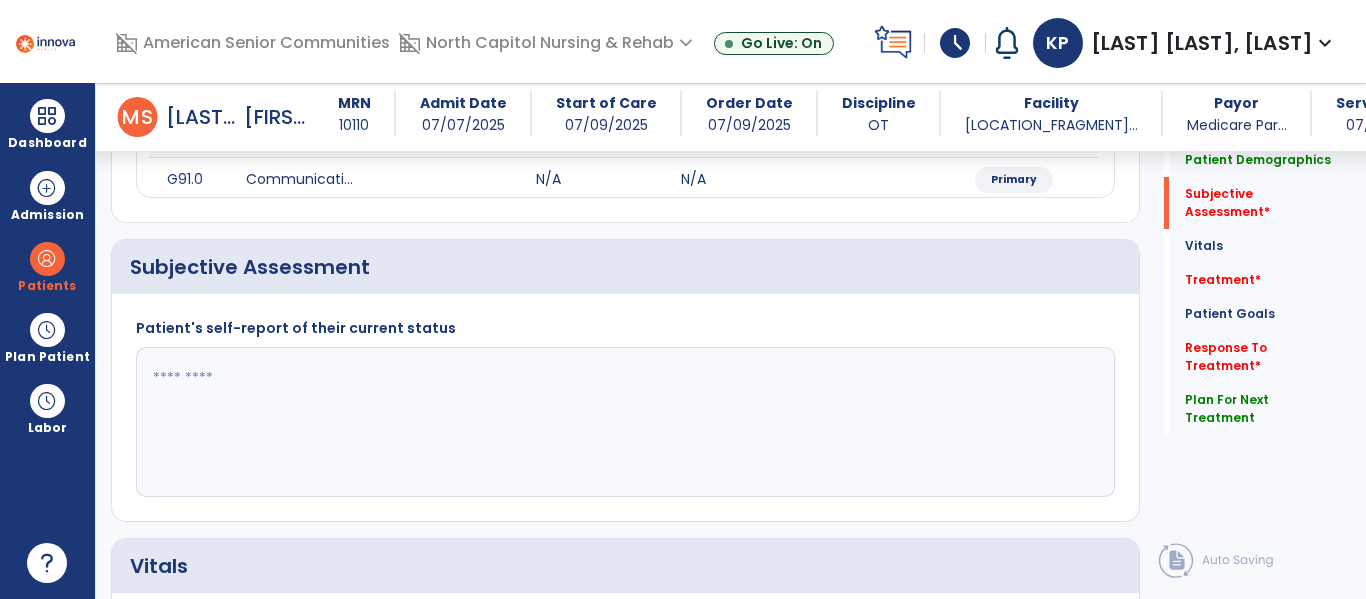 scroll, scrollTop: 364, scrollLeft: 0, axis: vertical 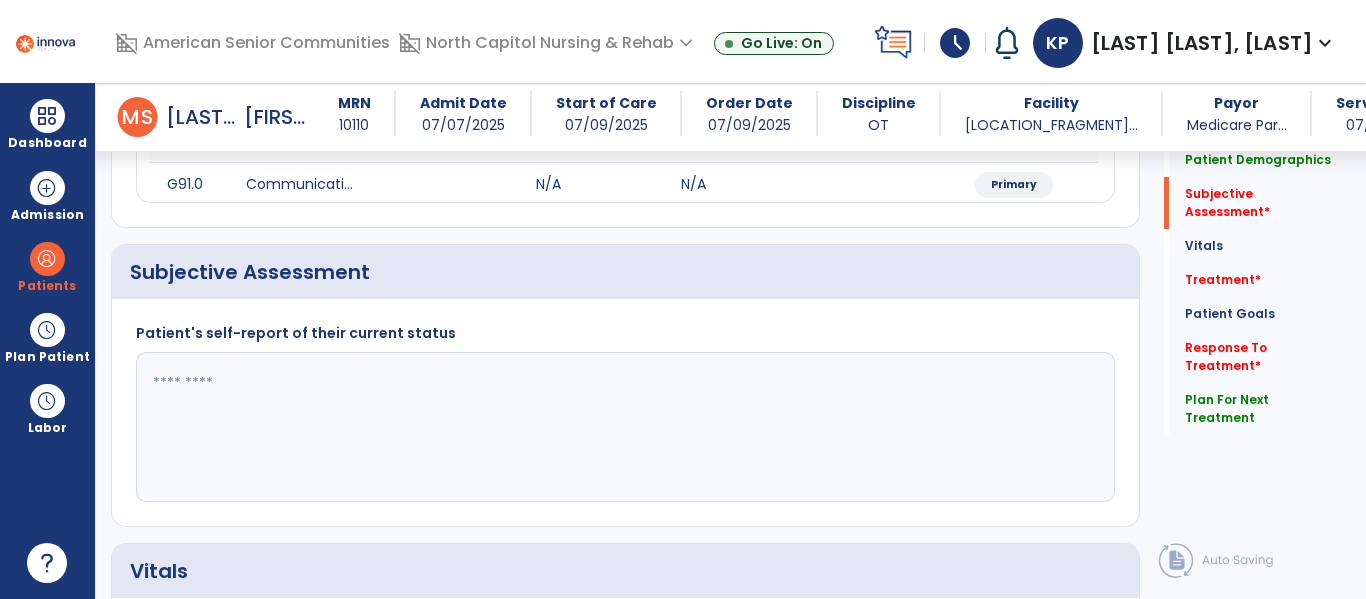 type on "**********" 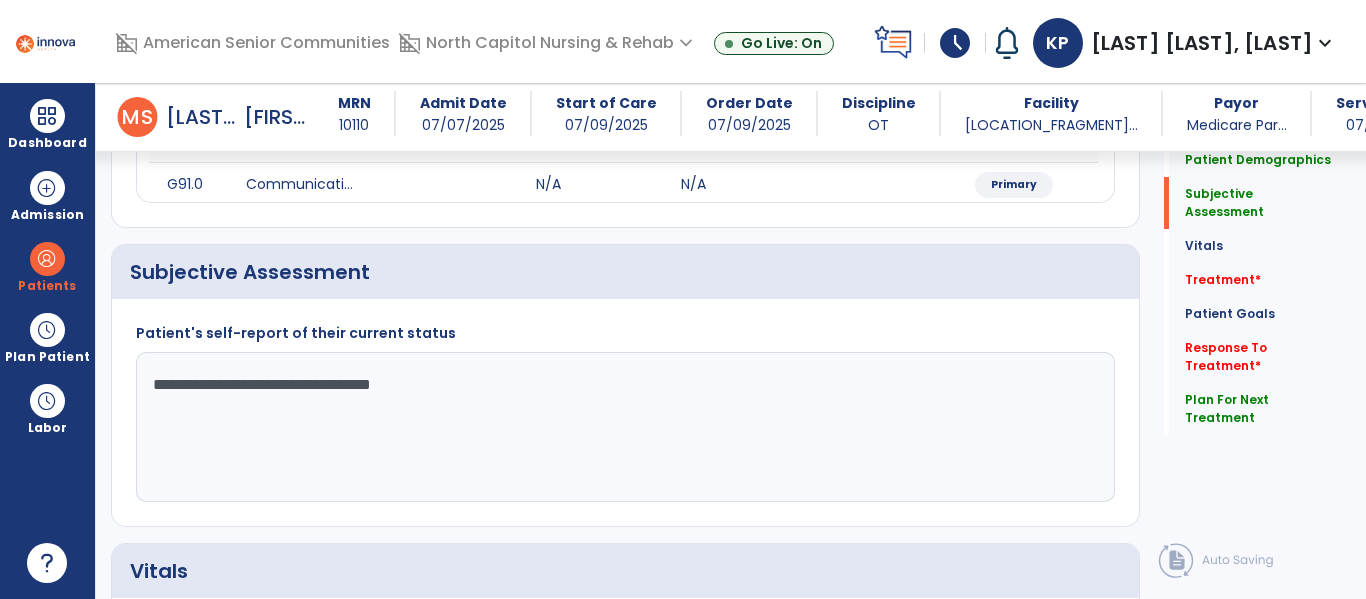 click on "**********" 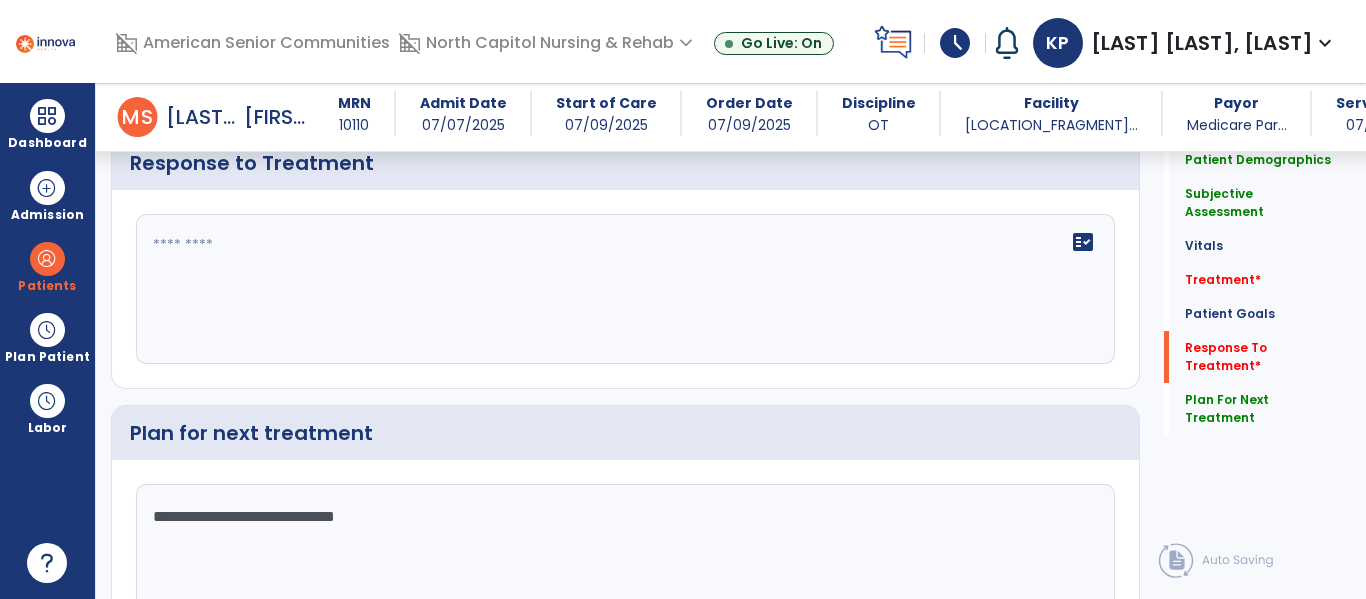 scroll, scrollTop: 2605, scrollLeft: 0, axis: vertical 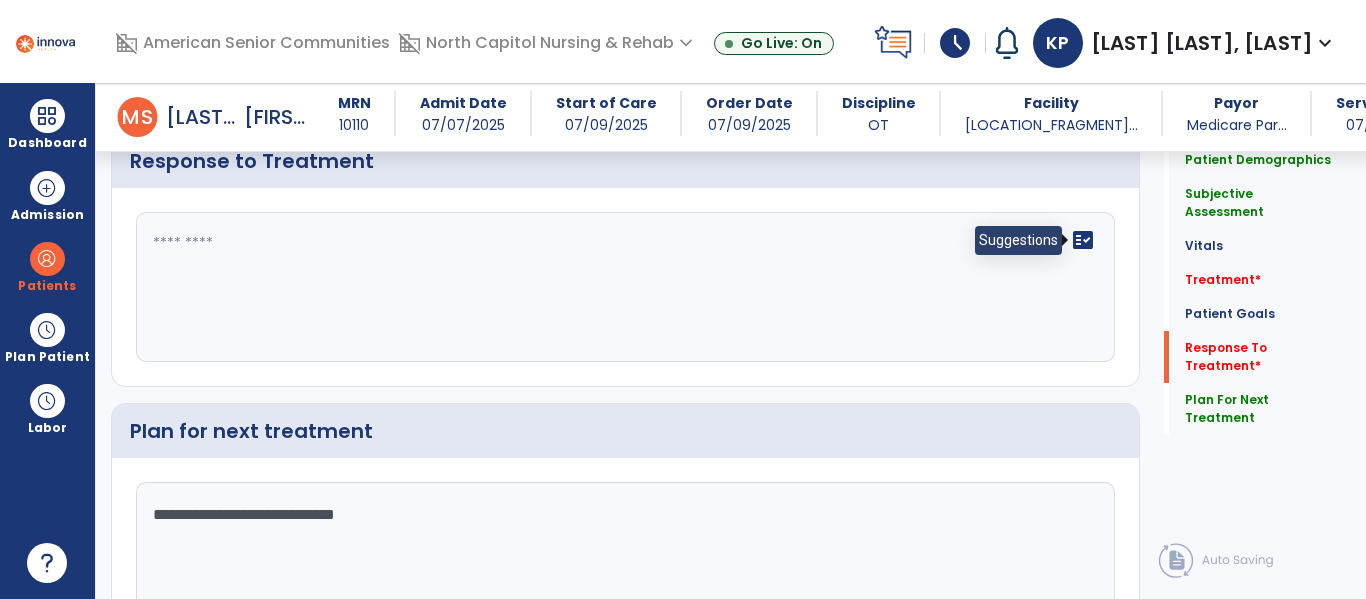 type on "**********" 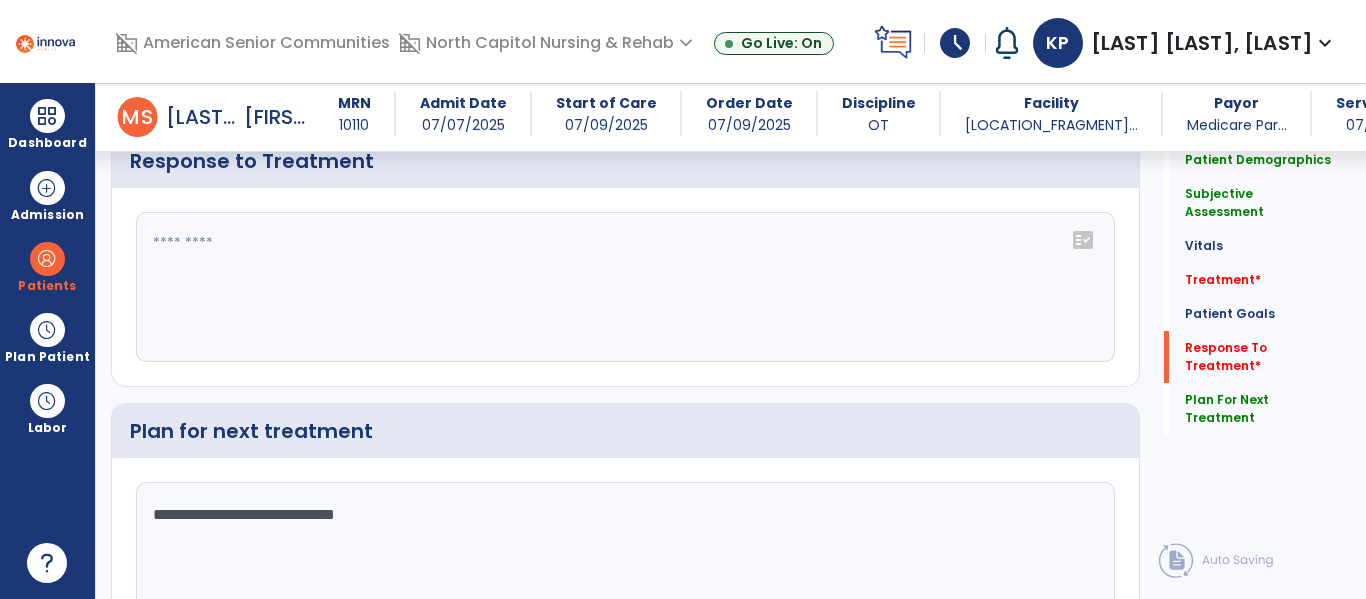 click on "fact_check" 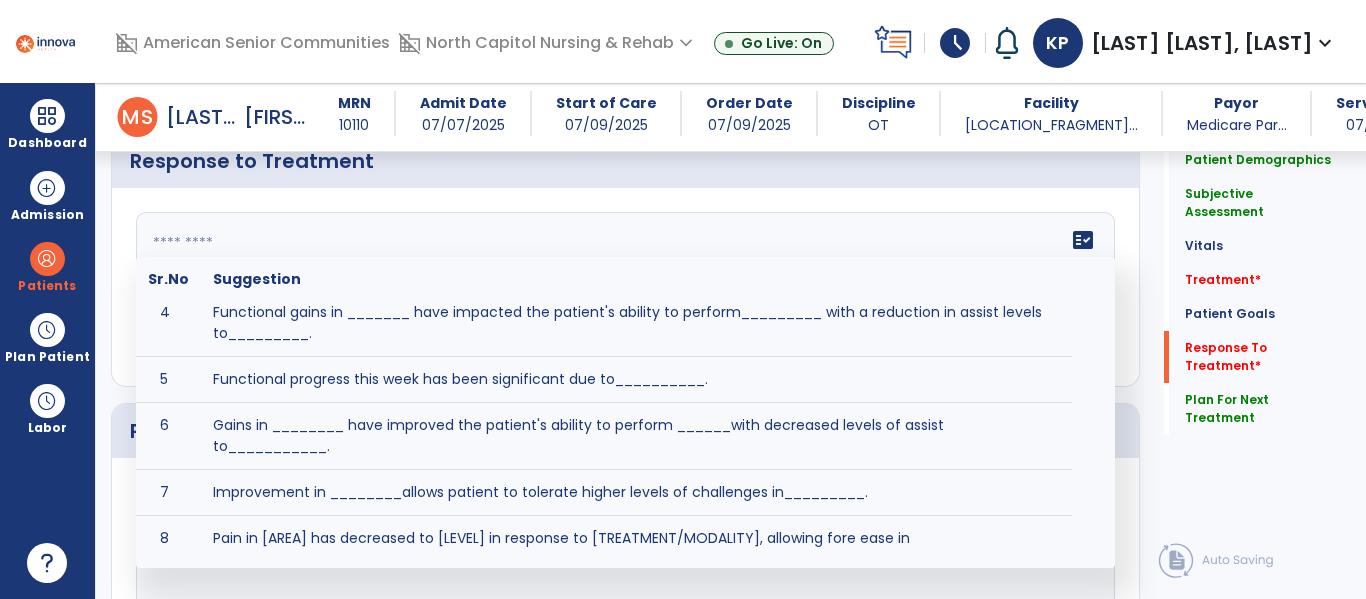 scroll, scrollTop: 201, scrollLeft: 0, axis: vertical 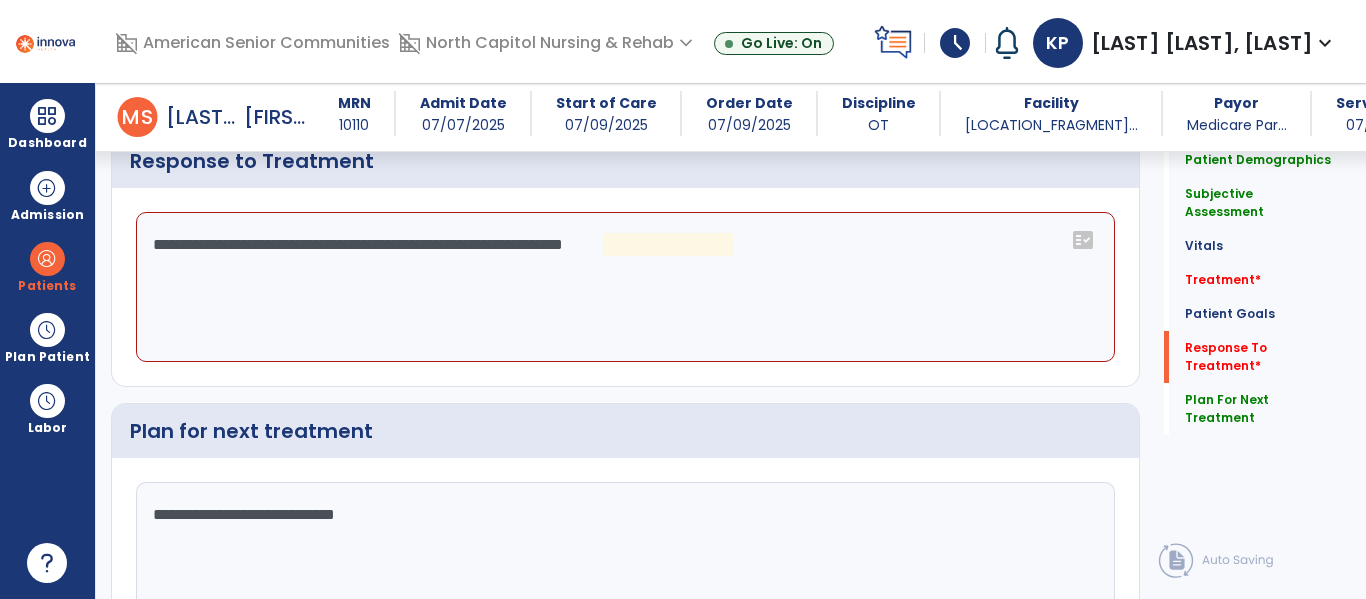click on "**********" 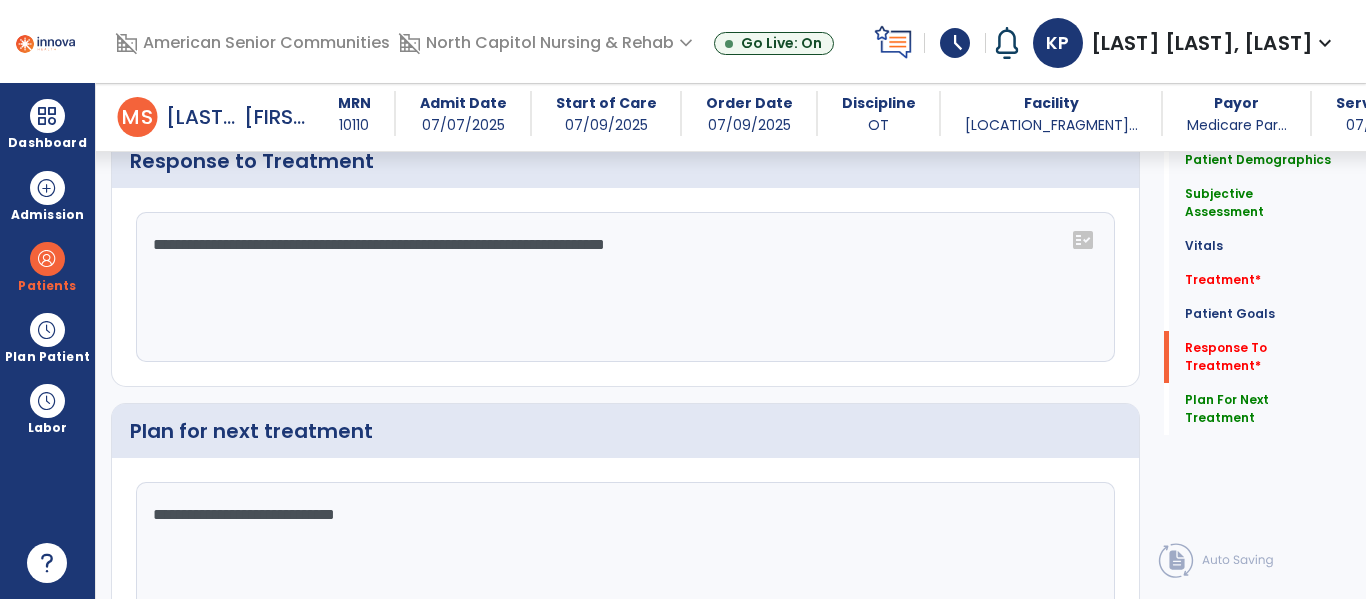 click on "**********" 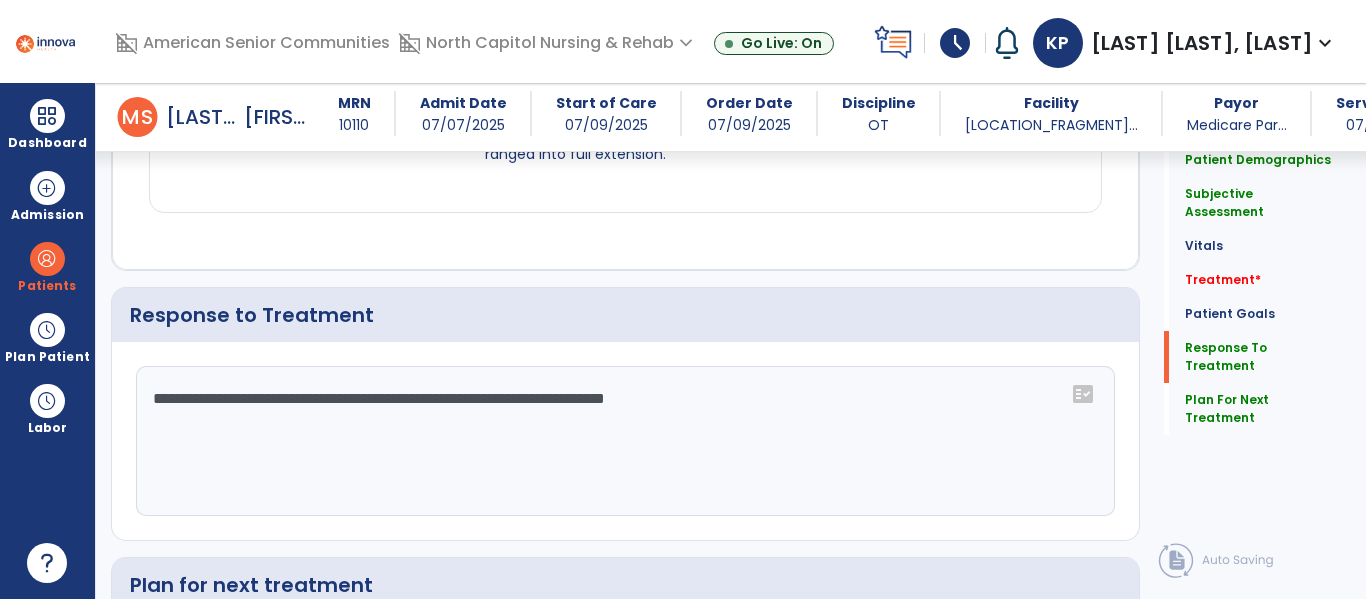 scroll, scrollTop: 2447, scrollLeft: 0, axis: vertical 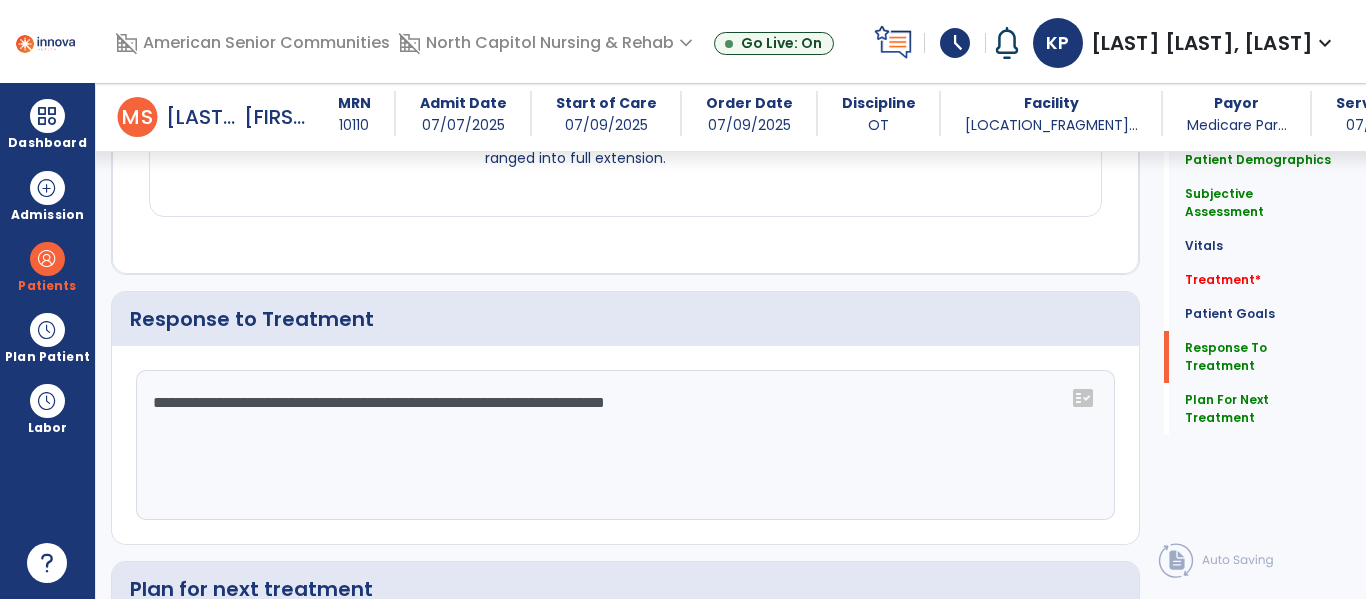 click on "**********" 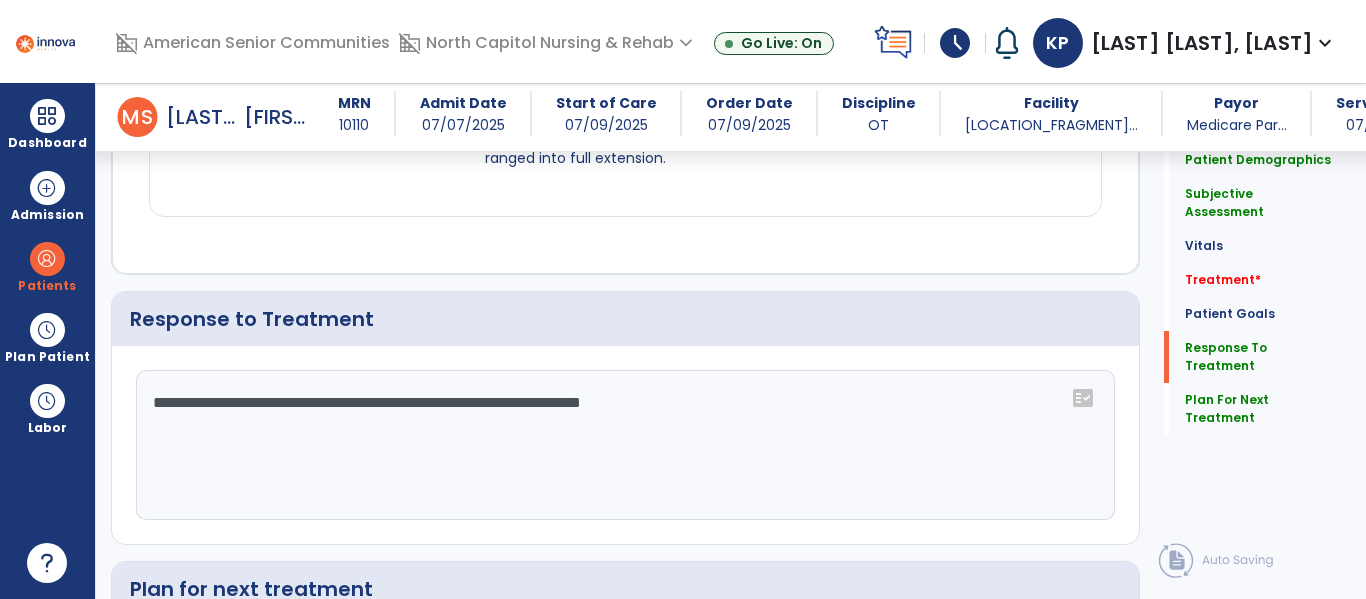 click on "**********" 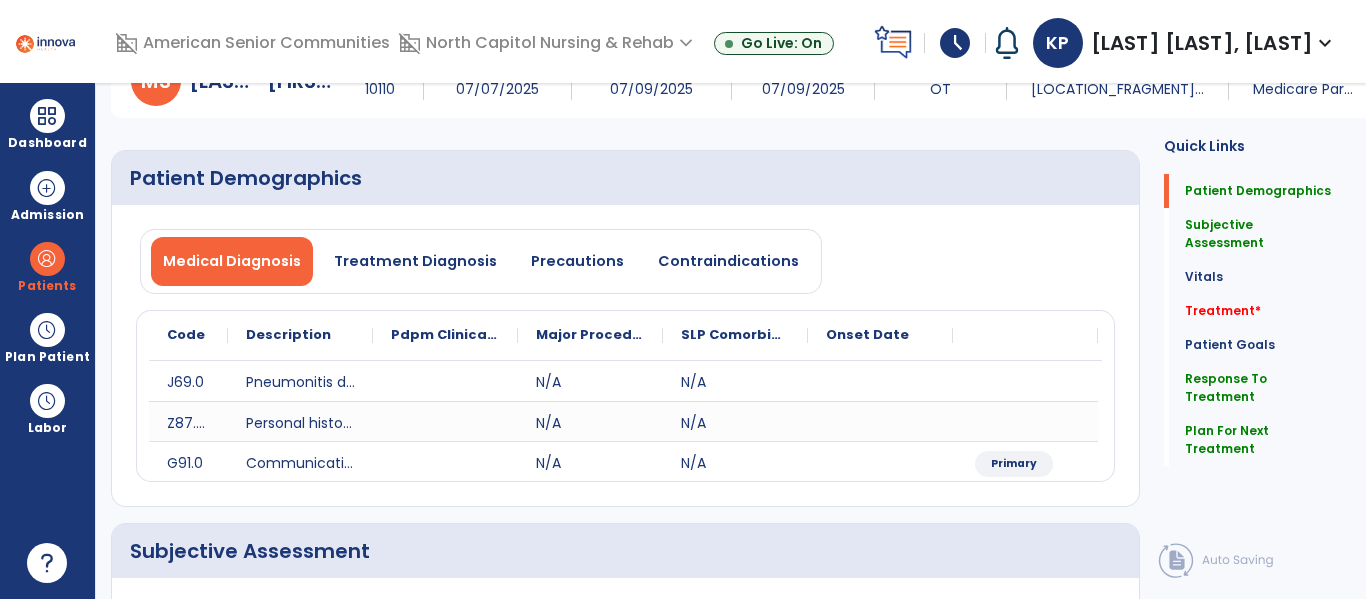 scroll, scrollTop: 0, scrollLeft: 0, axis: both 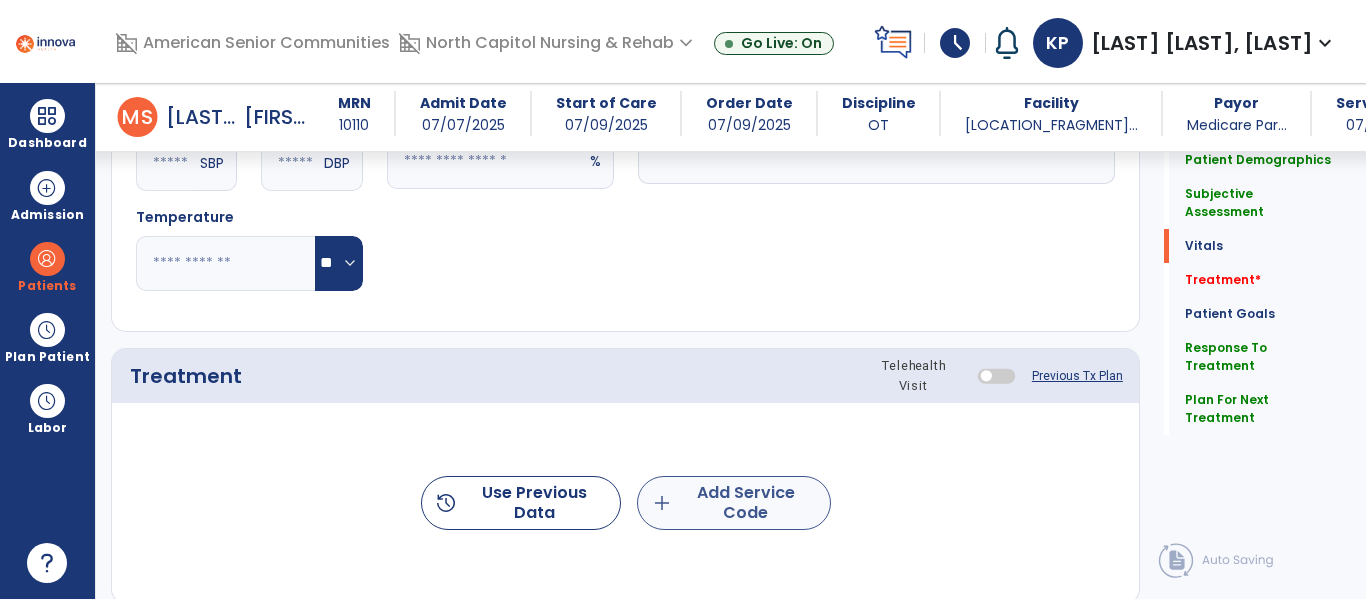 type on "**********" 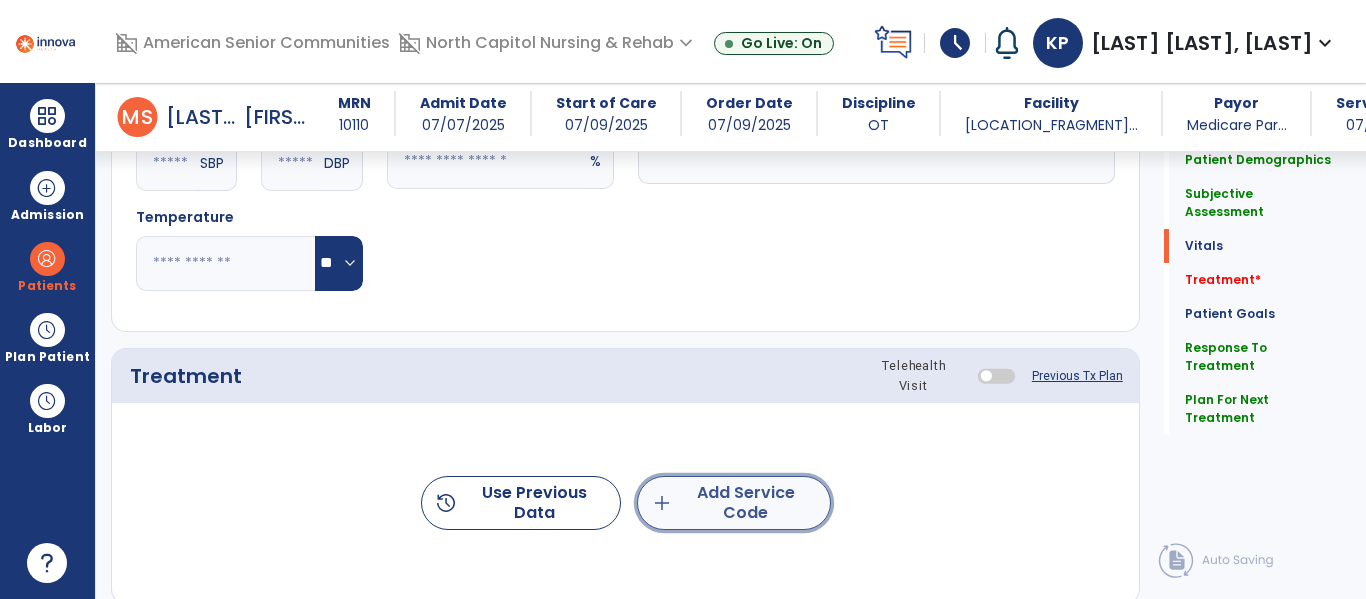 click on "add  Add Service Code" 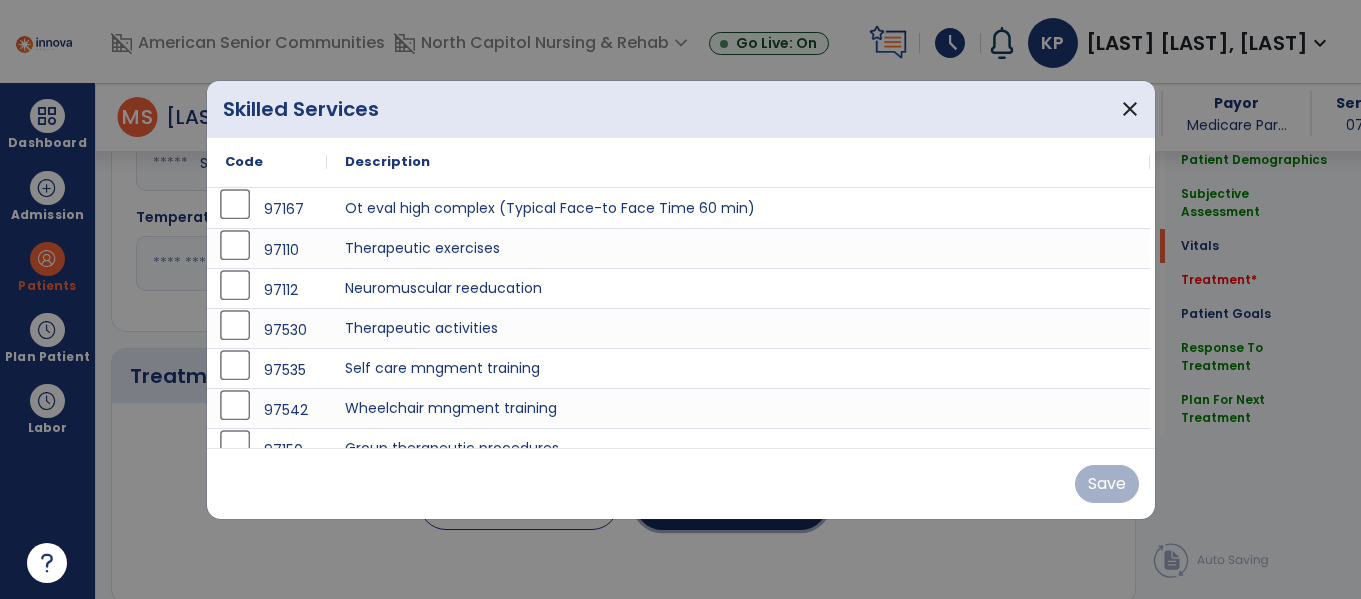 scroll, scrollTop: 981, scrollLeft: 0, axis: vertical 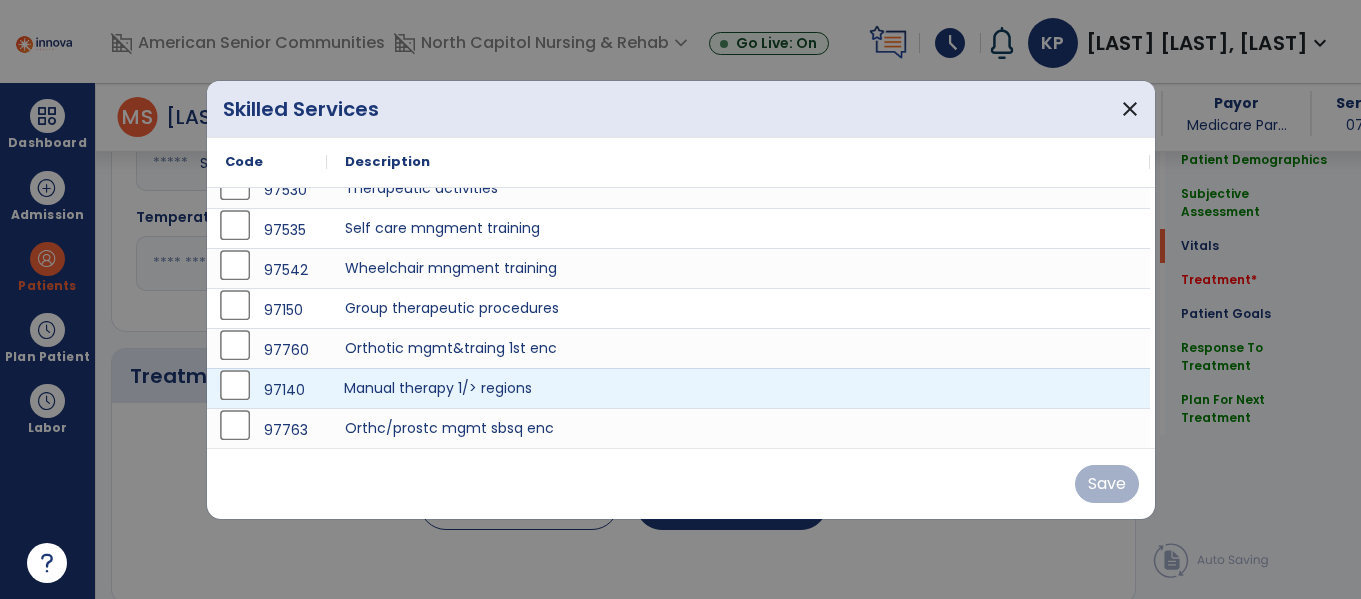 click on "Manual therapy 1/> regions" at bounding box center (738, 388) 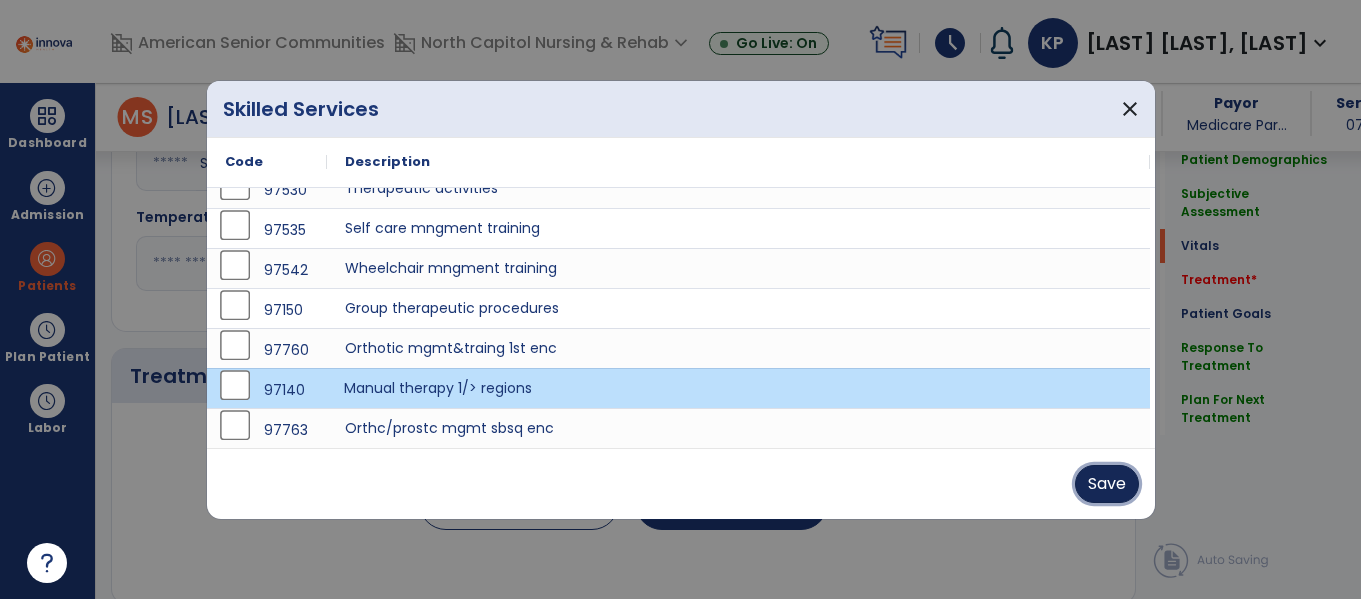 click on "Save" at bounding box center (1107, 484) 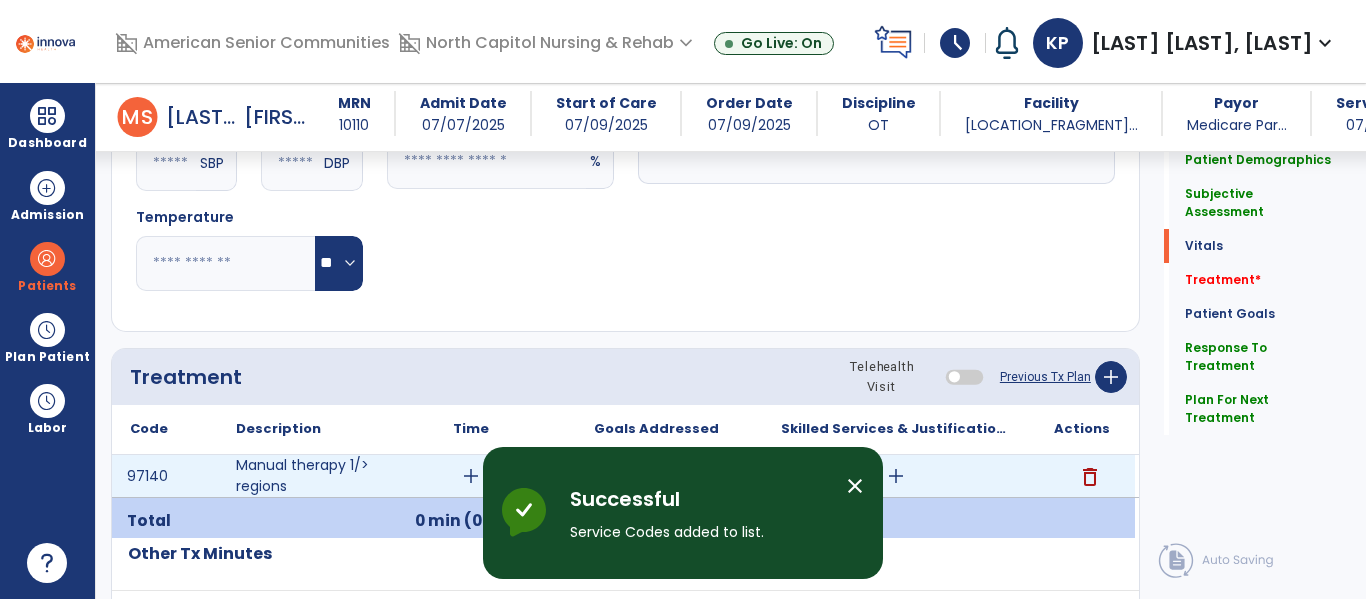 click on "add" at bounding box center (471, 476) 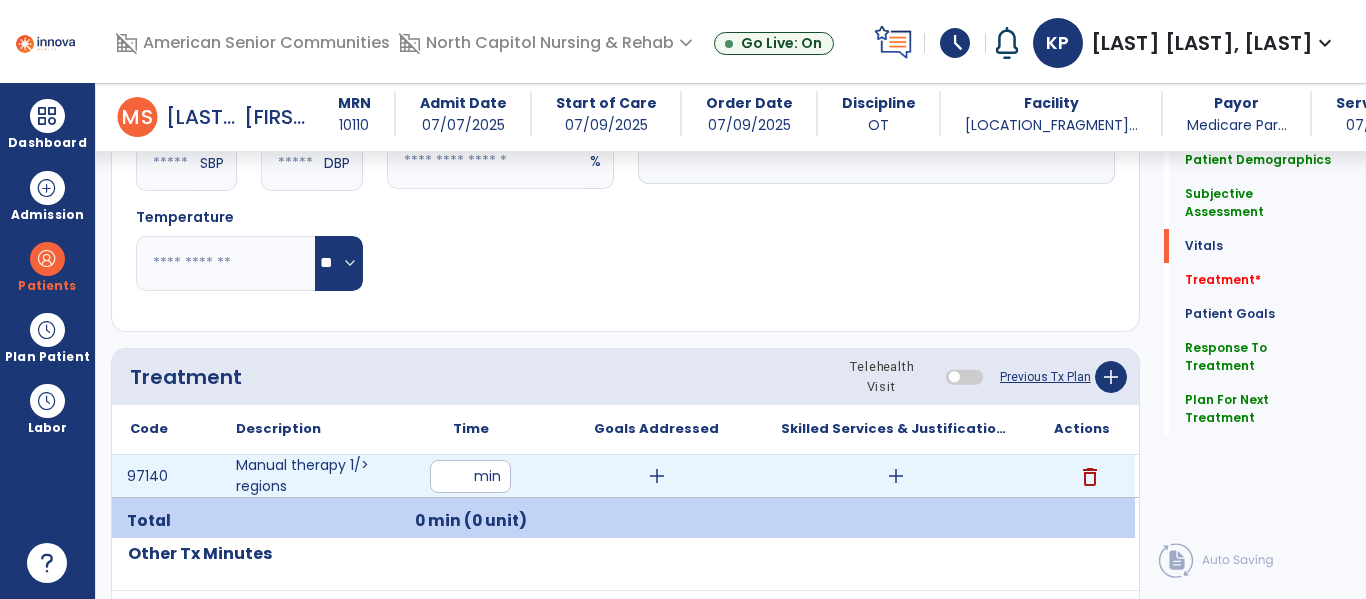 type on "**" 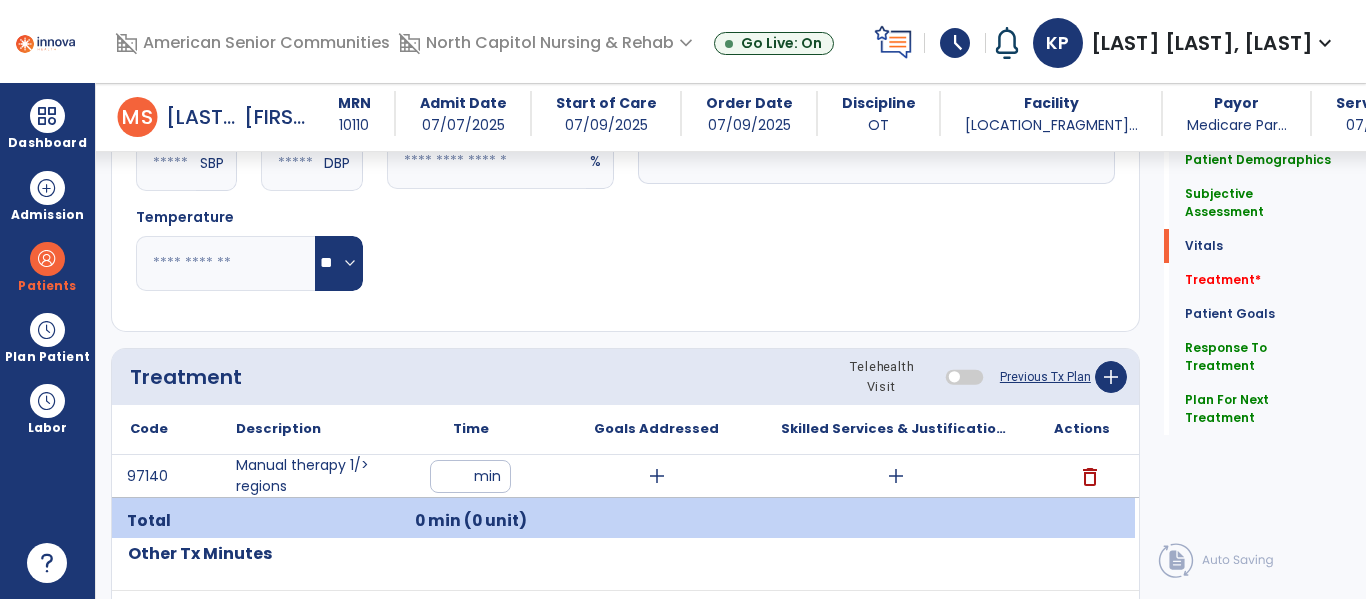 click on "Treatment Telehealth Visit  Previous Tx Plan   add" 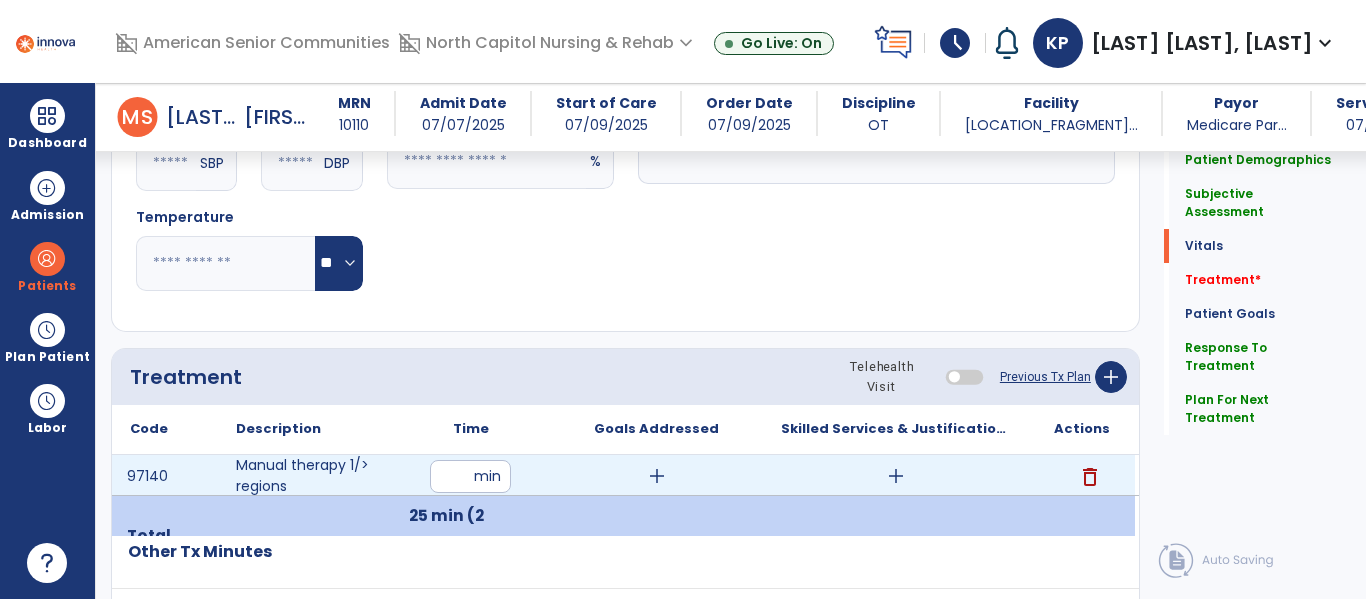 click on "add" at bounding box center [896, 476] 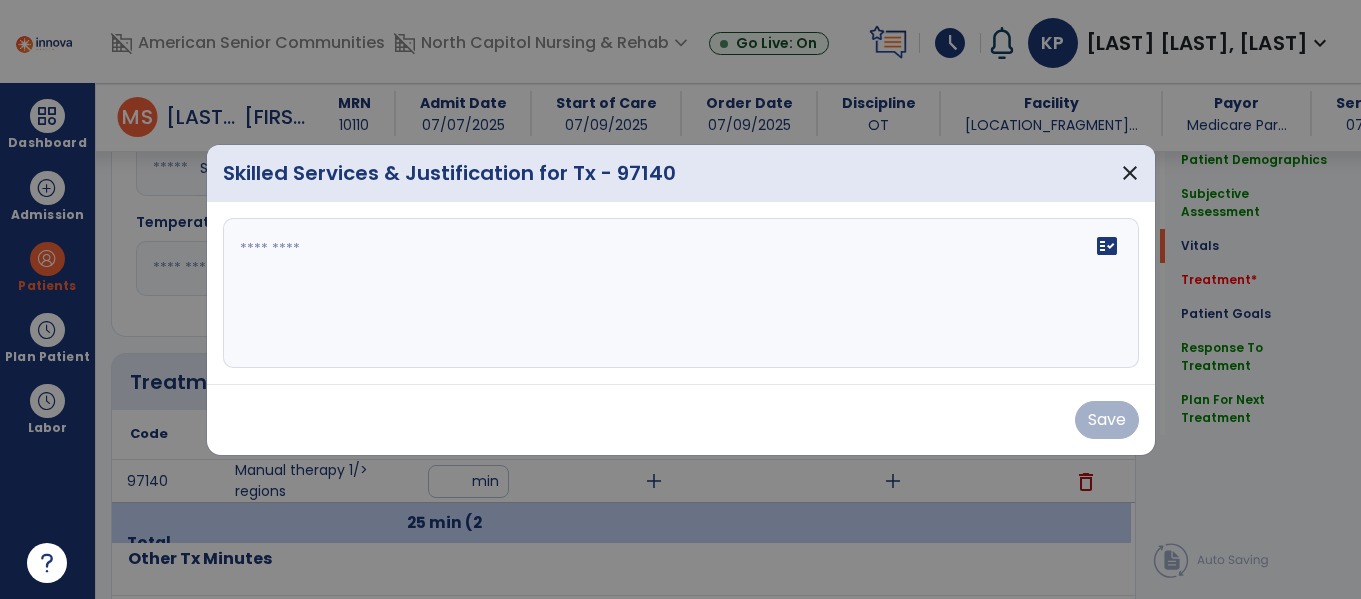 scroll, scrollTop: 981, scrollLeft: 0, axis: vertical 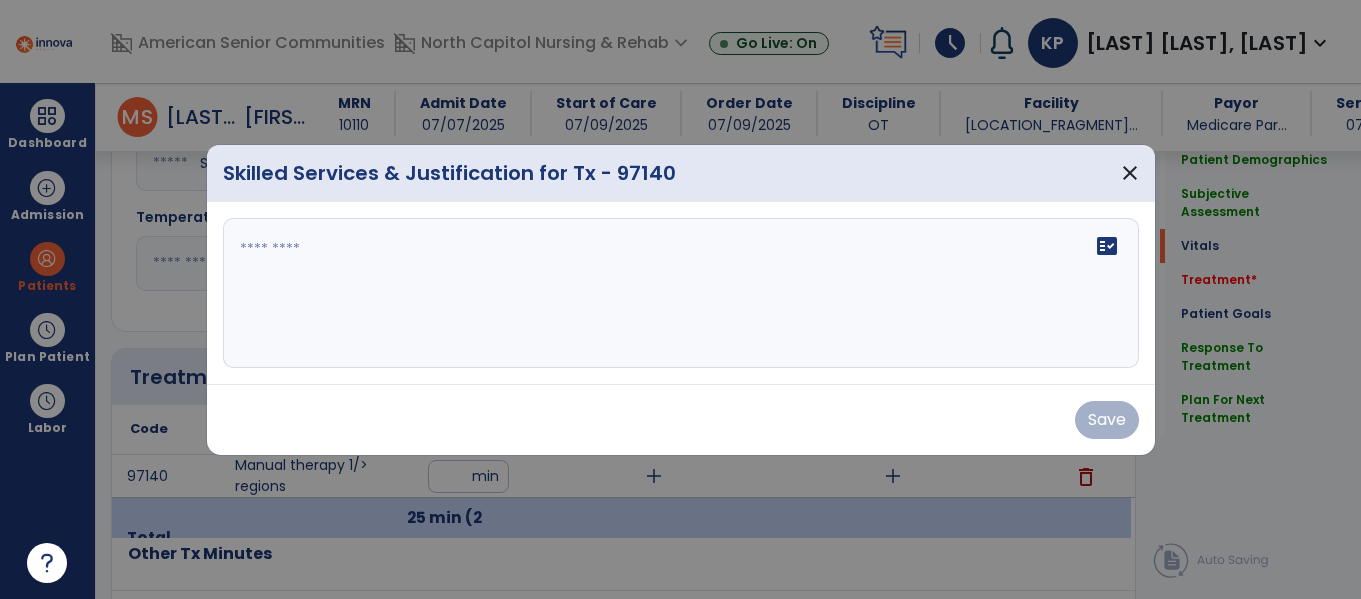 click on "fact_check" at bounding box center (681, 293) 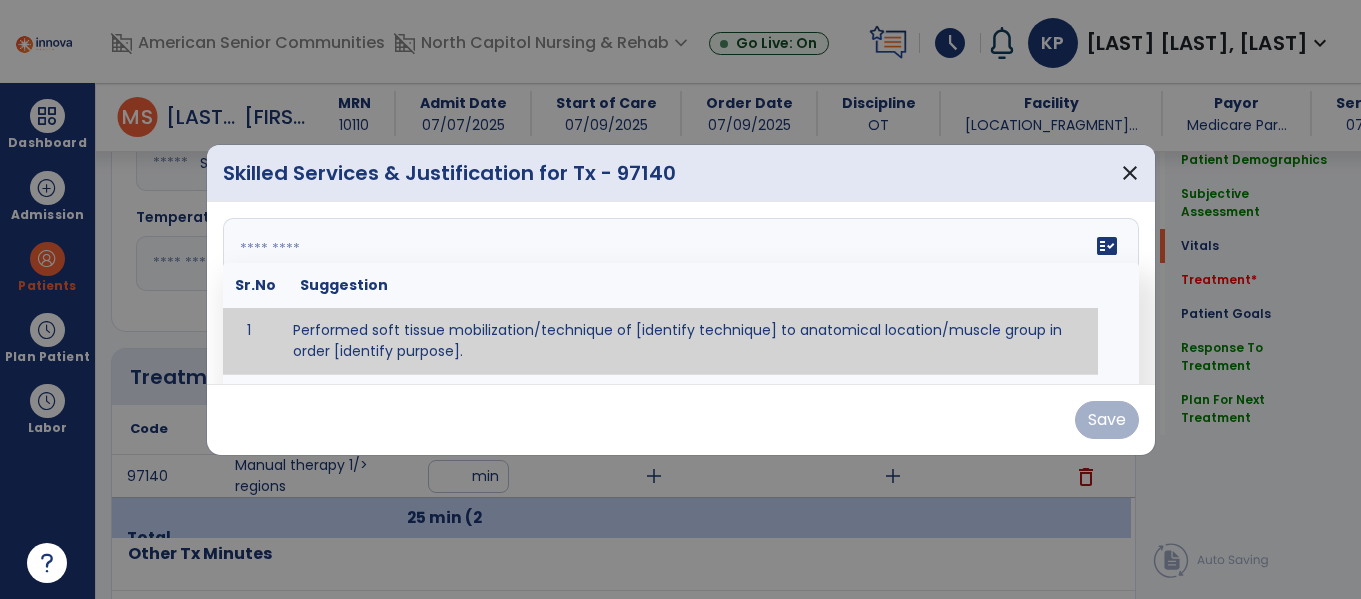 paste on "**********" 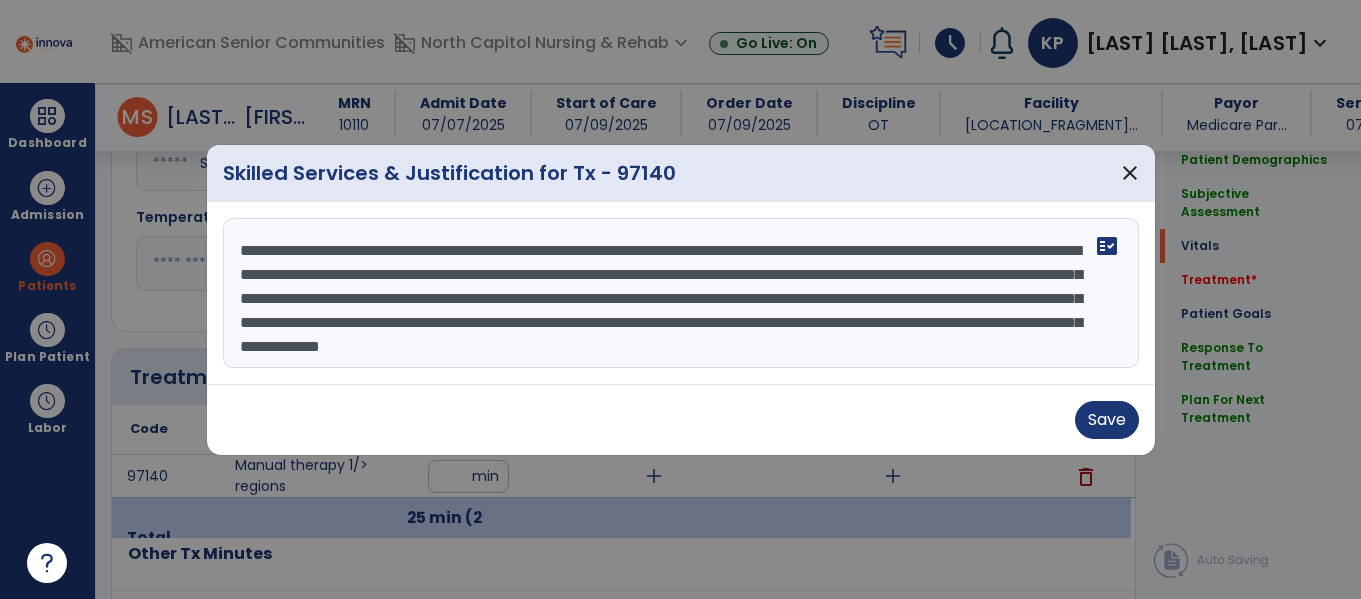 scroll, scrollTop: 16, scrollLeft: 0, axis: vertical 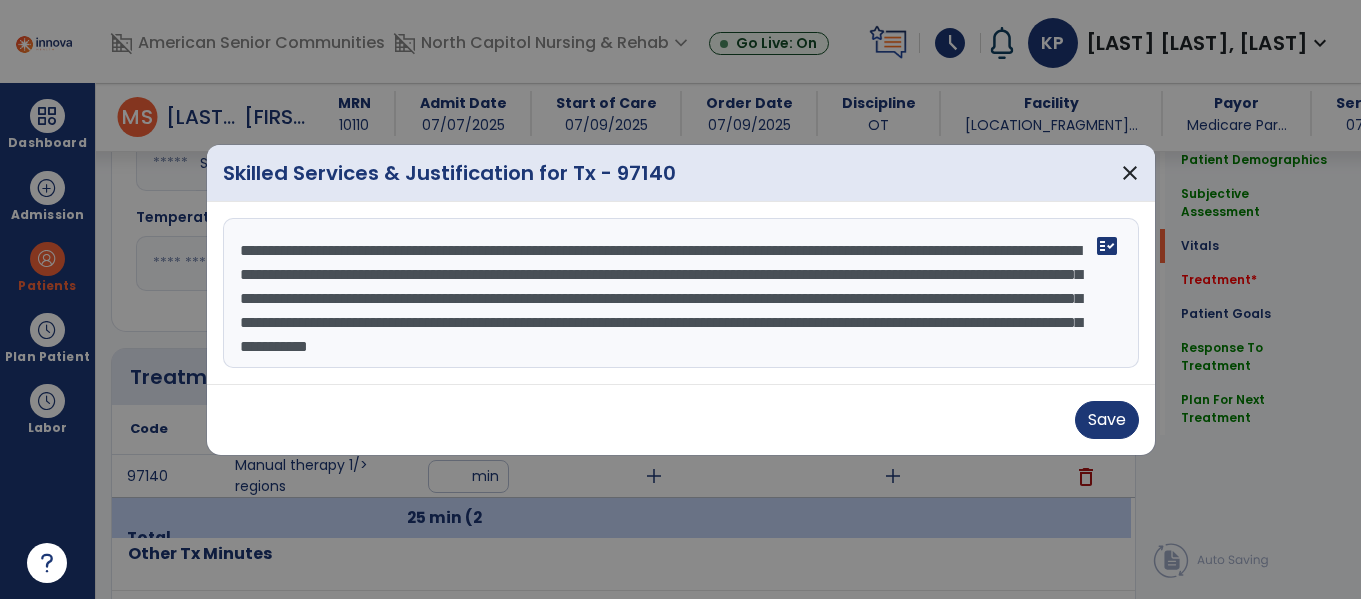 drag, startPoint x: 985, startPoint y: 273, endPoint x: 385, endPoint y: 274, distance: 600.00085 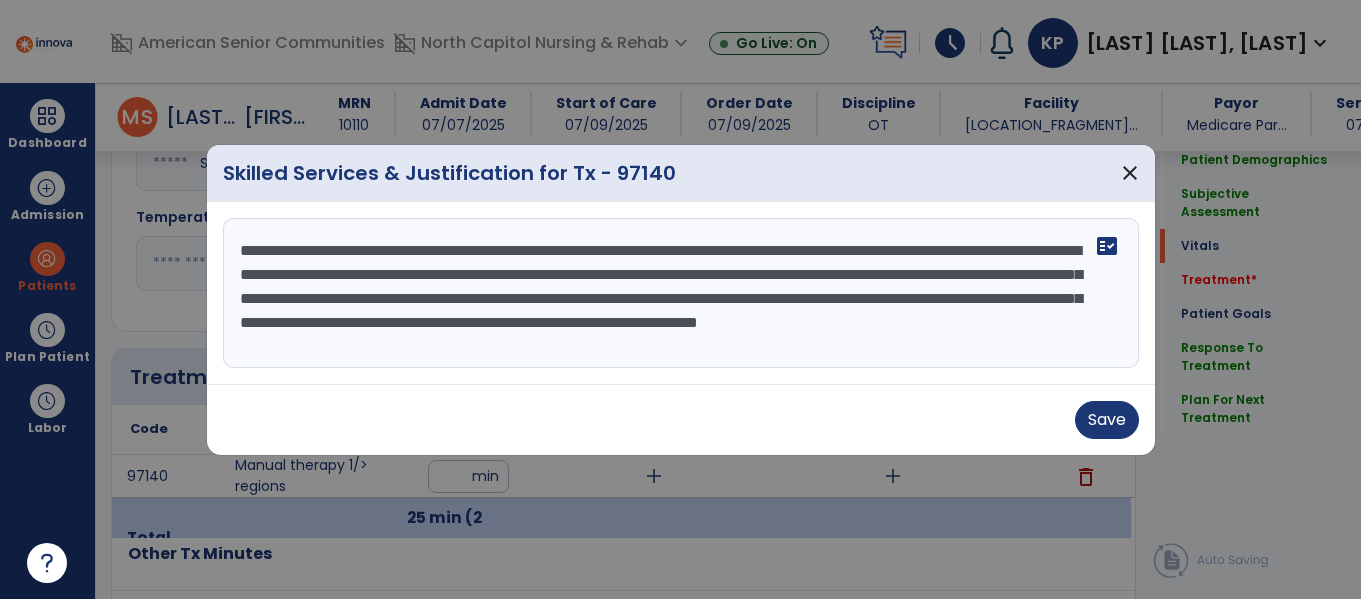 click on "**********" at bounding box center (681, 293) 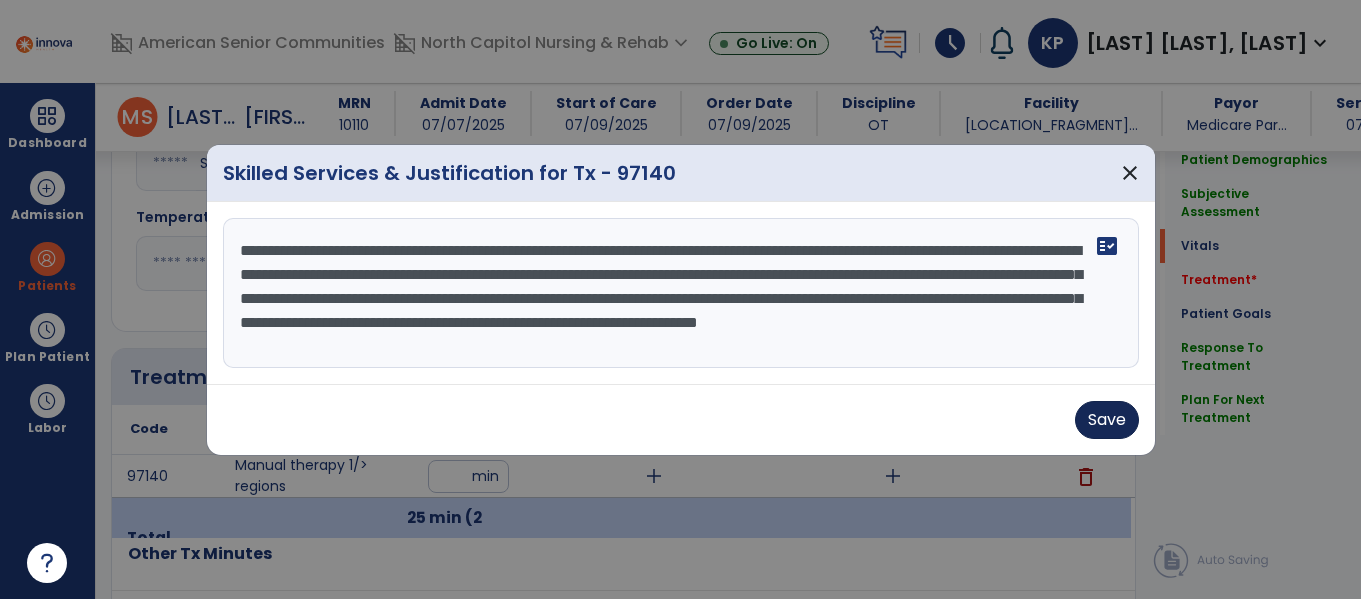 type on "**********" 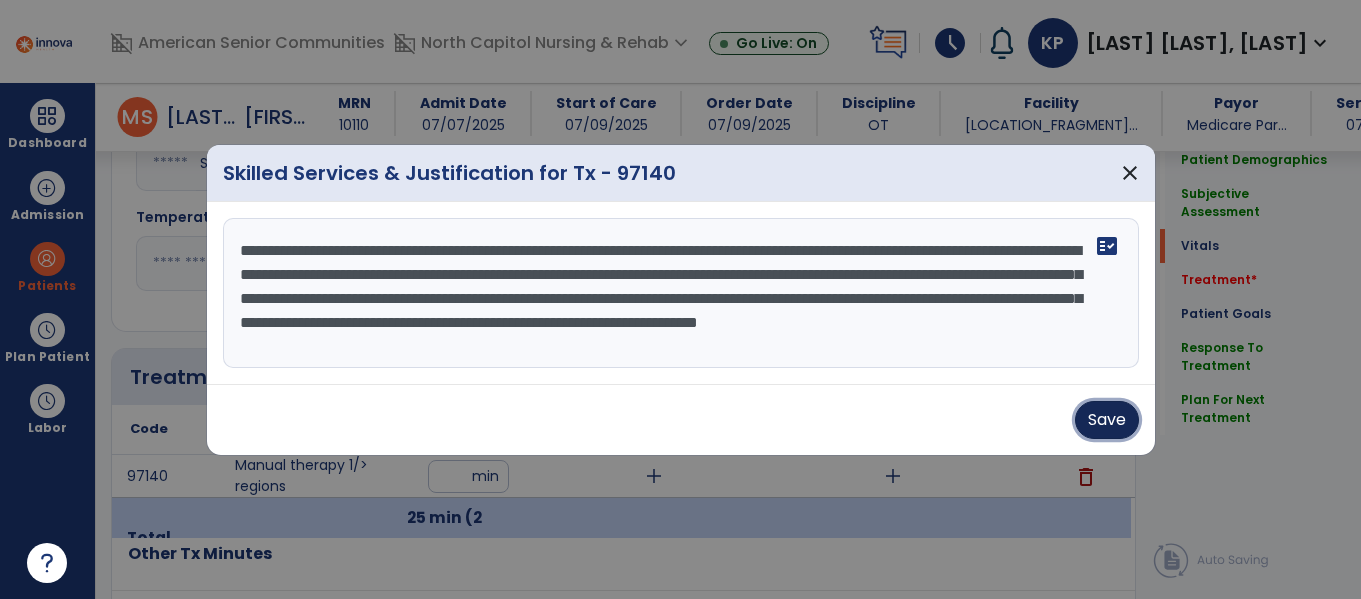 click on "Save" at bounding box center [1107, 420] 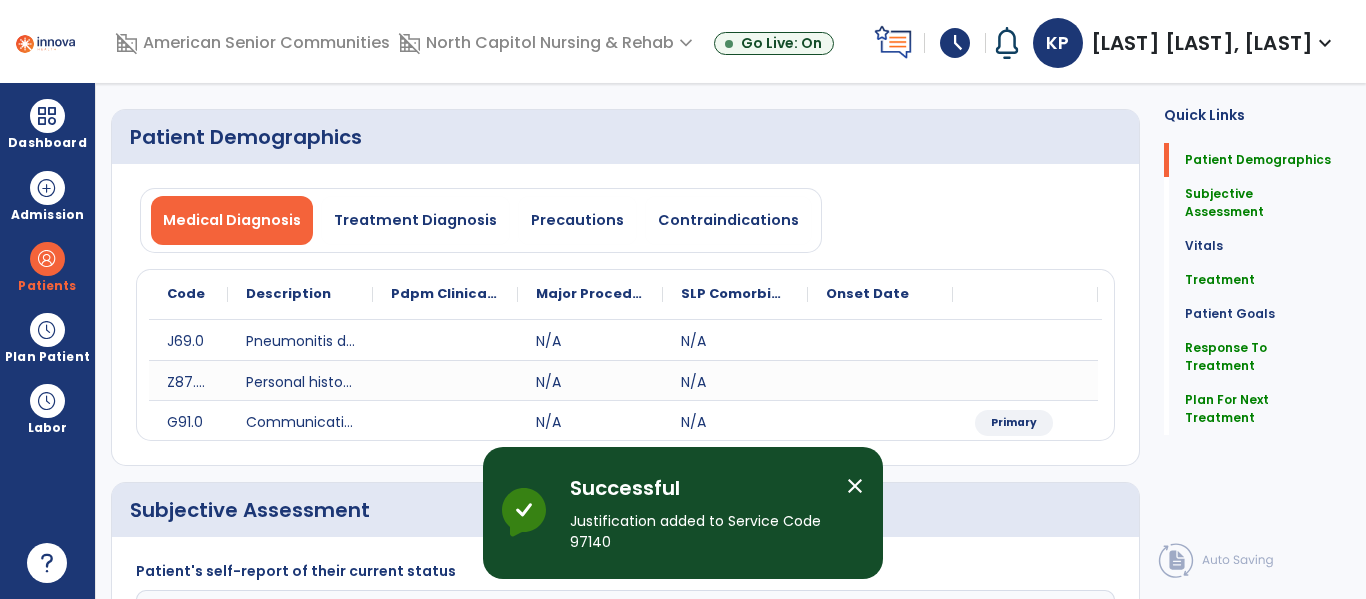 scroll, scrollTop: 0, scrollLeft: 0, axis: both 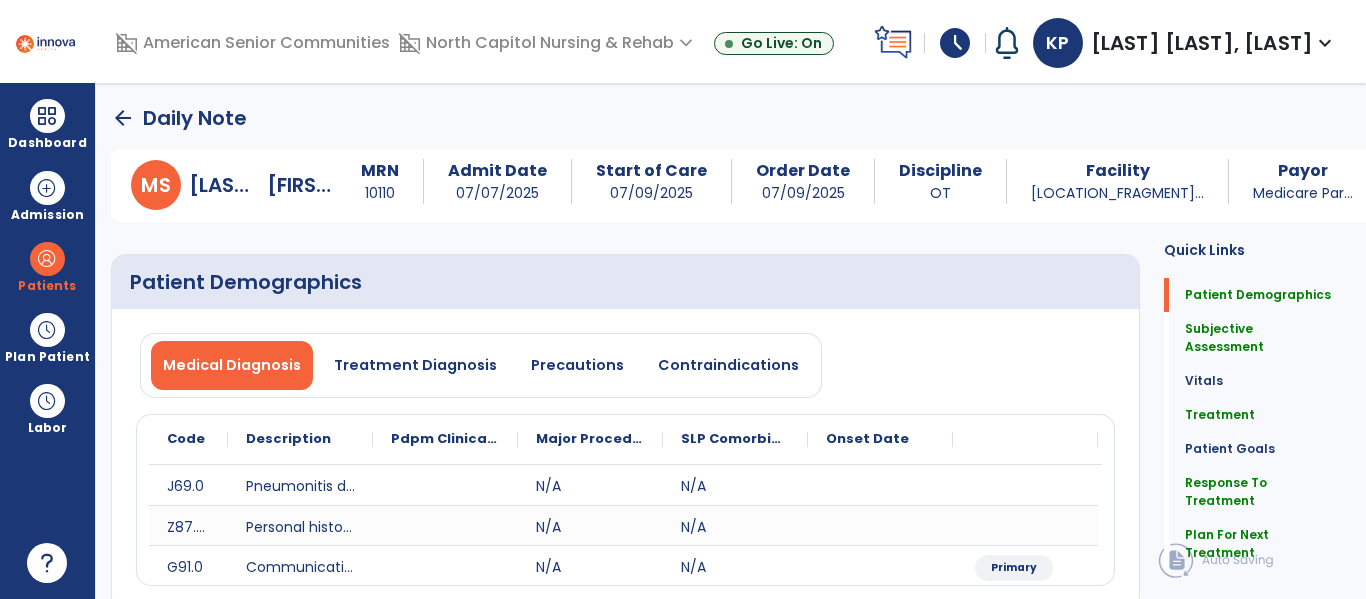 click on "arrow_back" 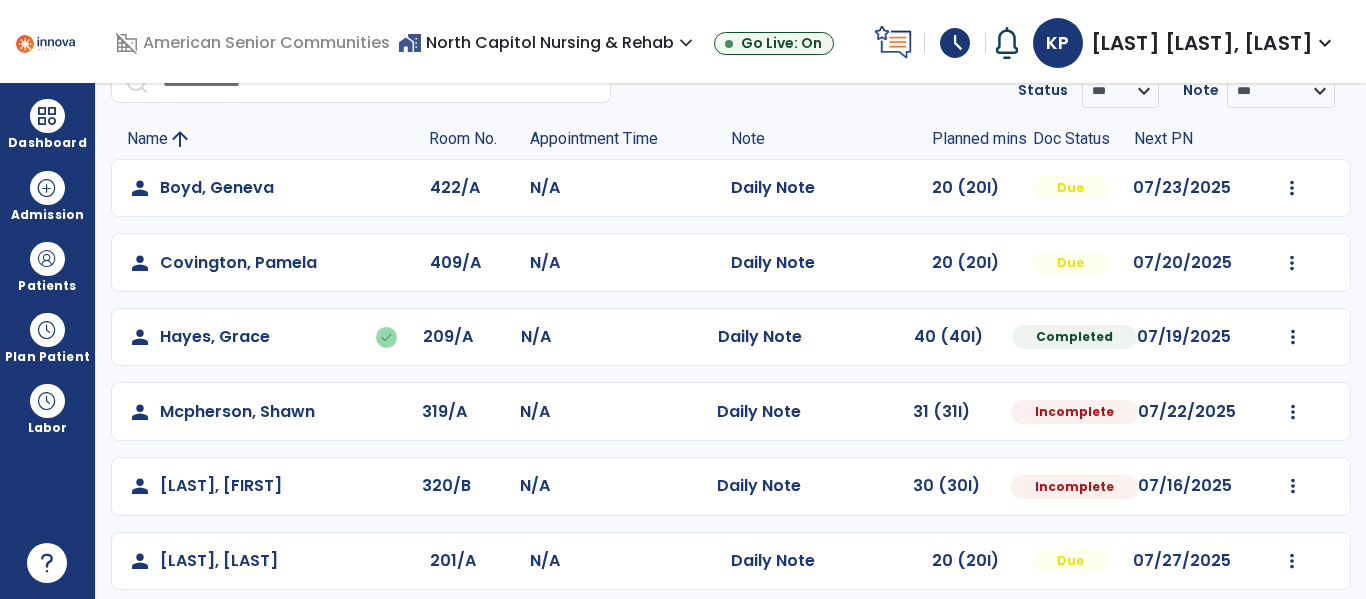 scroll, scrollTop: 115, scrollLeft: 0, axis: vertical 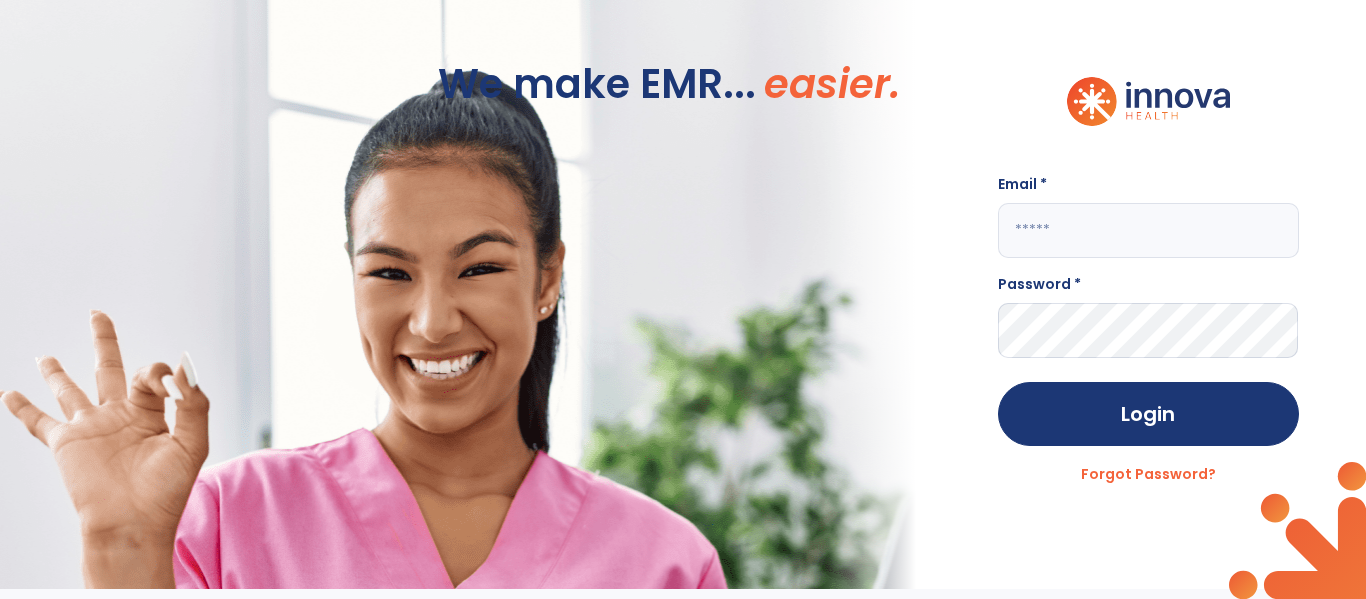 click 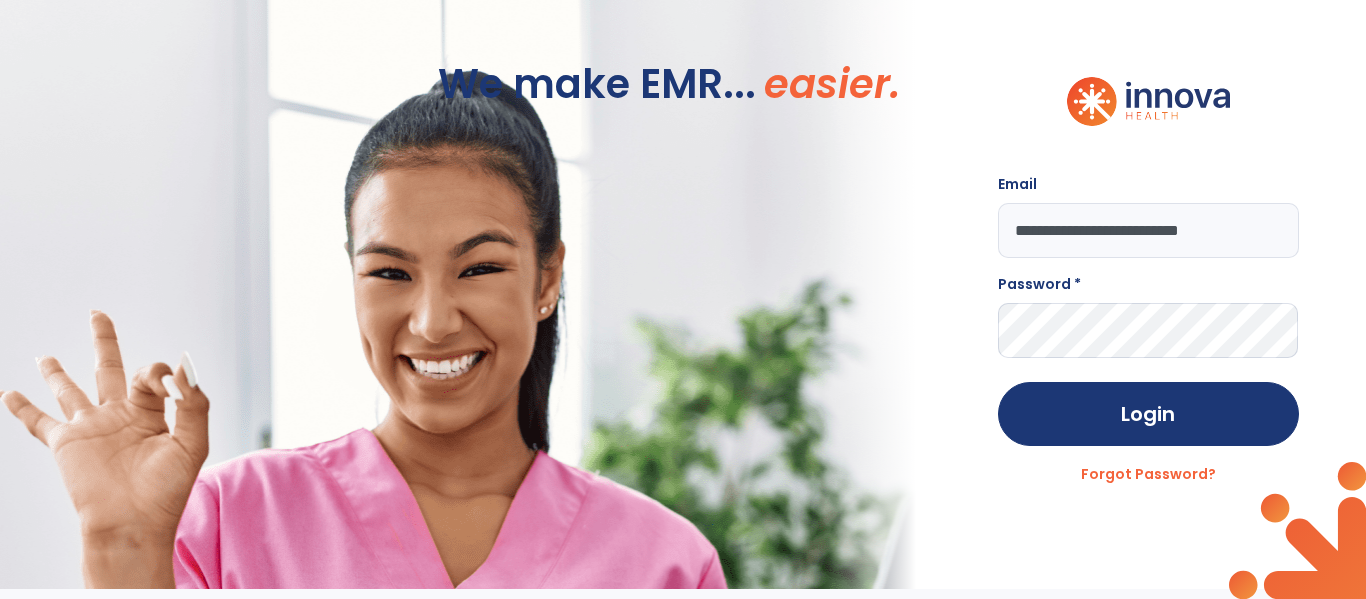 type on "**********" 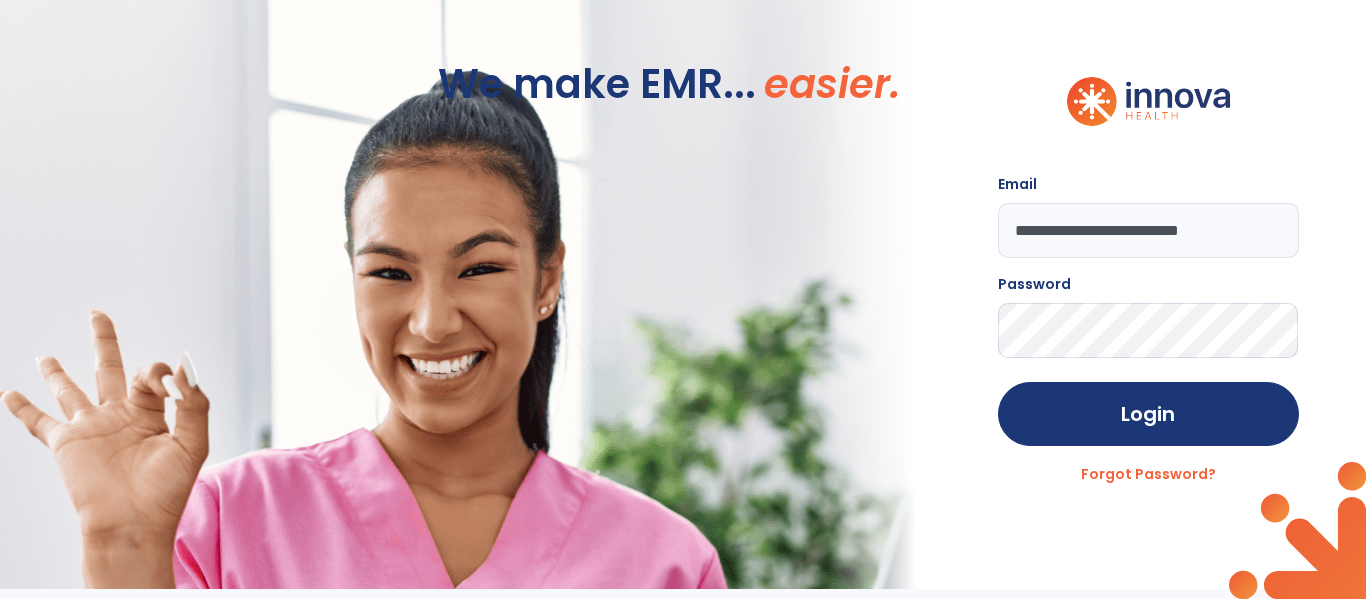 click on "Login" 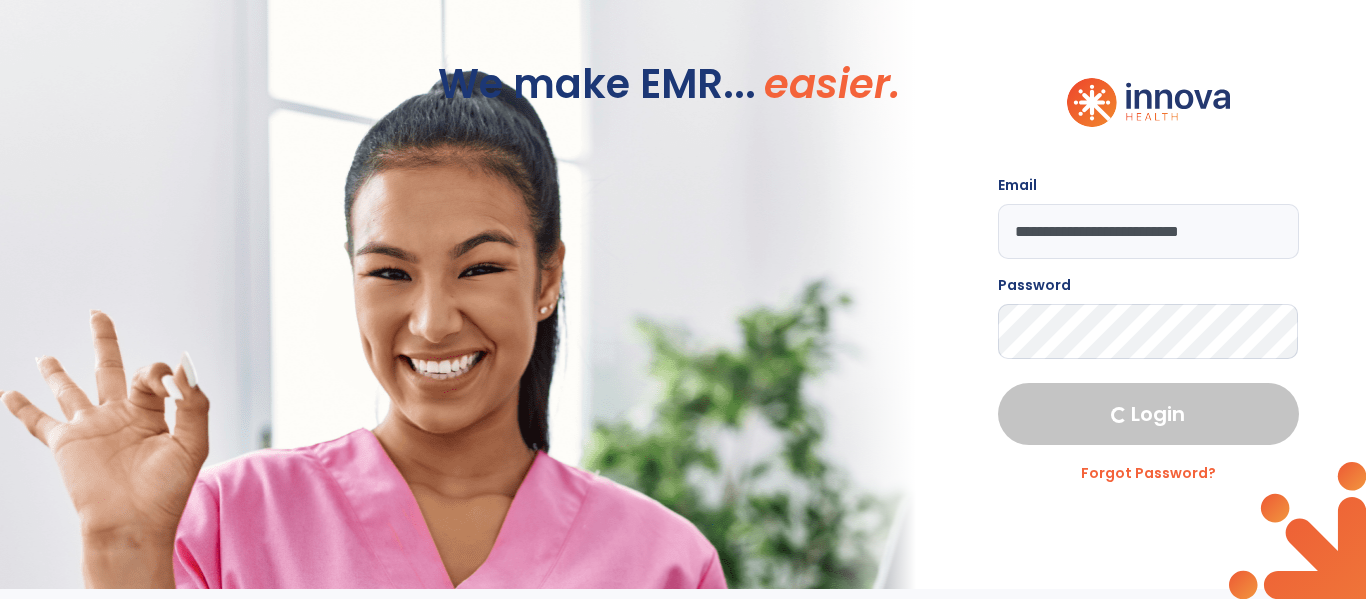 select on "****" 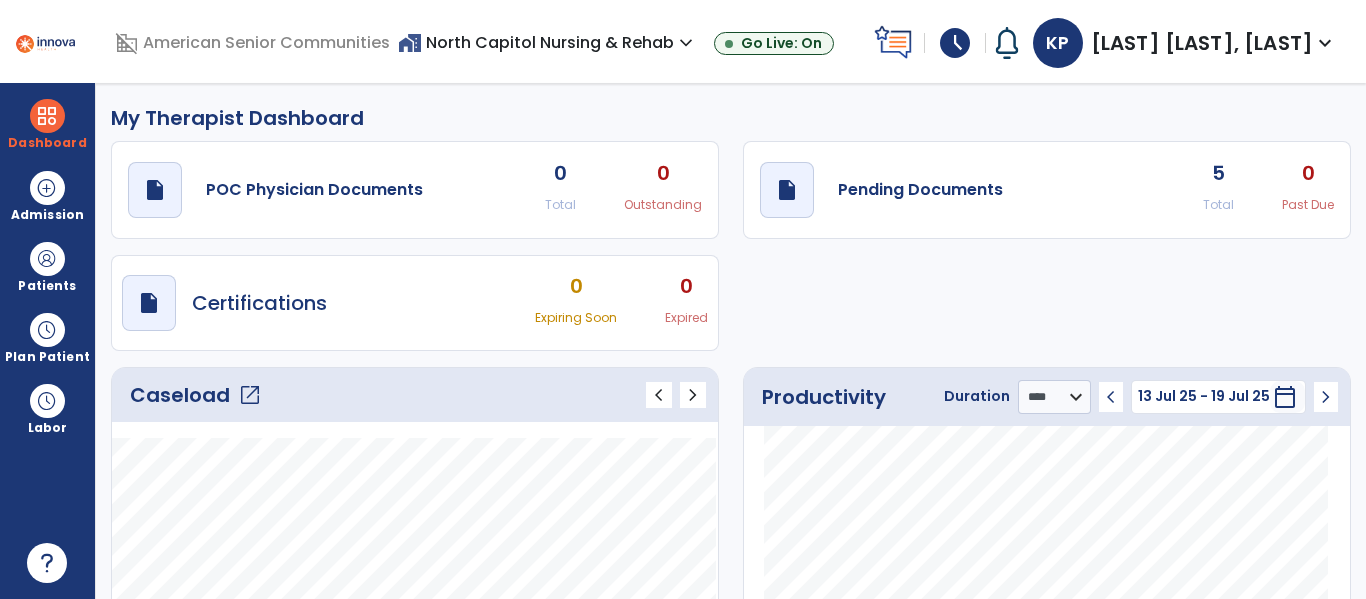 click on "open_in_new" 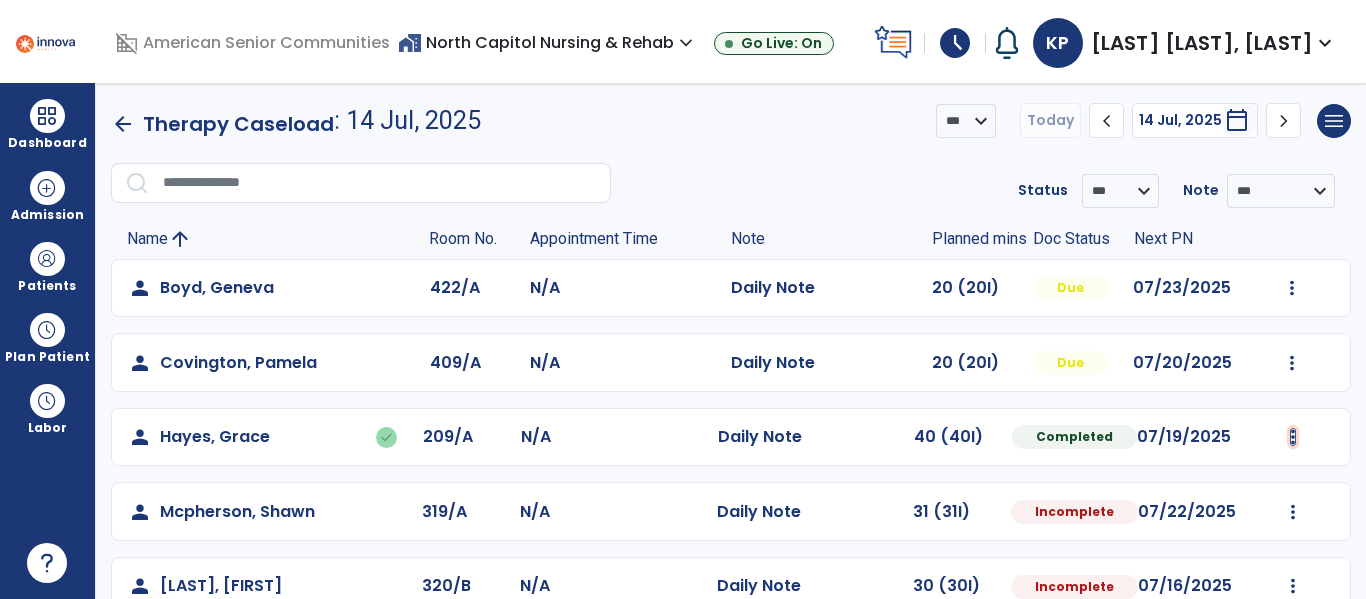 click at bounding box center (1292, 288) 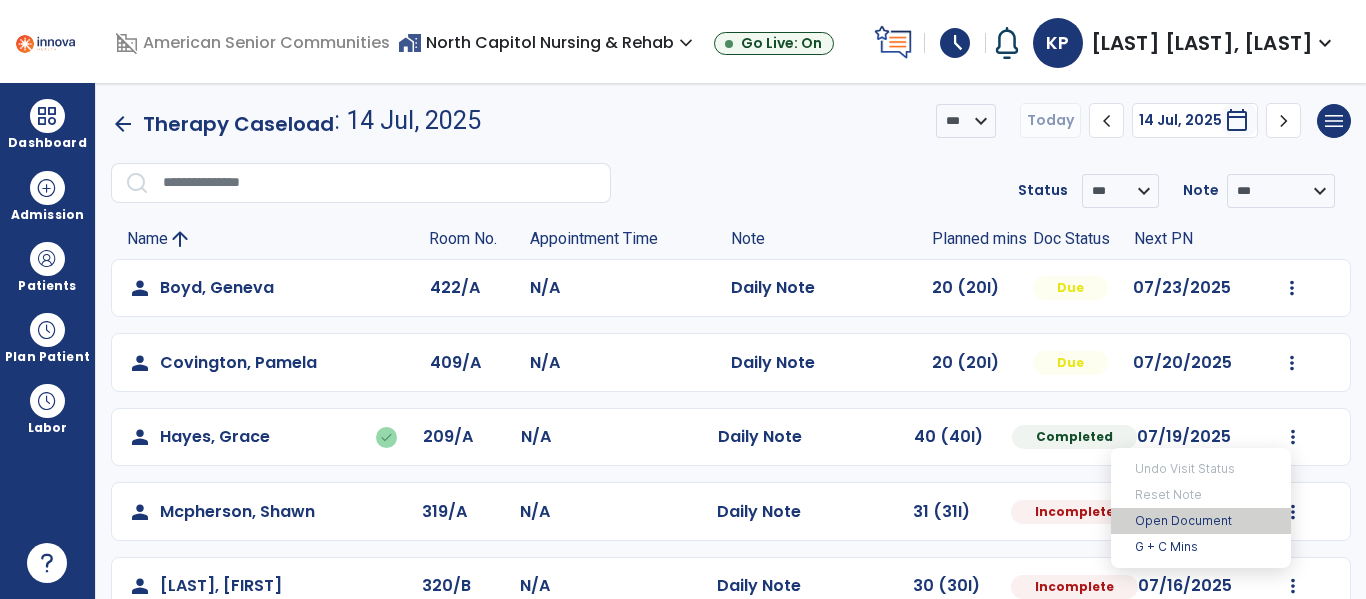 click on "Open Document" at bounding box center [1201, 521] 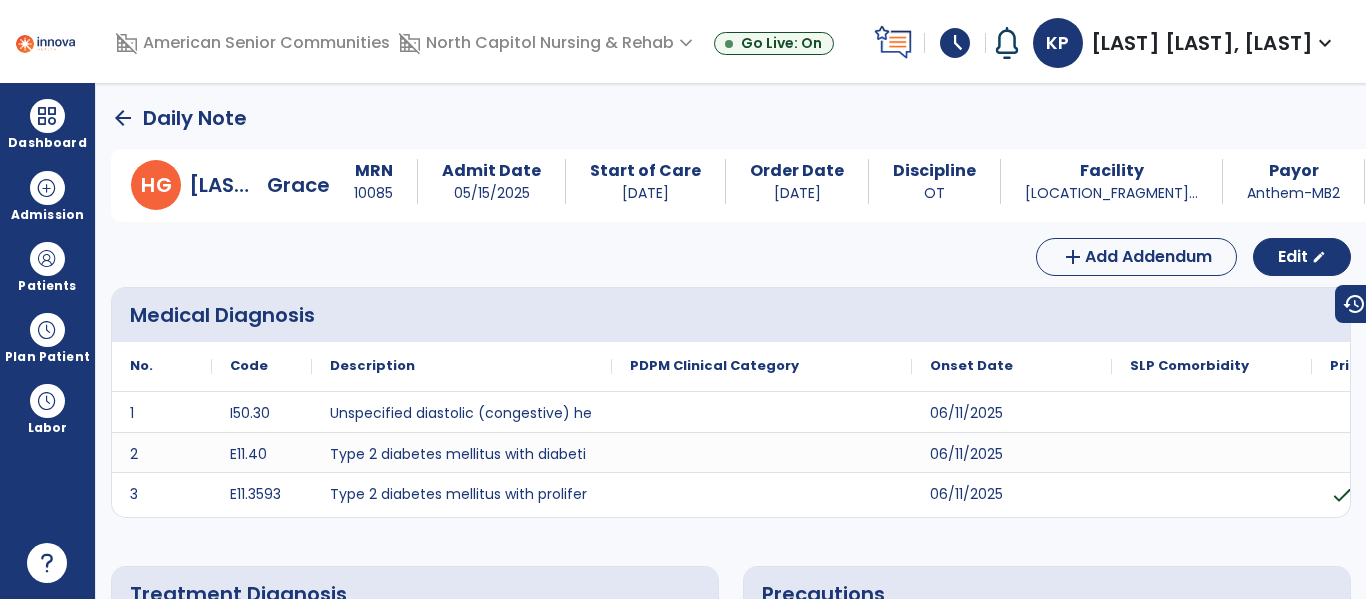 click on "PDPM Clinical Category" at bounding box center (762, 366) 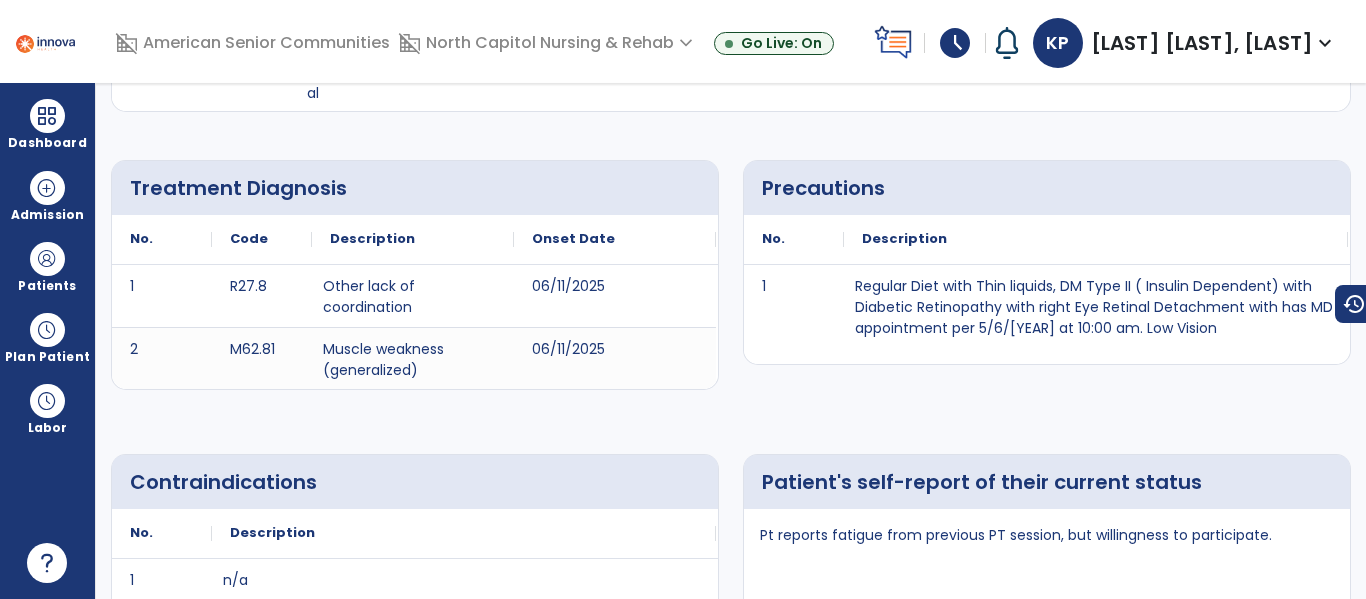 scroll, scrollTop: 0, scrollLeft: 0, axis: both 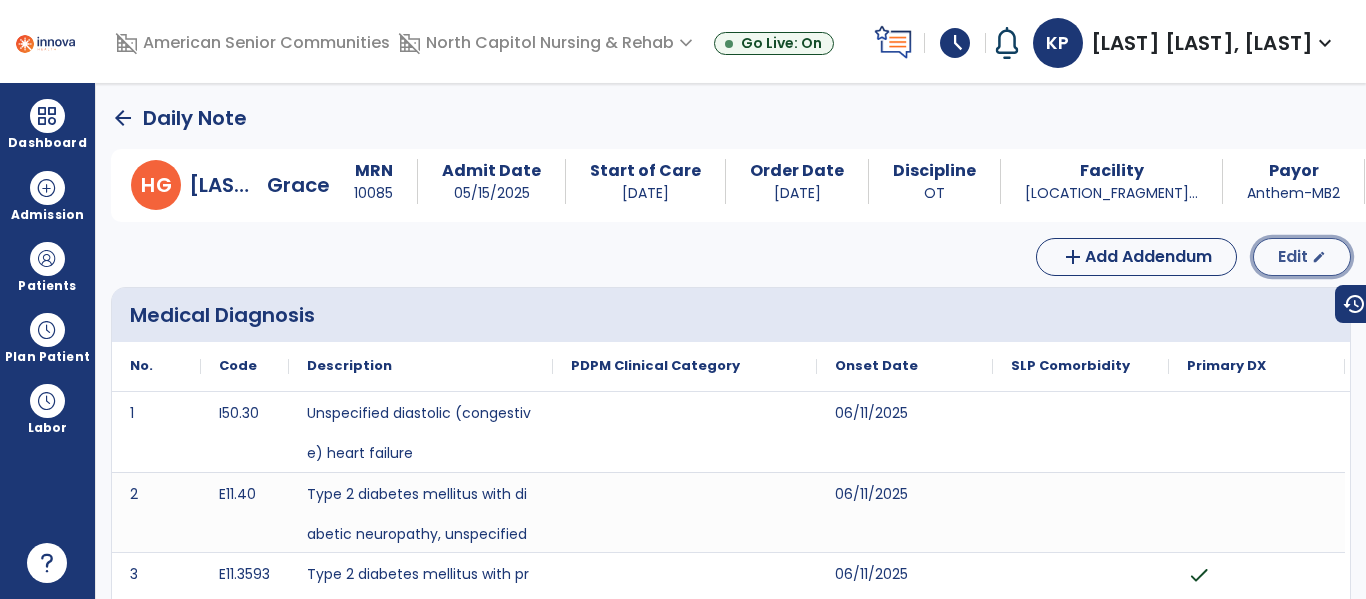 click on "Edit  edit" 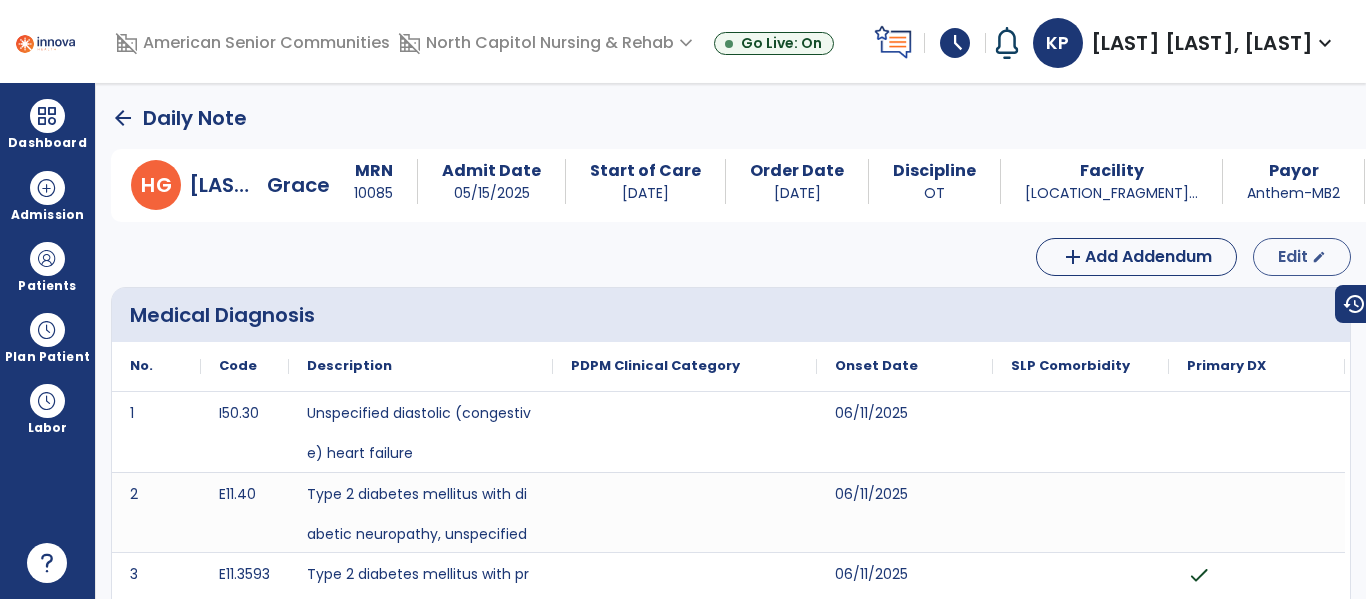select on "*" 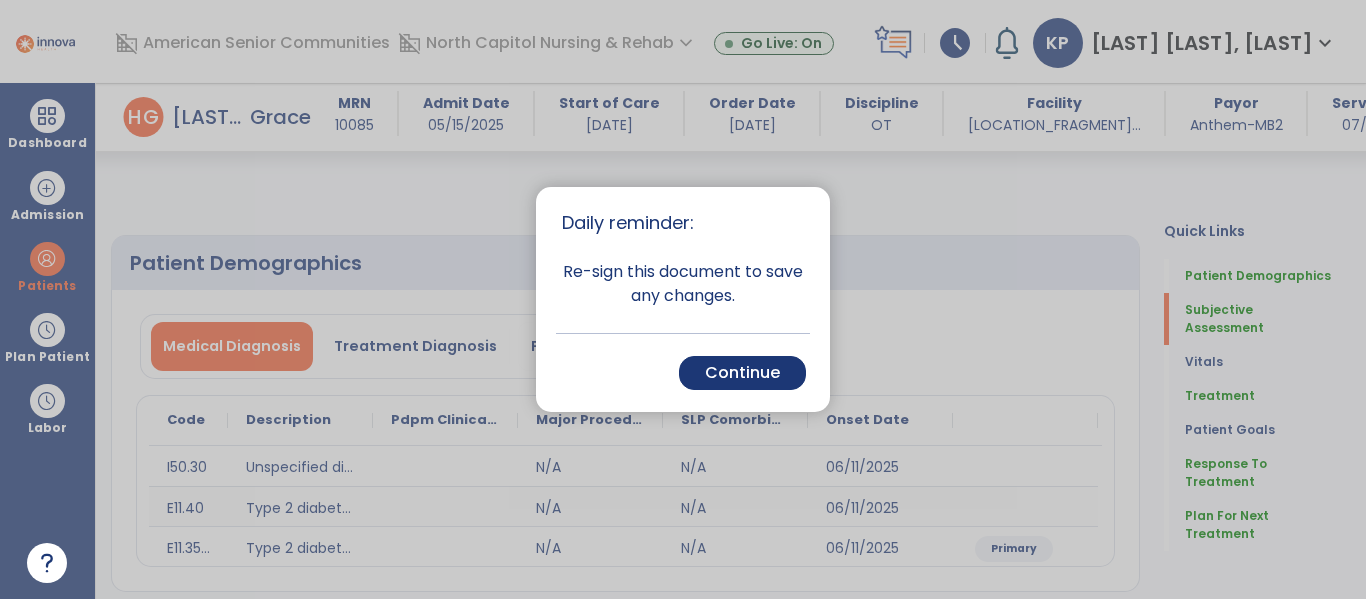 scroll, scrollTop: 518, scrollLeft: 0, axis: vertical 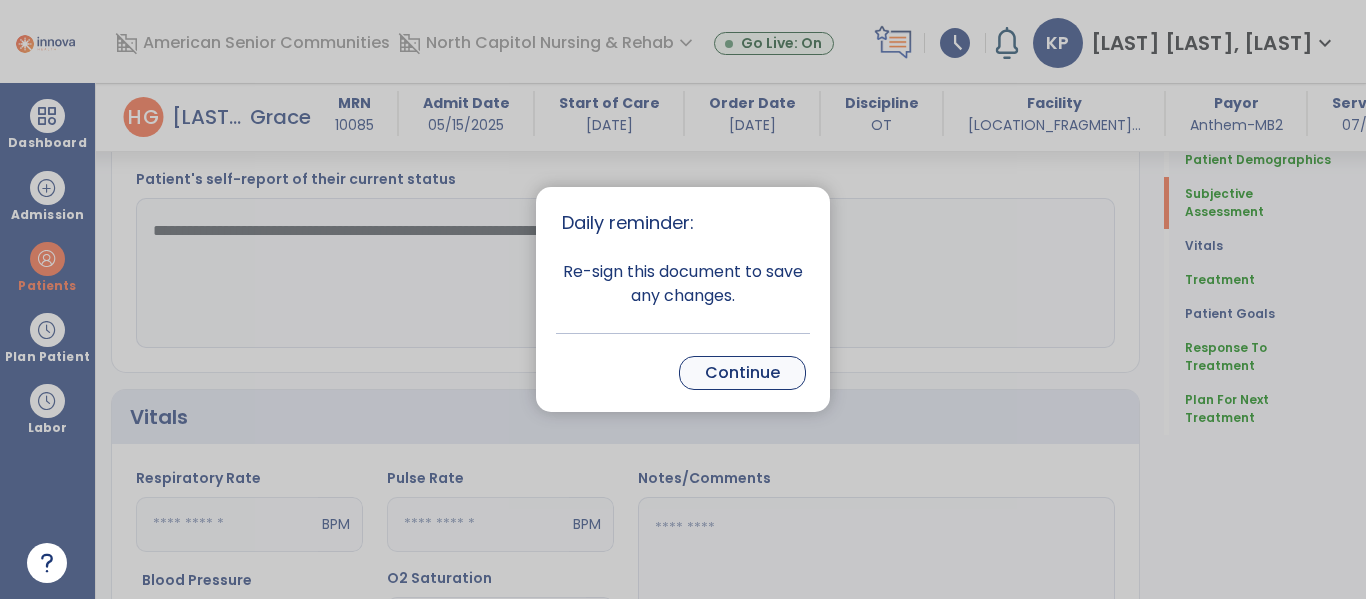 click on "Continue" at bounding box center [742, 373] 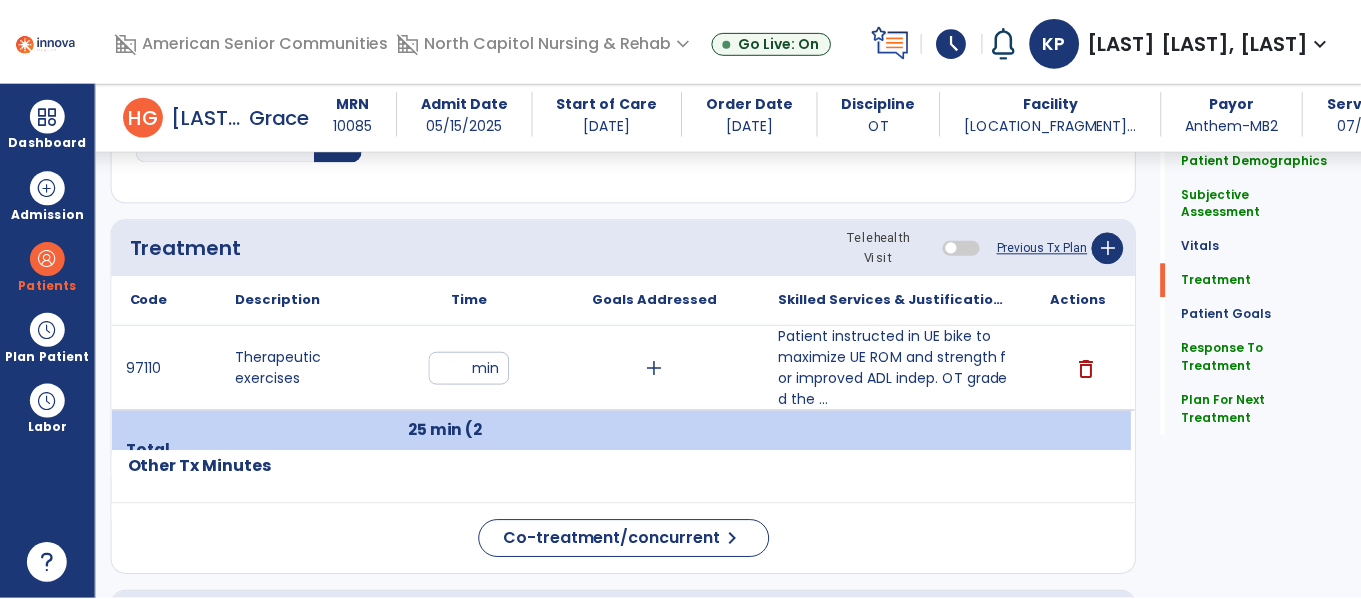 scroll, scrollTop: 1134, scrollLeft: 0, axis: vertical 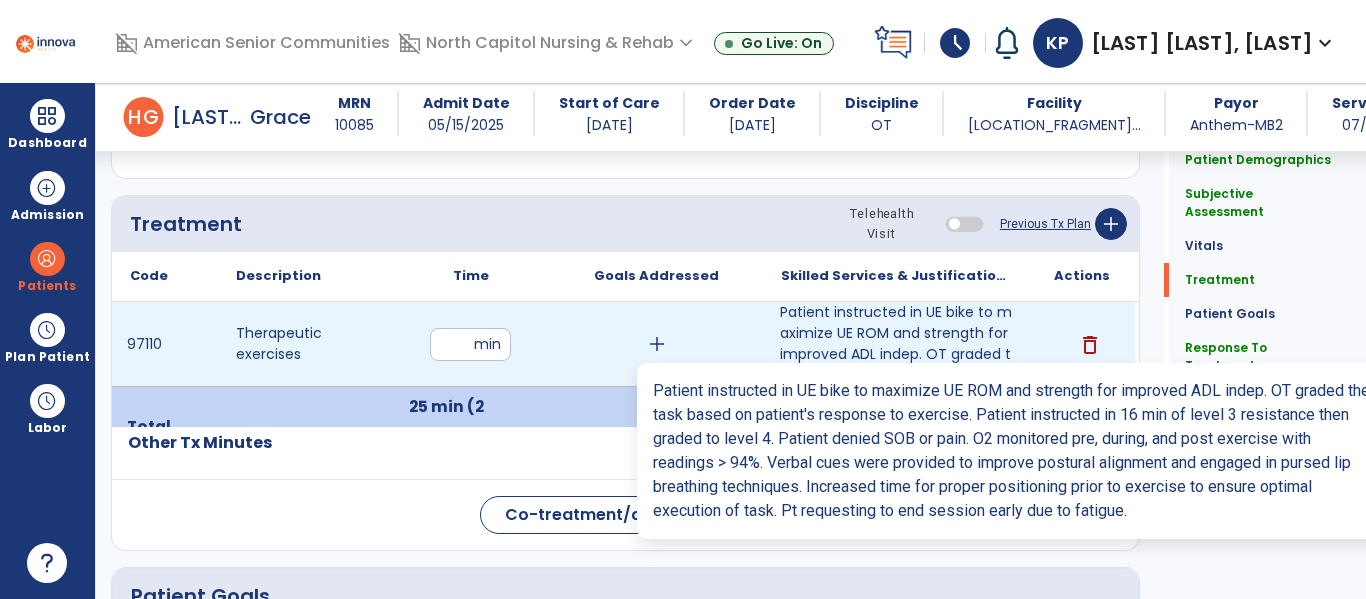 click on "Patient instructed in UE bike to maximize UE ROM and strength for improved ADL indep. OT graded the ..." at bounding box center [896, 344] 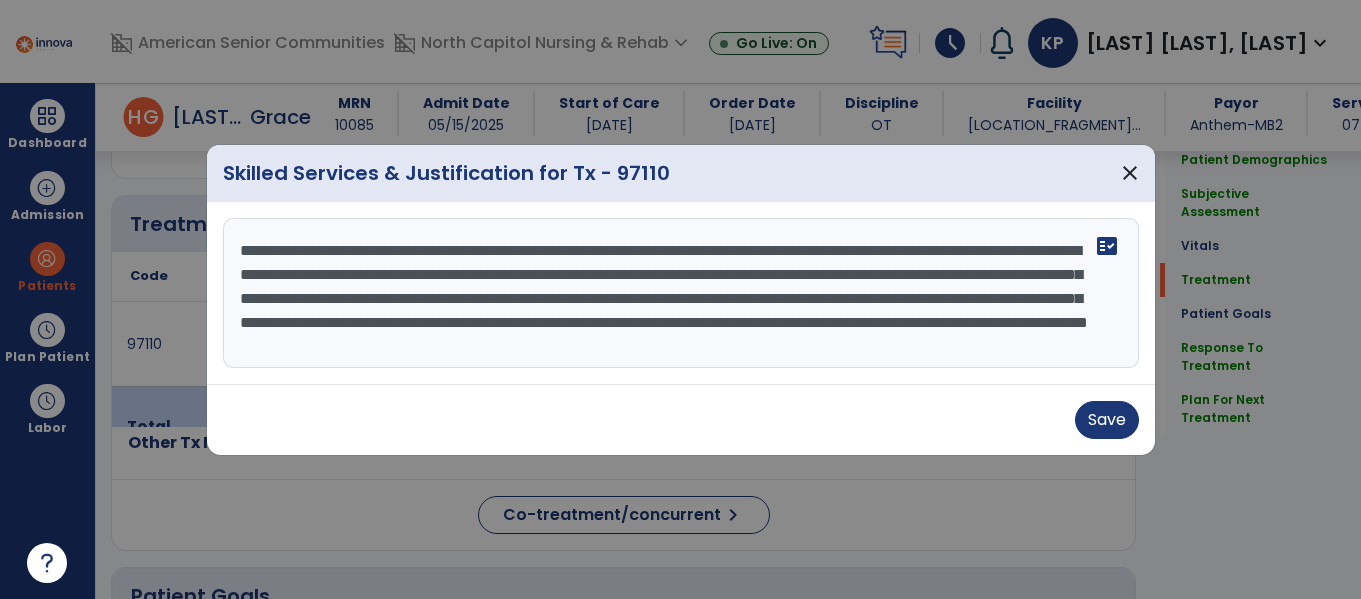 scroll, scrollTop: 1134, scrollLeft: 0, axis: vertical 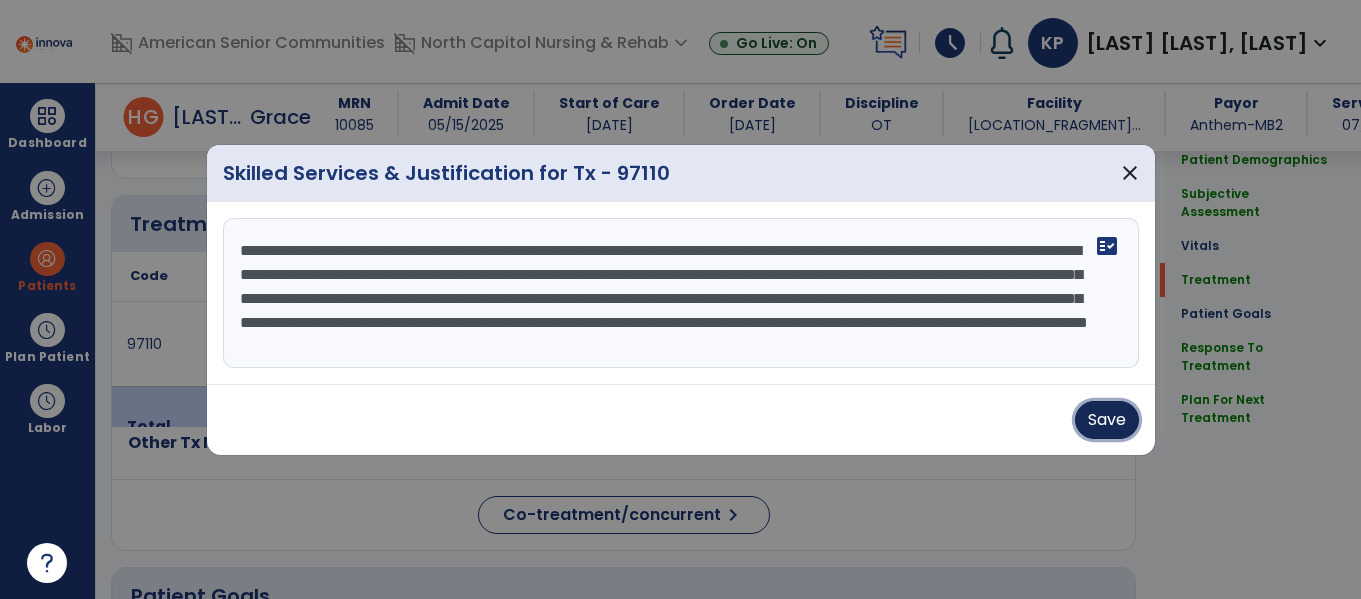 click on "Save" at bounding box center (1107, 420) 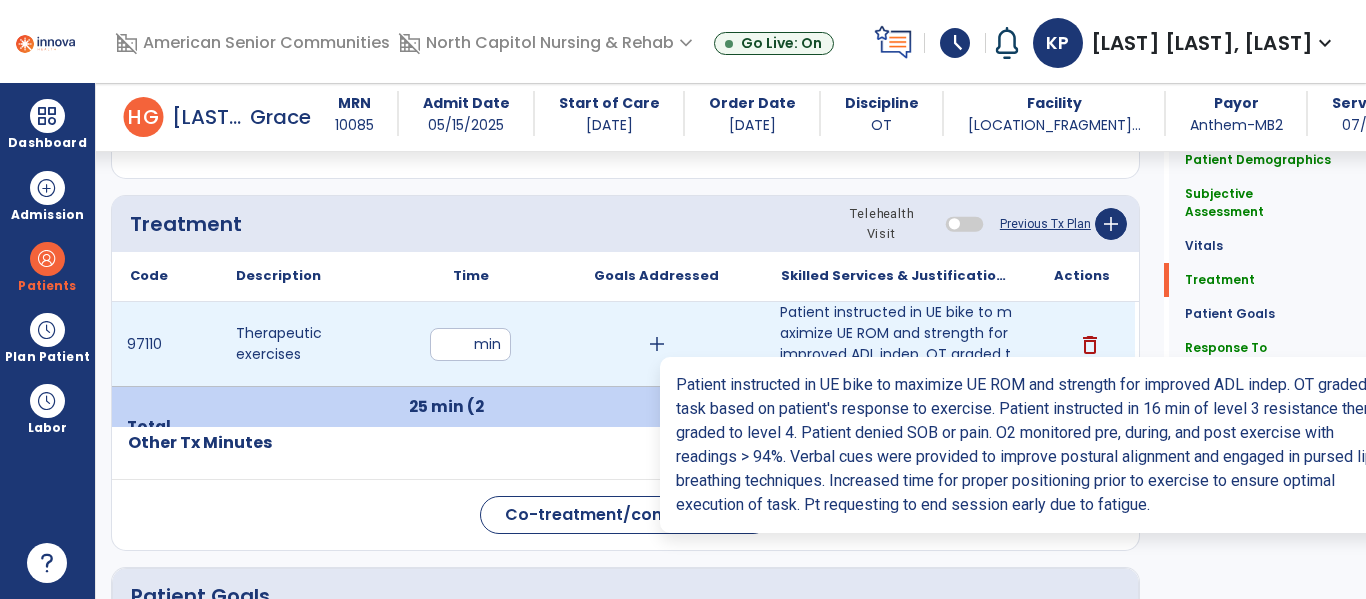 click on "Patient instructed in UE bike to maximize UE ROM and strength for improved ADL indep. OT graded the ..." at bounding box center [896, 344] 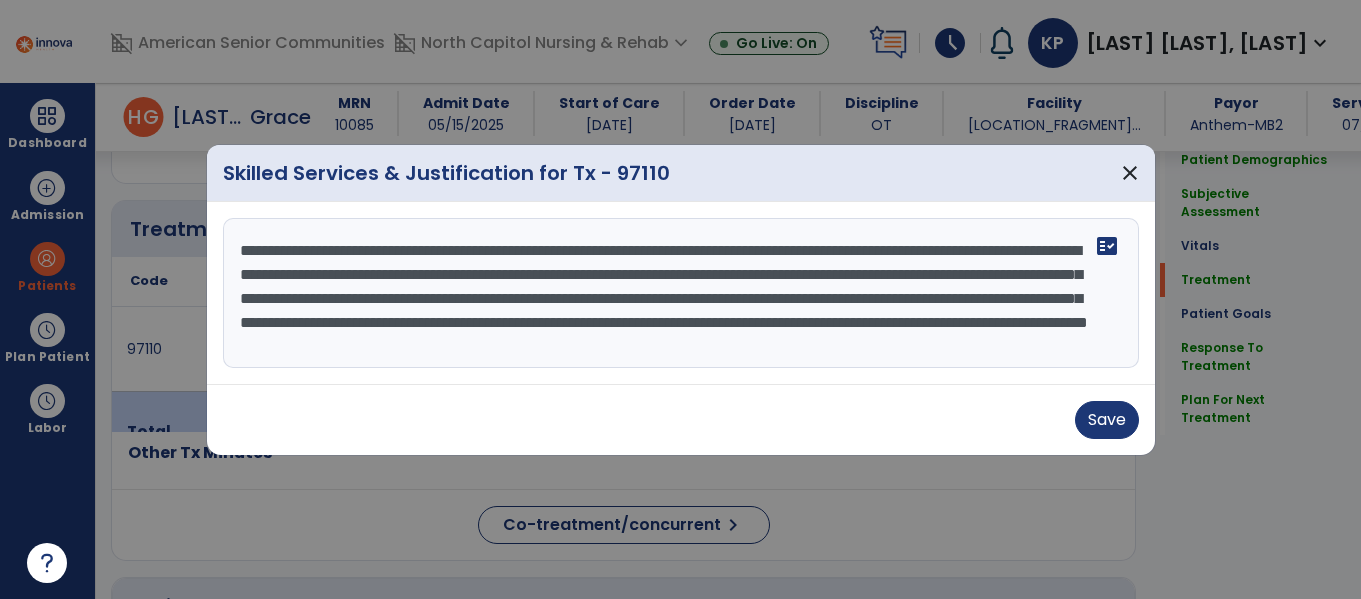 scroll, scrollTop: 1134, scrollLeft: 0, axis: vertical 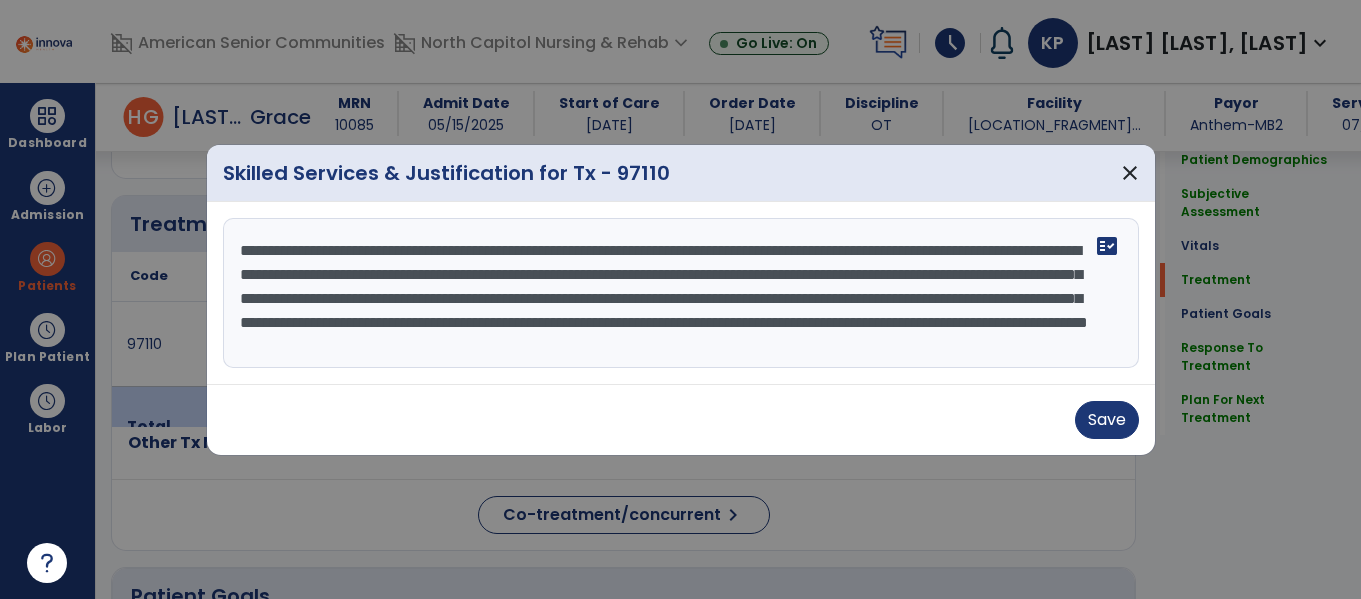 drag, startPoint x: 853, startPoint y: 336, endPoint x: 1058, endPoint y: 325, distance: 205.2949 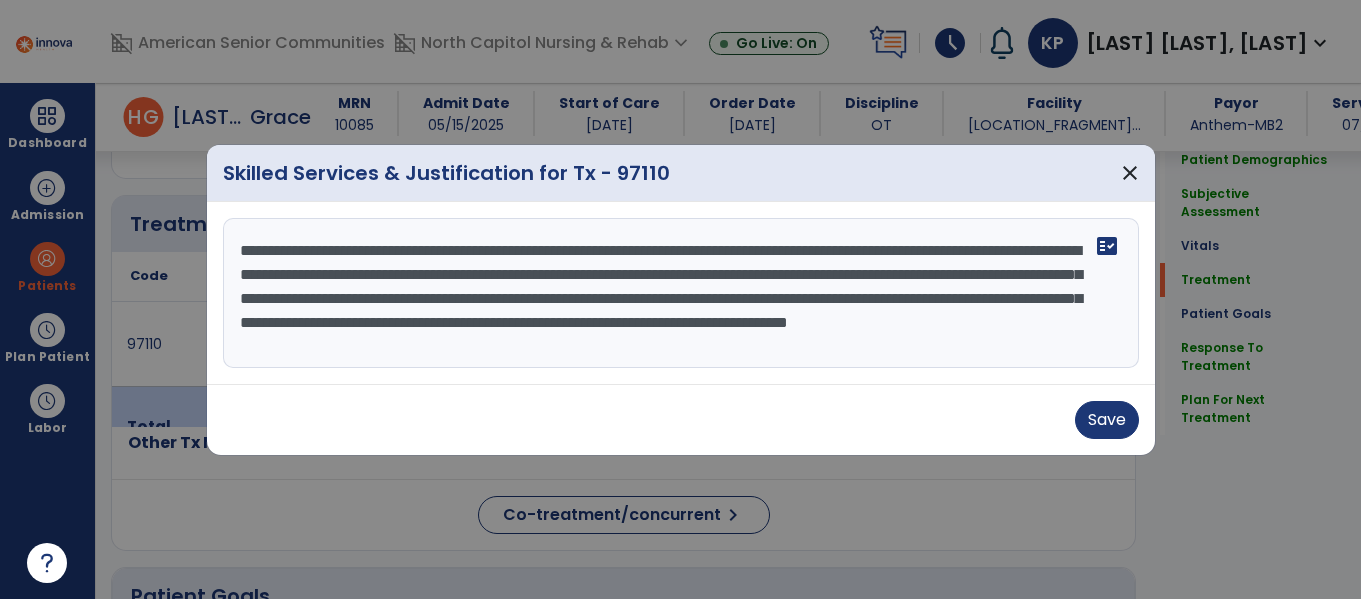 scroll, scrollTop: 0, scrollLeft: 0, axis: both 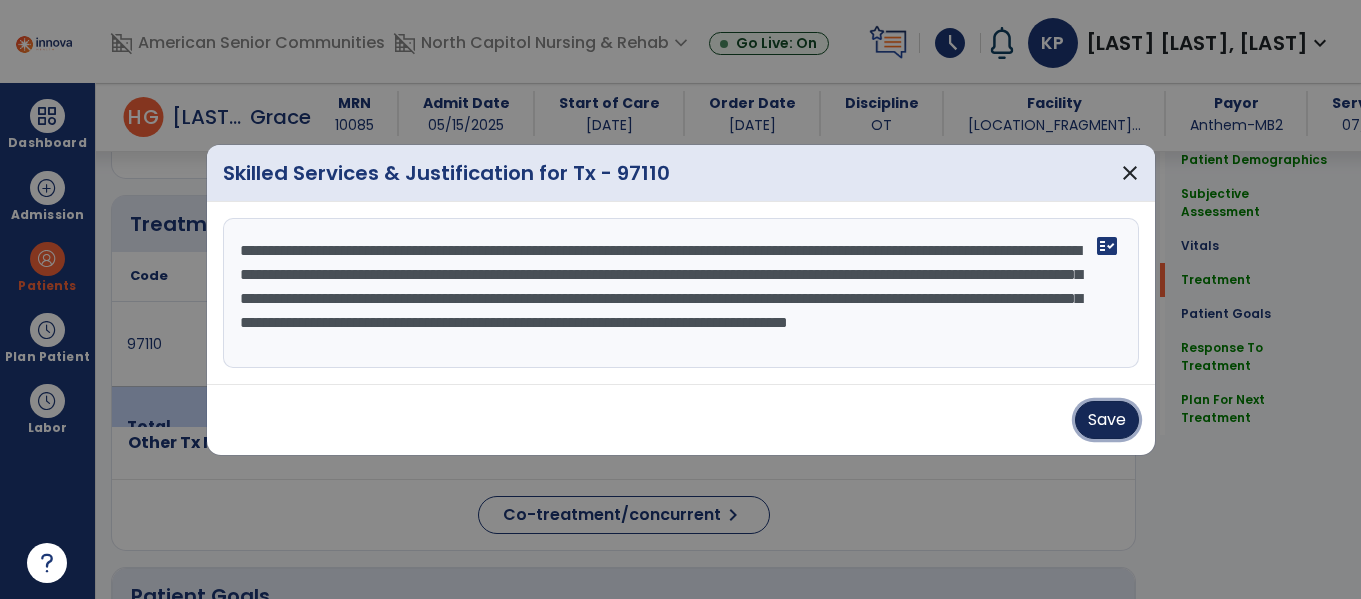 click on "Save" at bounding box center [1107, 420] 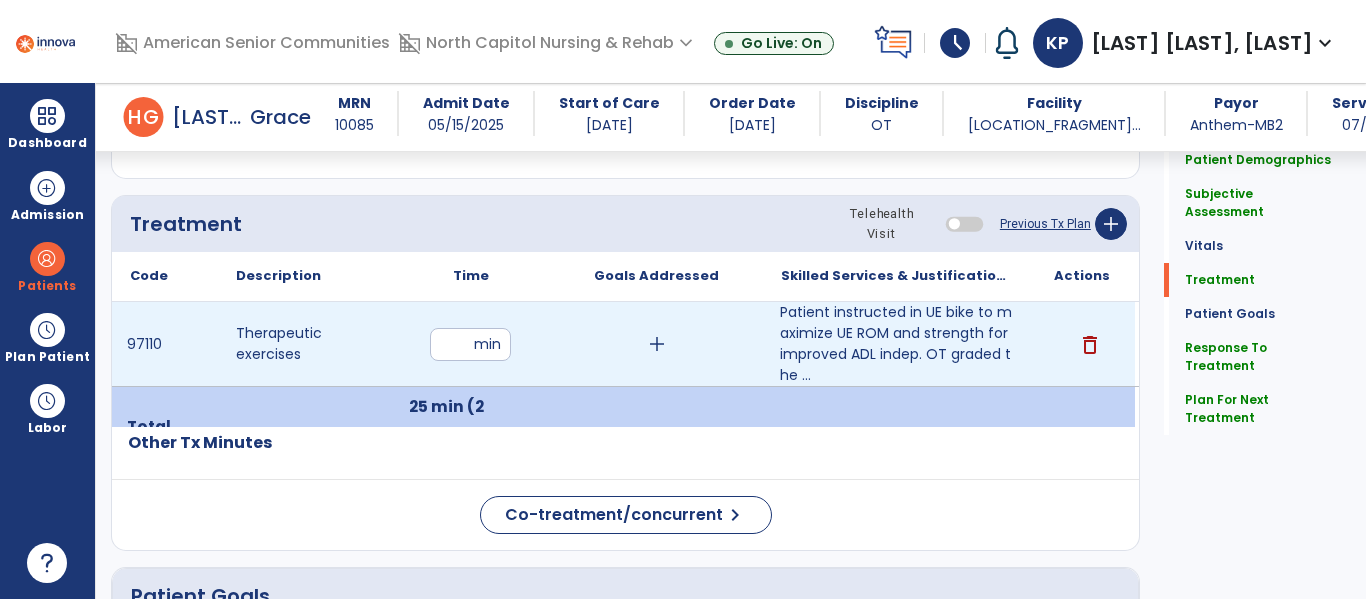 click on "**" at bounding box center [470, 344] 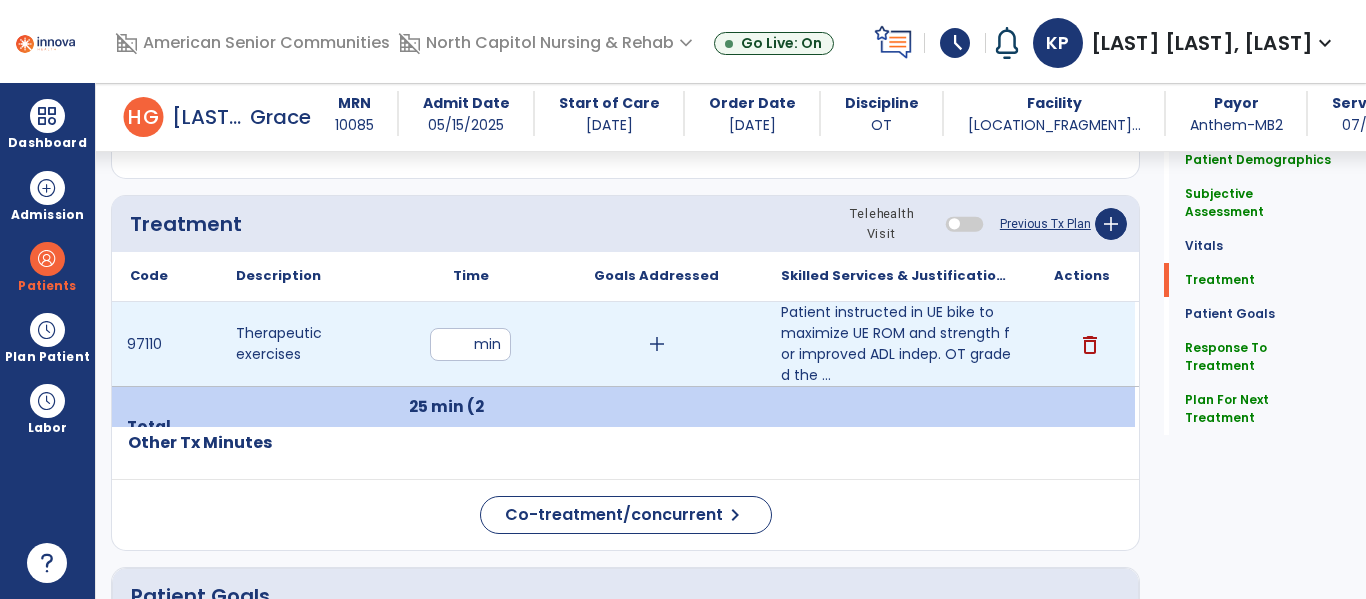 type on "*" 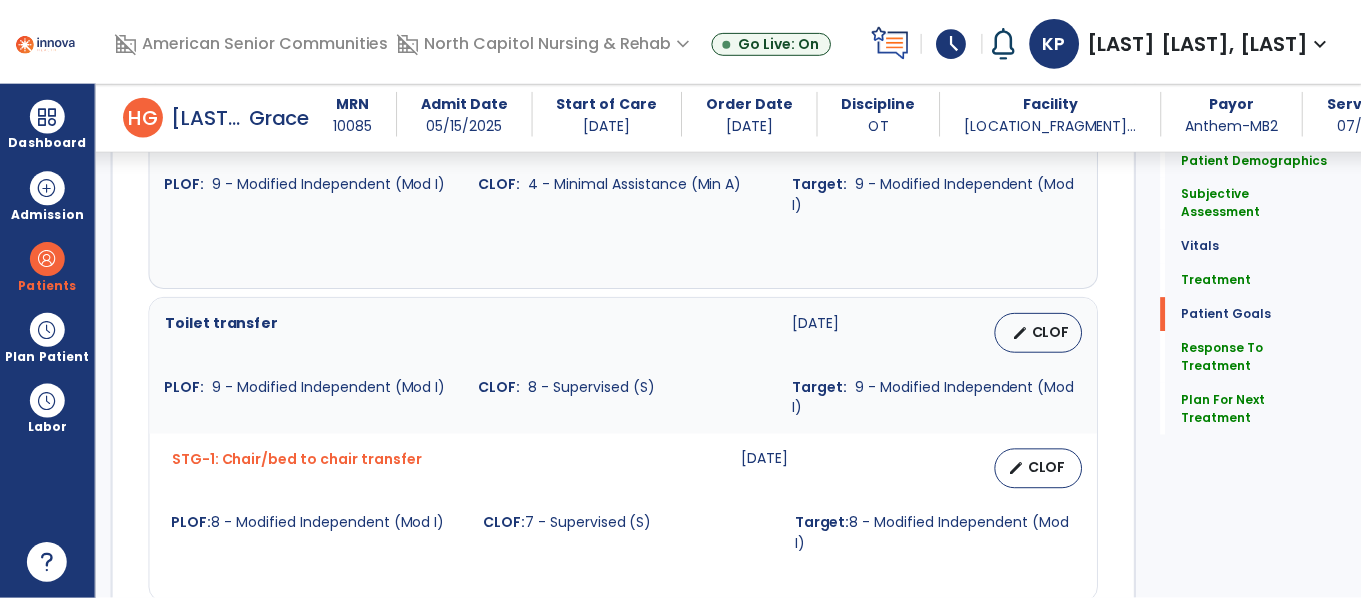 scroll, scrollTop: 3803, scrollLeft: 0, axis: vertical 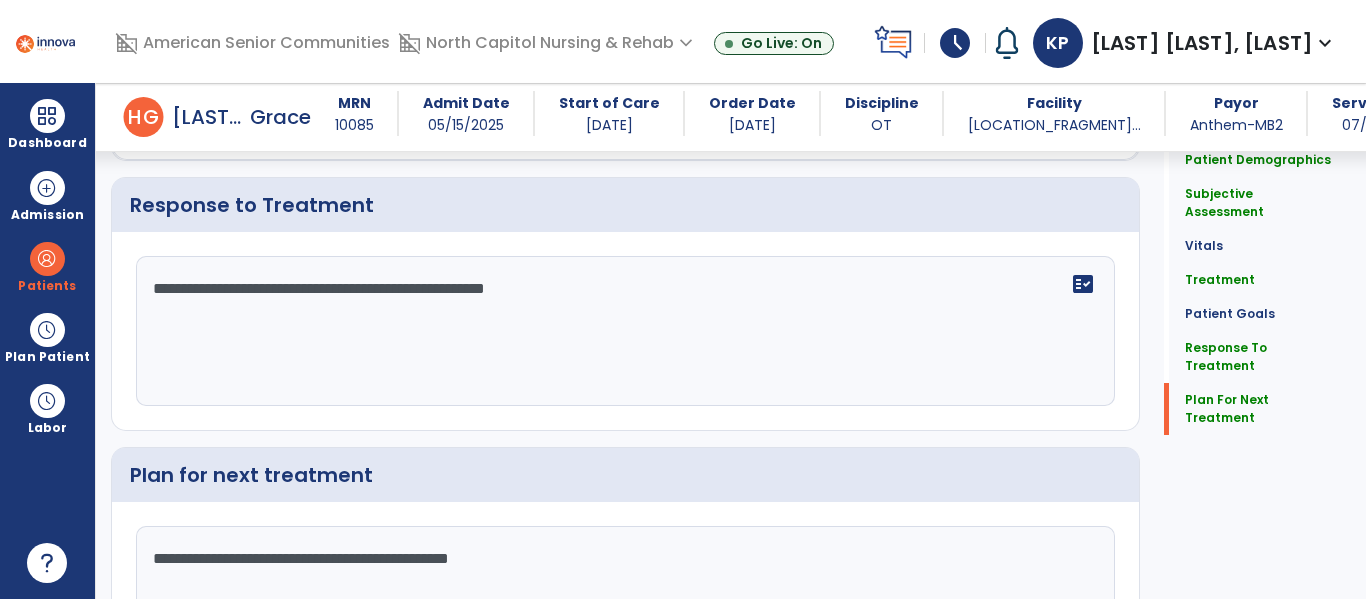 click on "Re-Sign Doc" 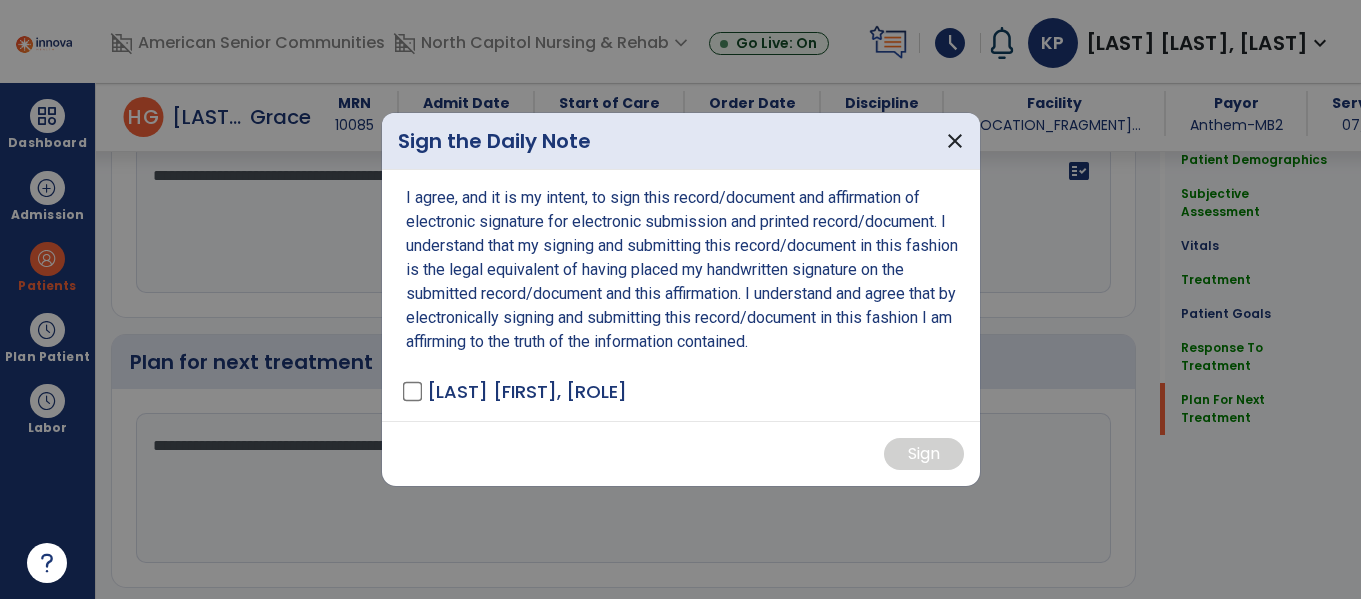 scroll, scrollTop: 3950, scrollLeft: 0, axis: vertical 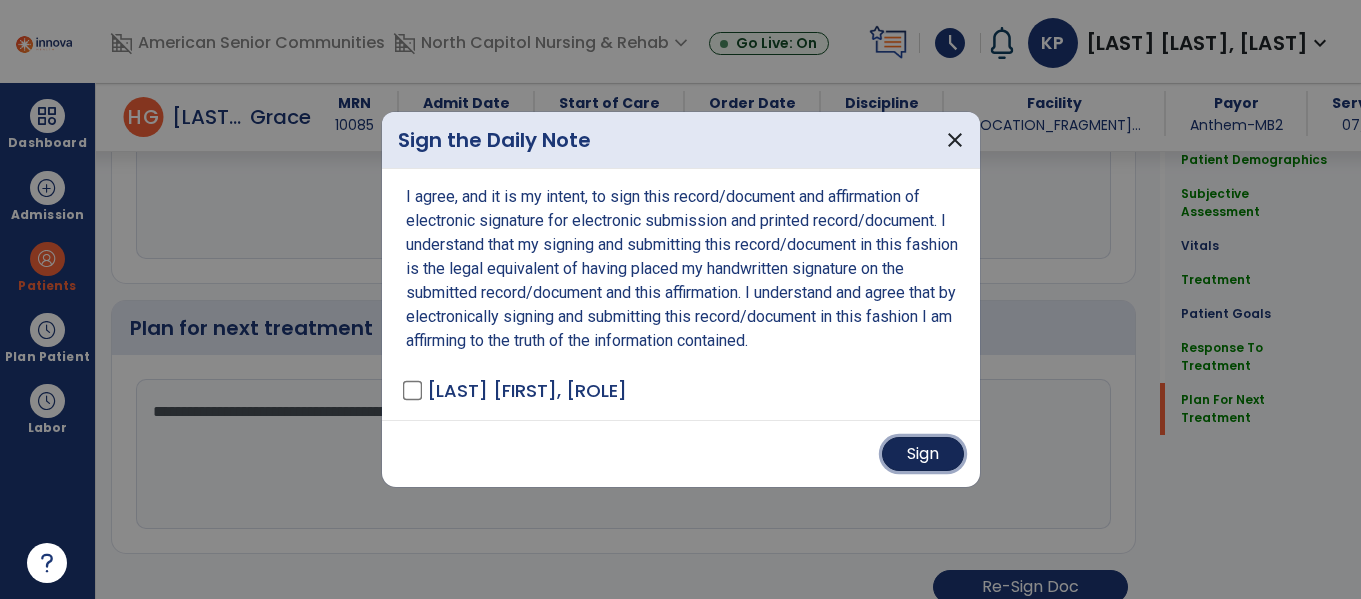 click on "Sign" at bounding box center (923, 454) 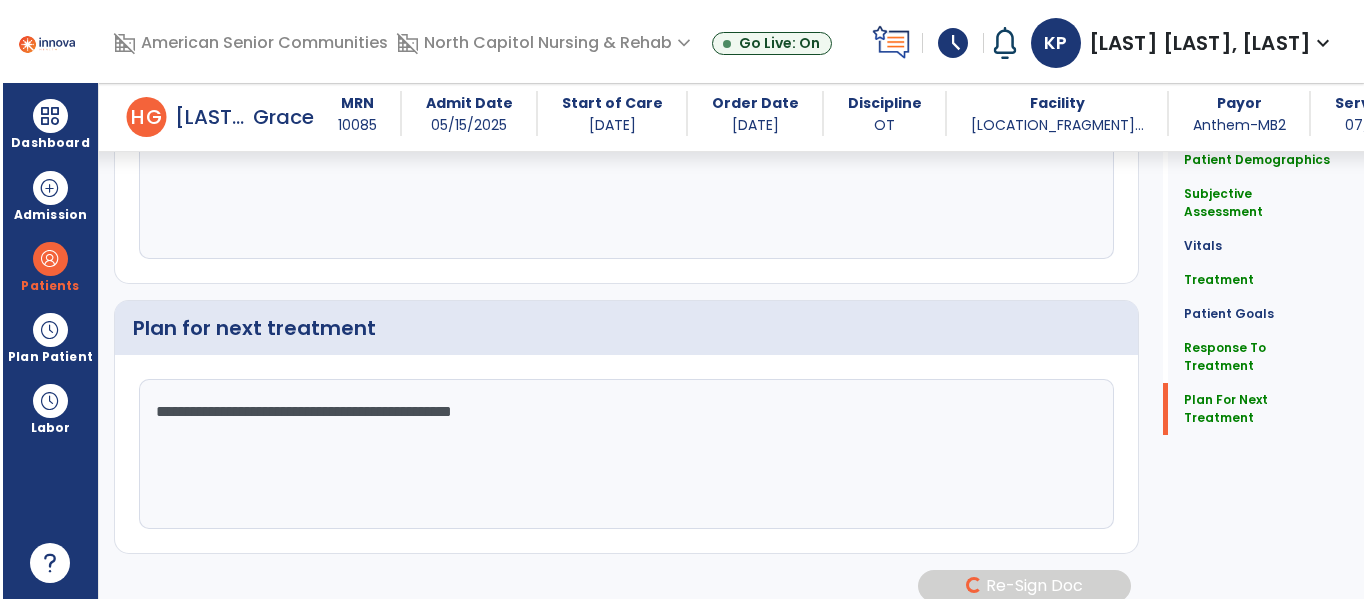 scroll, scrollTop: 3801, scrollLeft: 0, axis: vertical 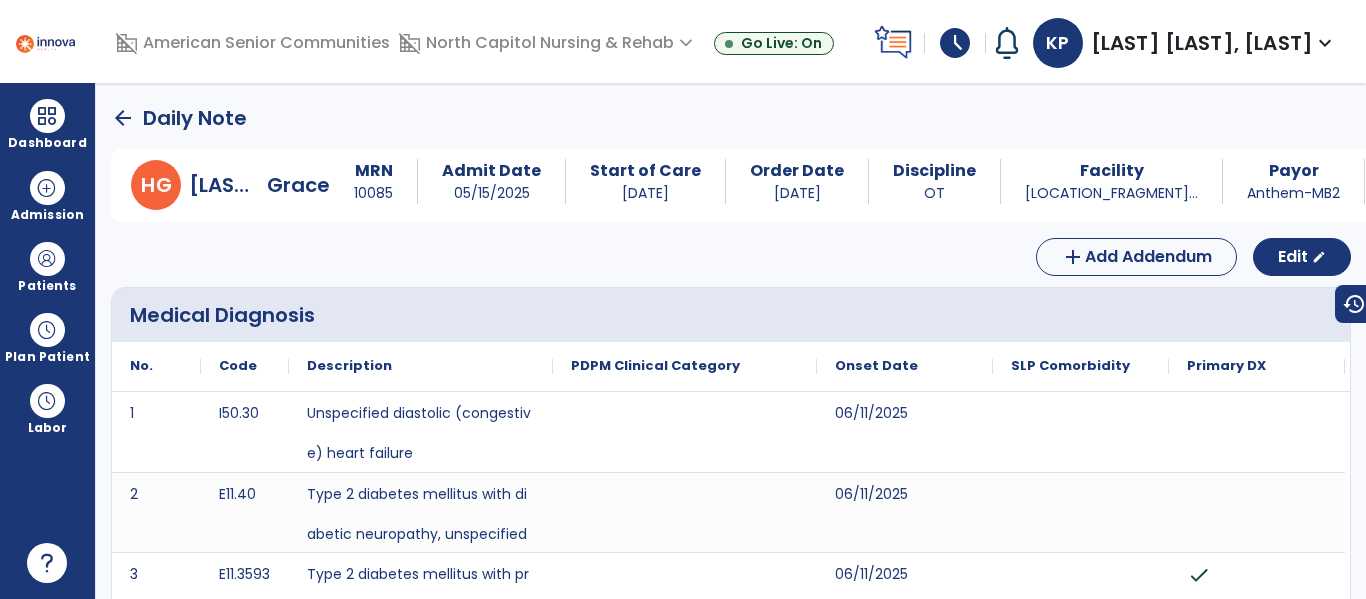 click on "arrow_back" 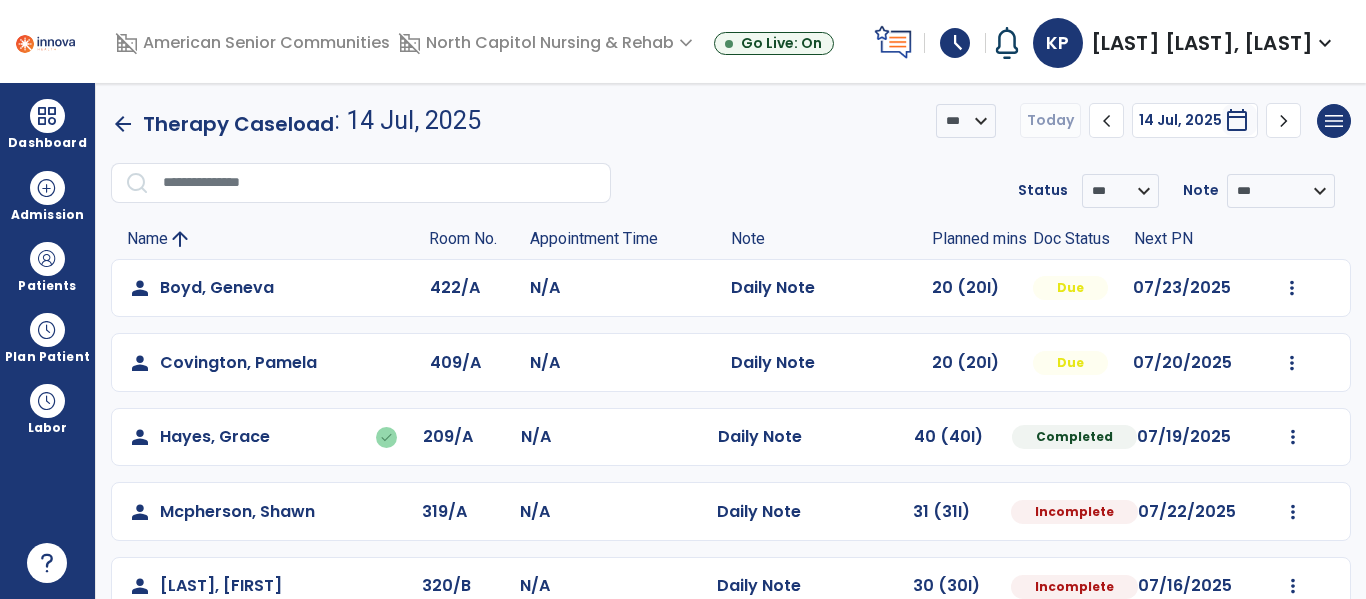 scroll, scrollTop: 115, scrollLeft: 0, axis: vertical 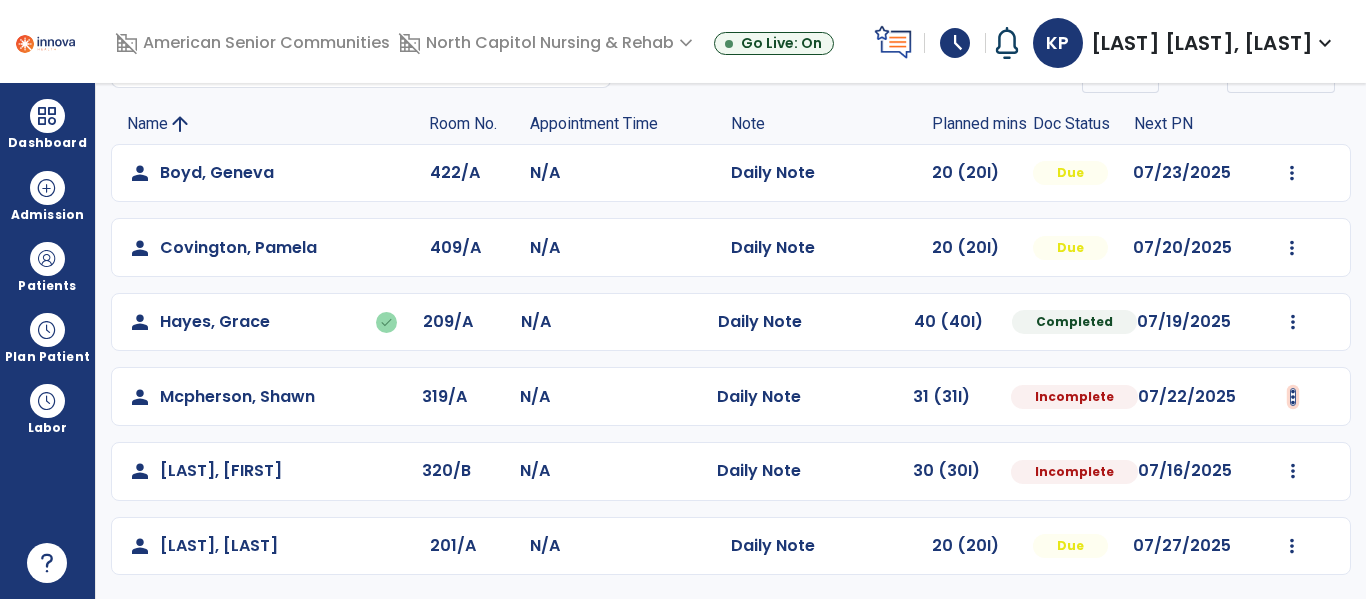 click at bounding box center [1292, 173] 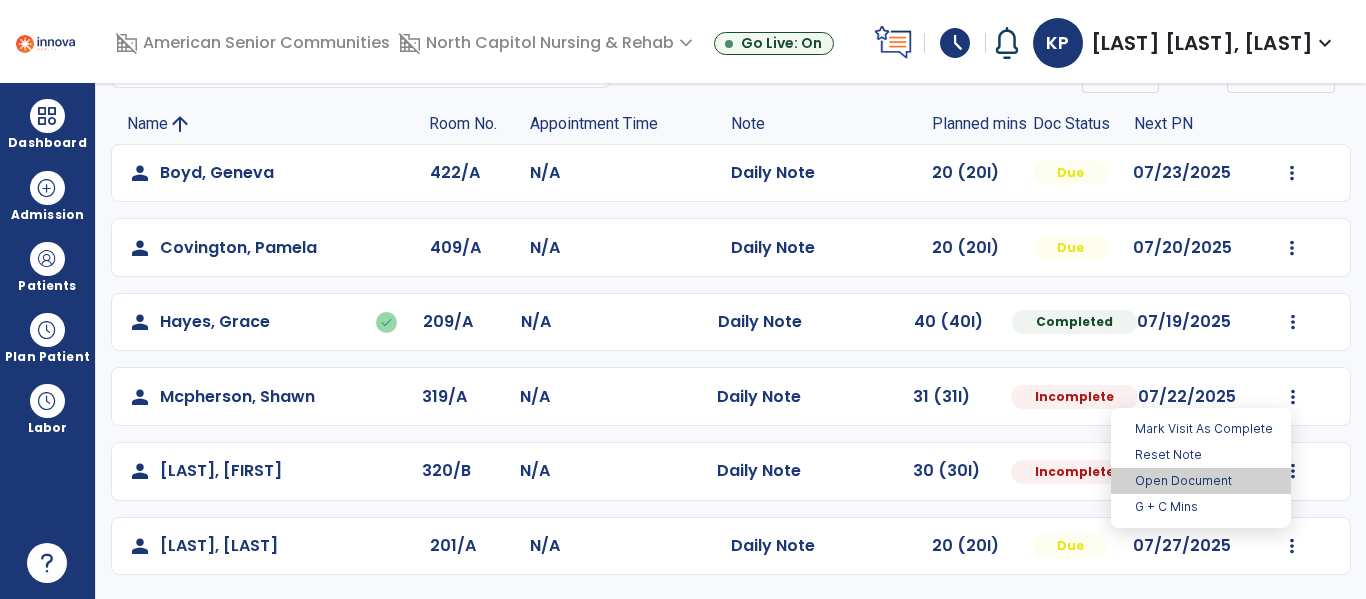 click on "Open Document" at bounding box center (1201, 481) 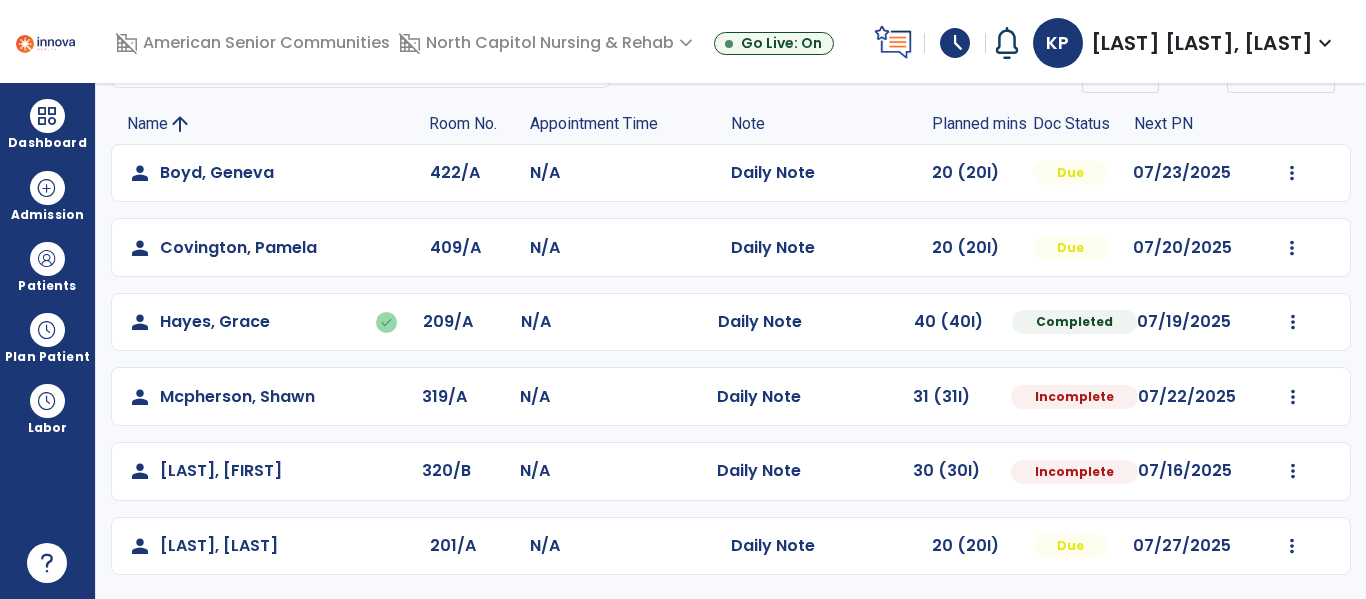 select on "*" 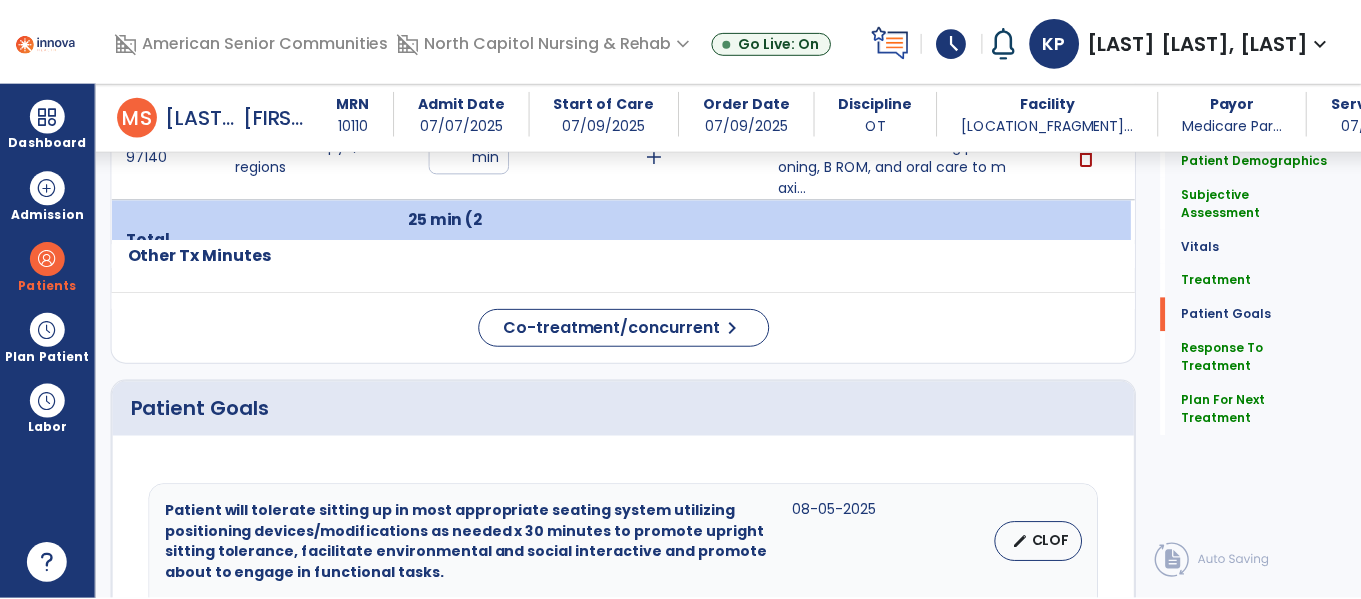 scroll, scrollTop: 2829, scrollLeft: 0, axis: vertical 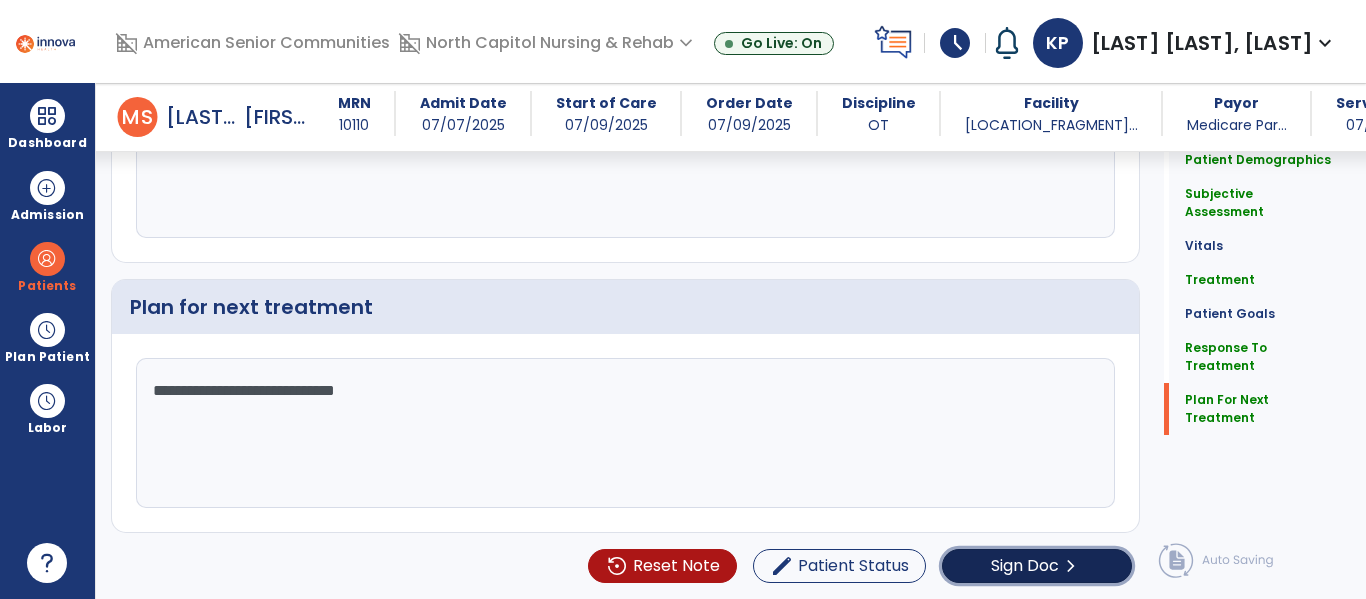 click on "Sign Doc" 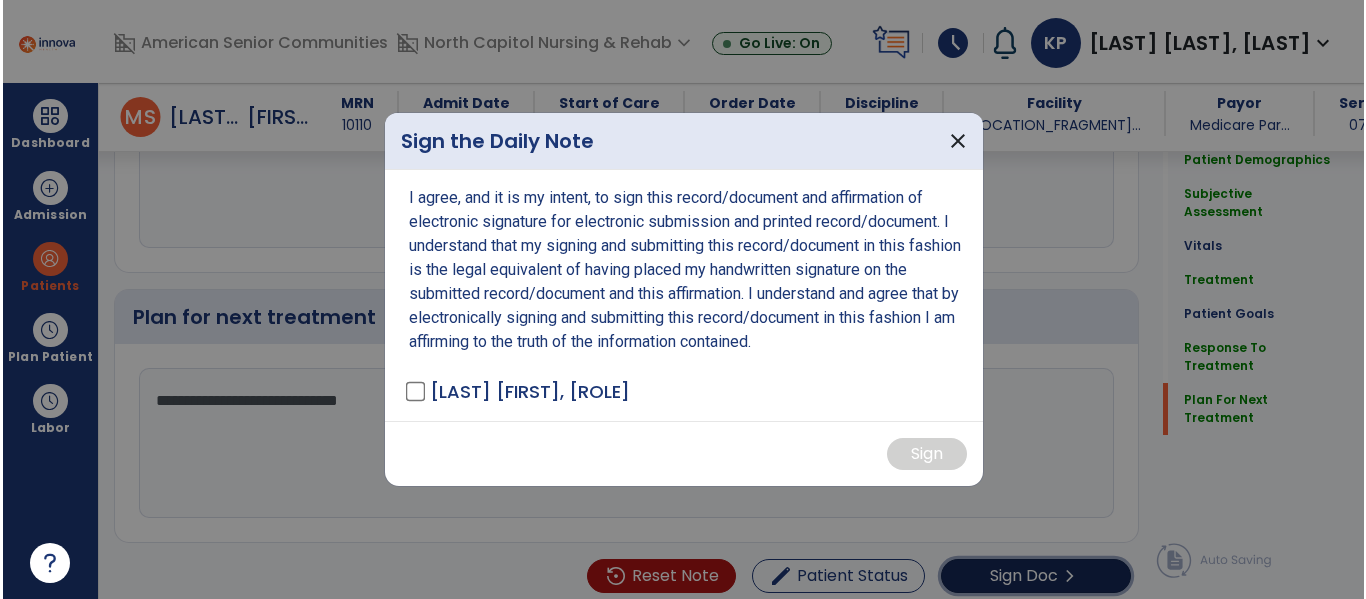 scroll, scrollTop: 2829, scrollLeft: 0, axis: vertical 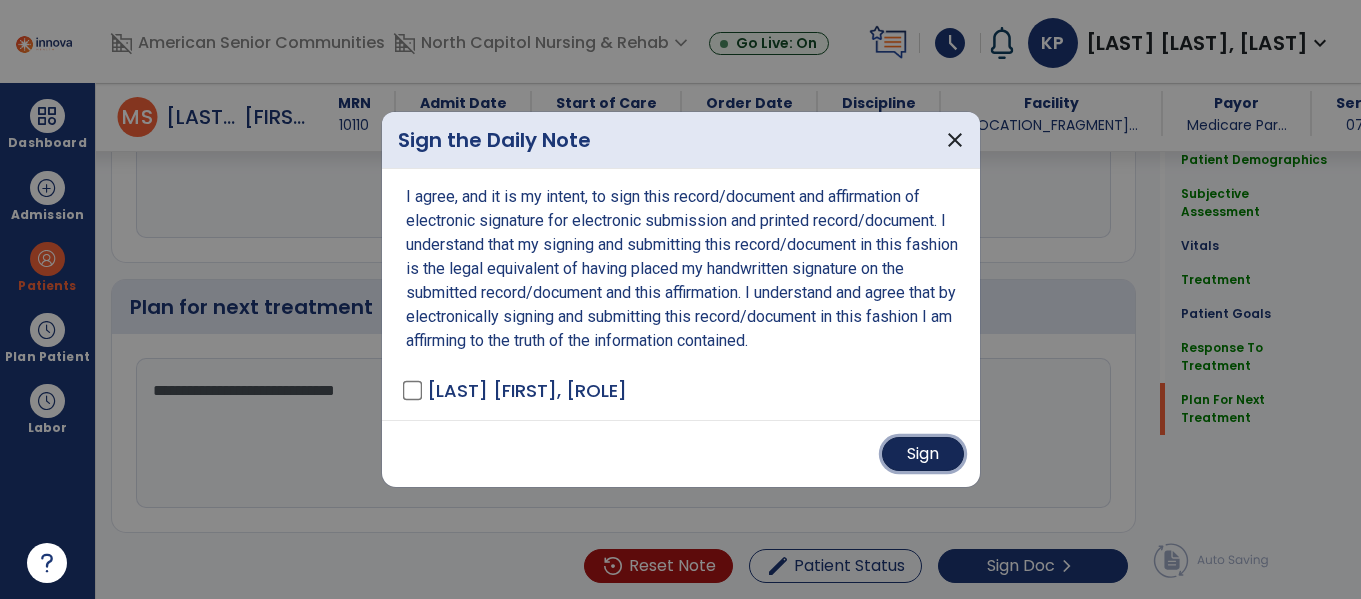 click on "Sign" at bounding box center [923, 454] 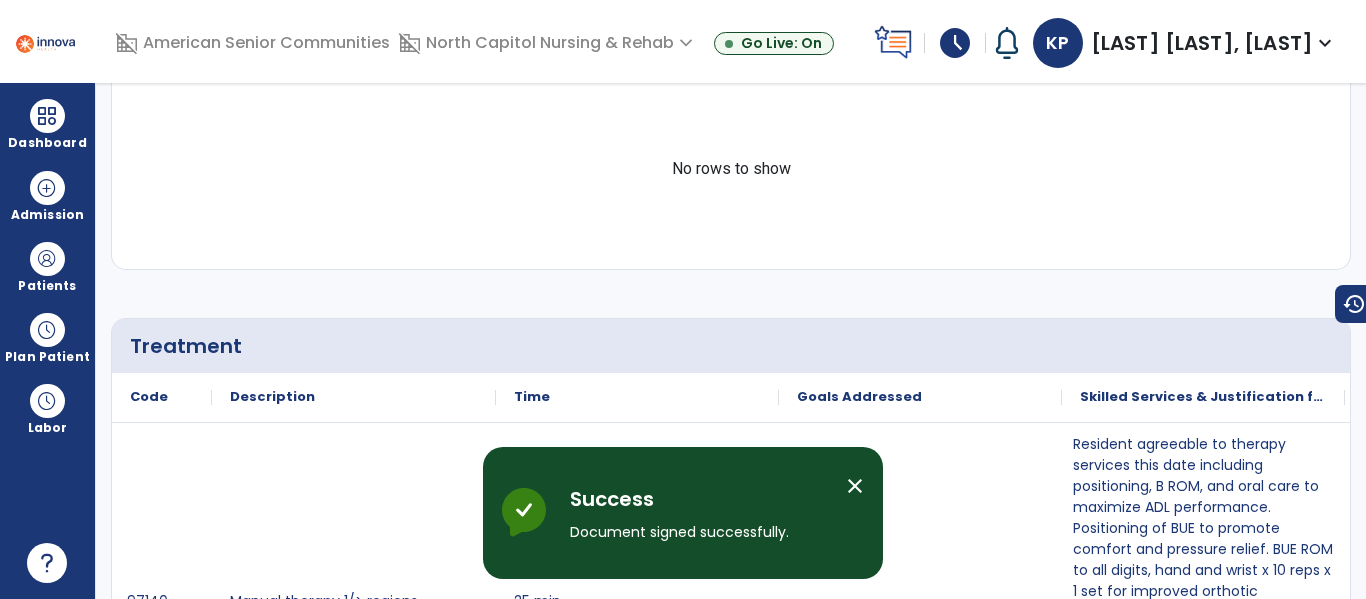 scroll, scrollTop: 0, scrollLeft: 0, axis: both 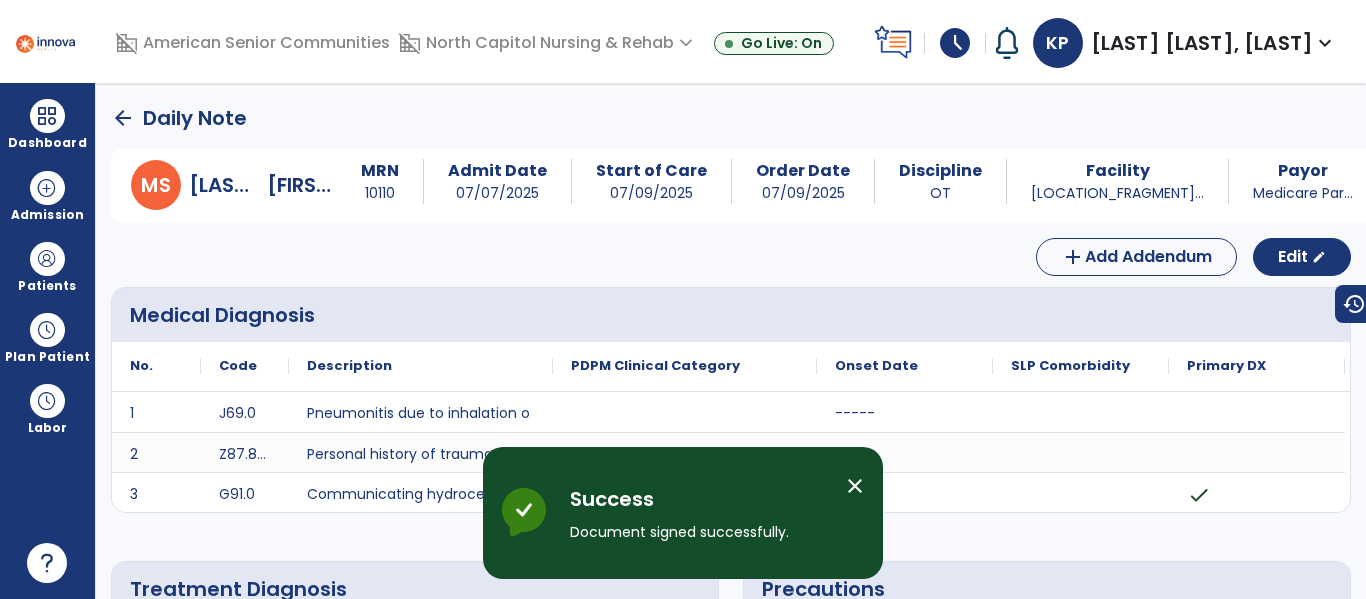 click on "arrow_back" 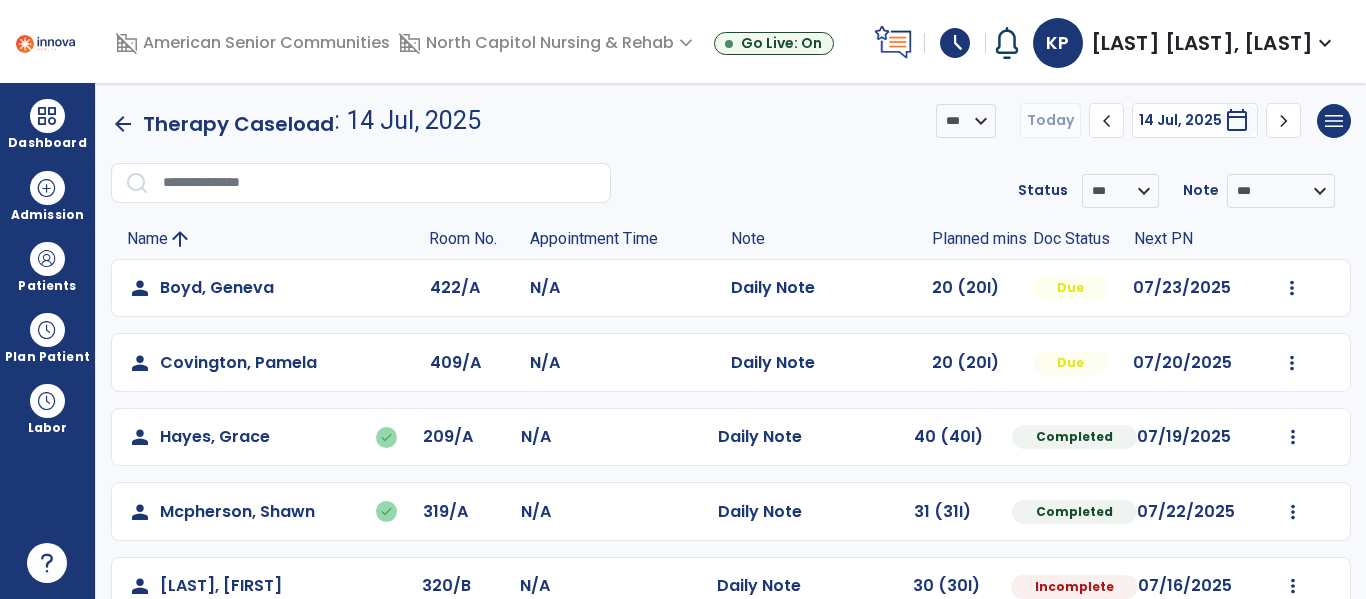 scroll, scrollTop: 115, scrollLeft: 0, axis: vertical 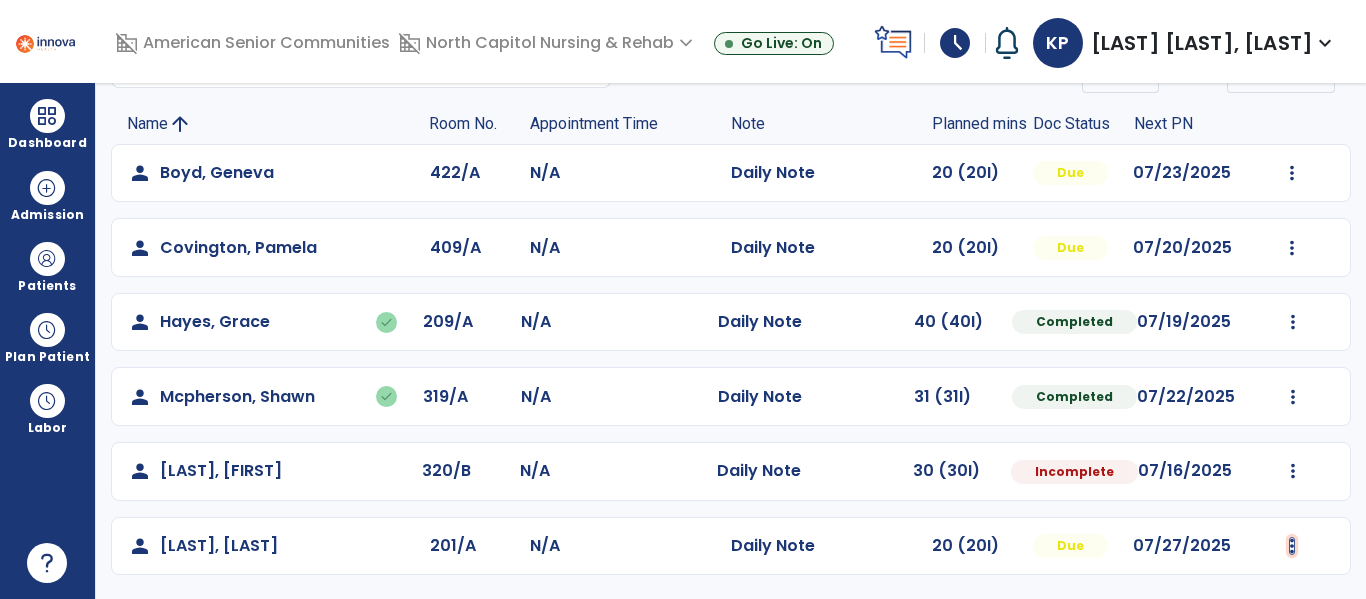 click at bounding box center [1292, 173] 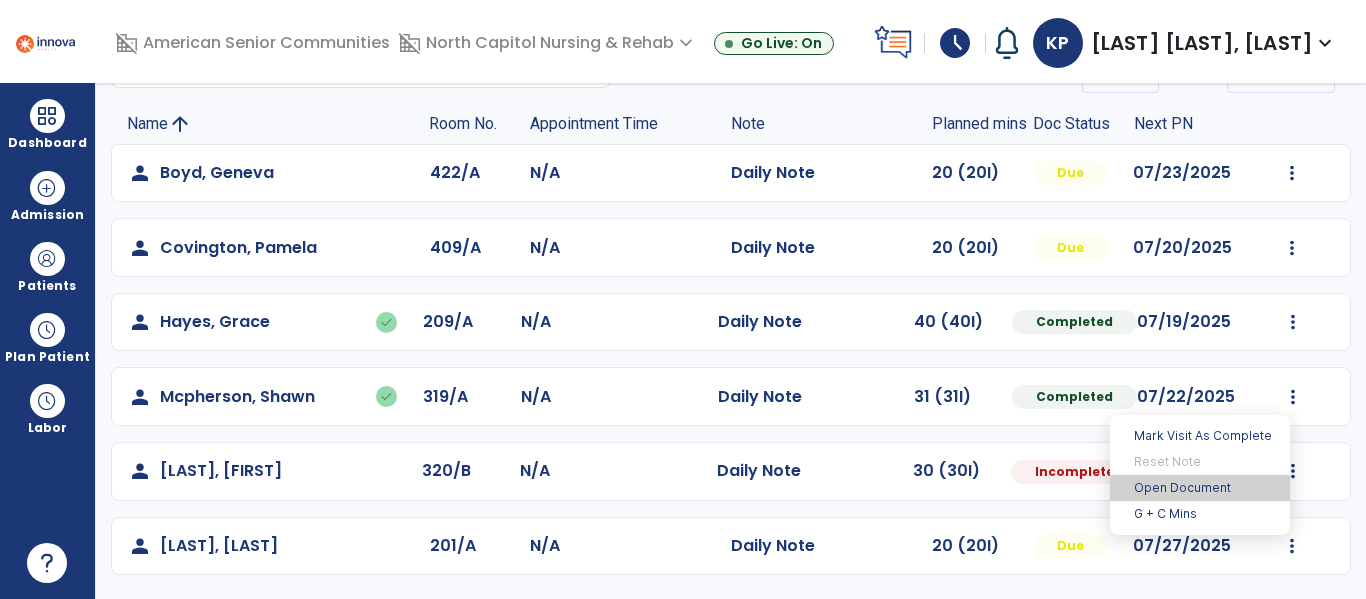 click on "Open Document" at bounding box center (1200, 488) 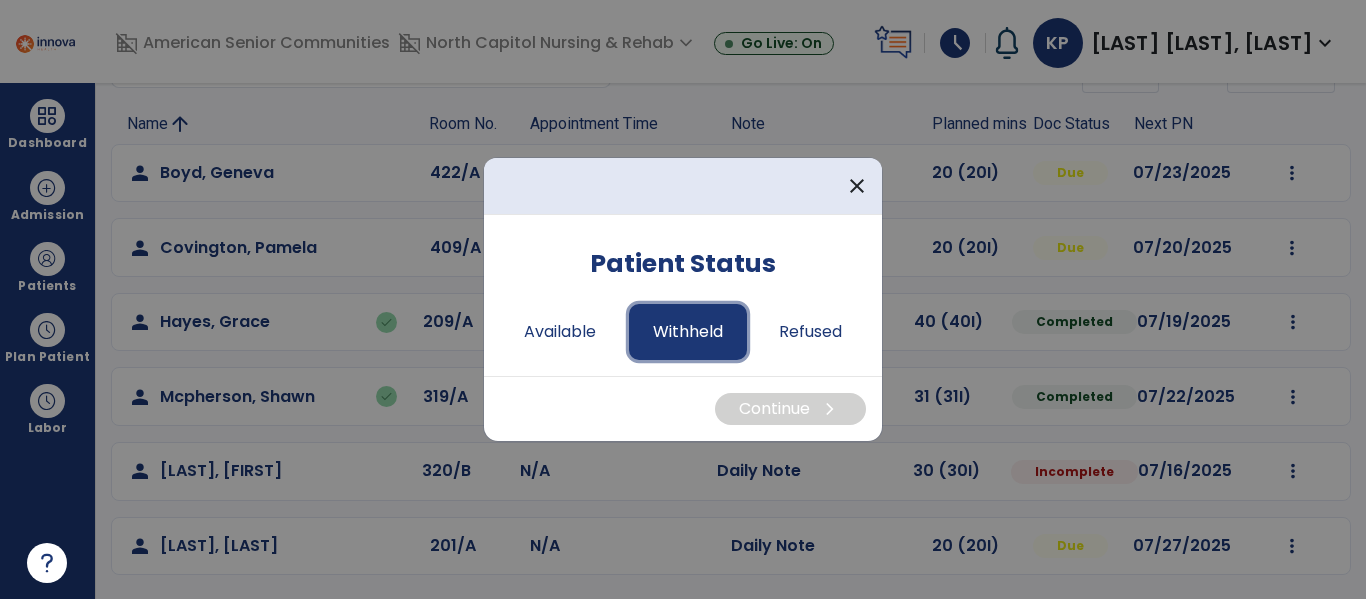 click on "Withheld" at bounding box center (688, 332) 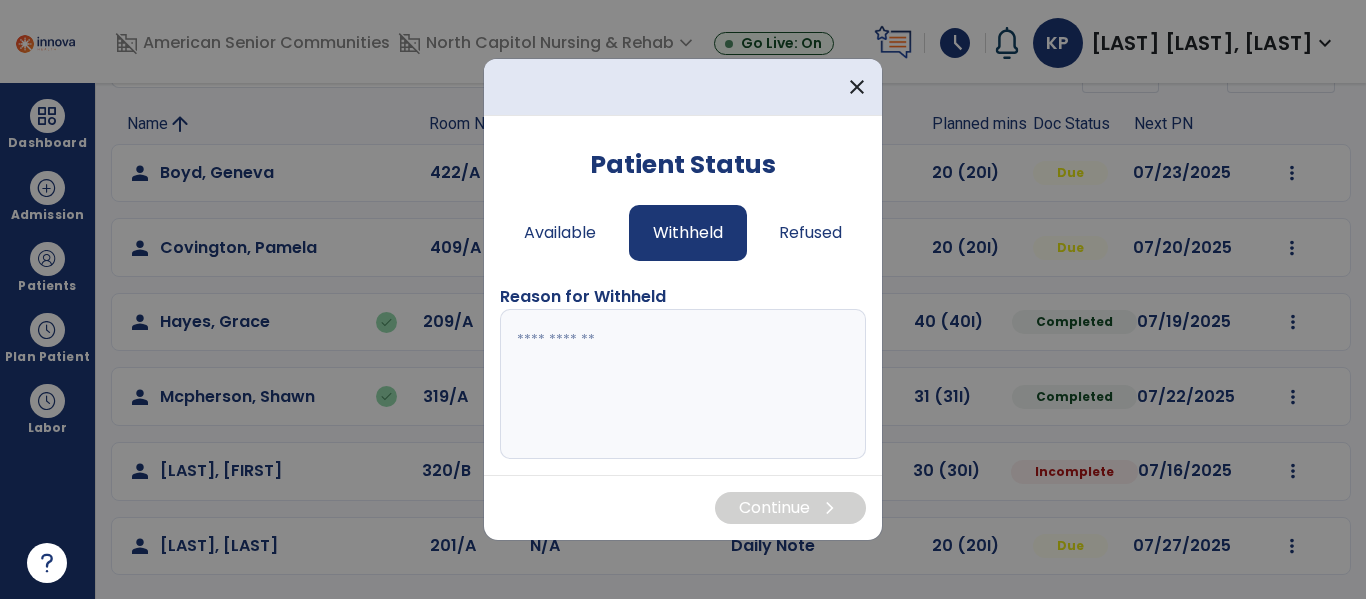 click at bounding box center [683, 384] 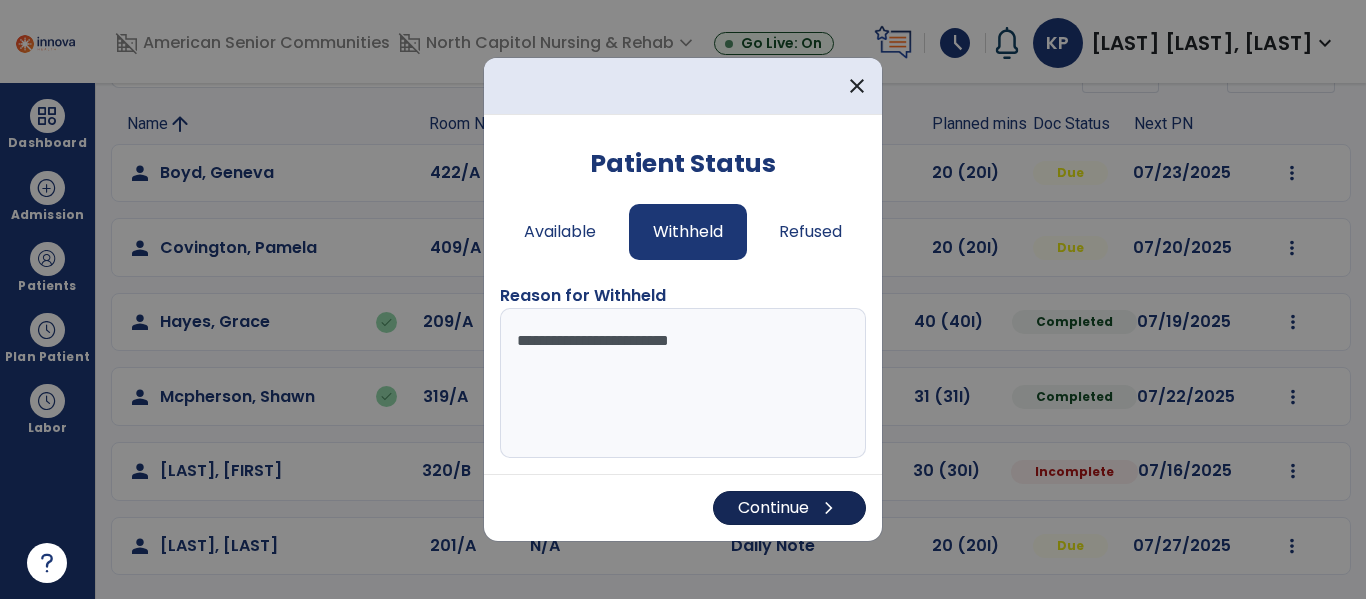 type on "**********" 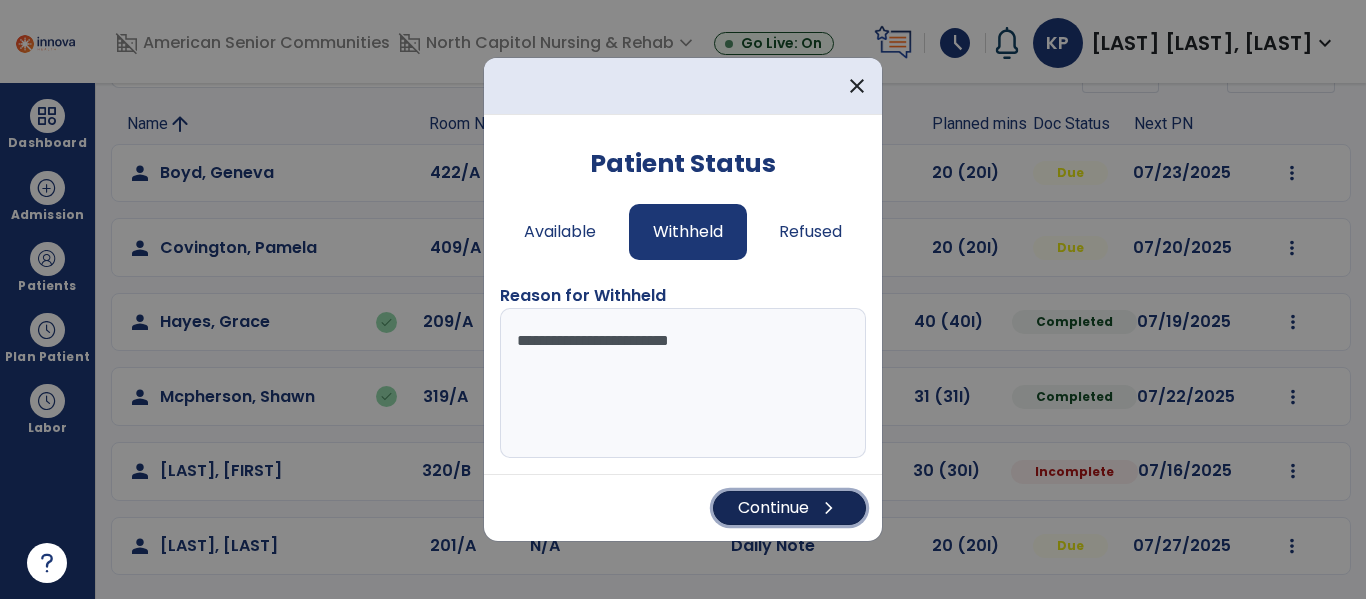 click on "Continue   chevron_right" at bounding box center (789, 508) 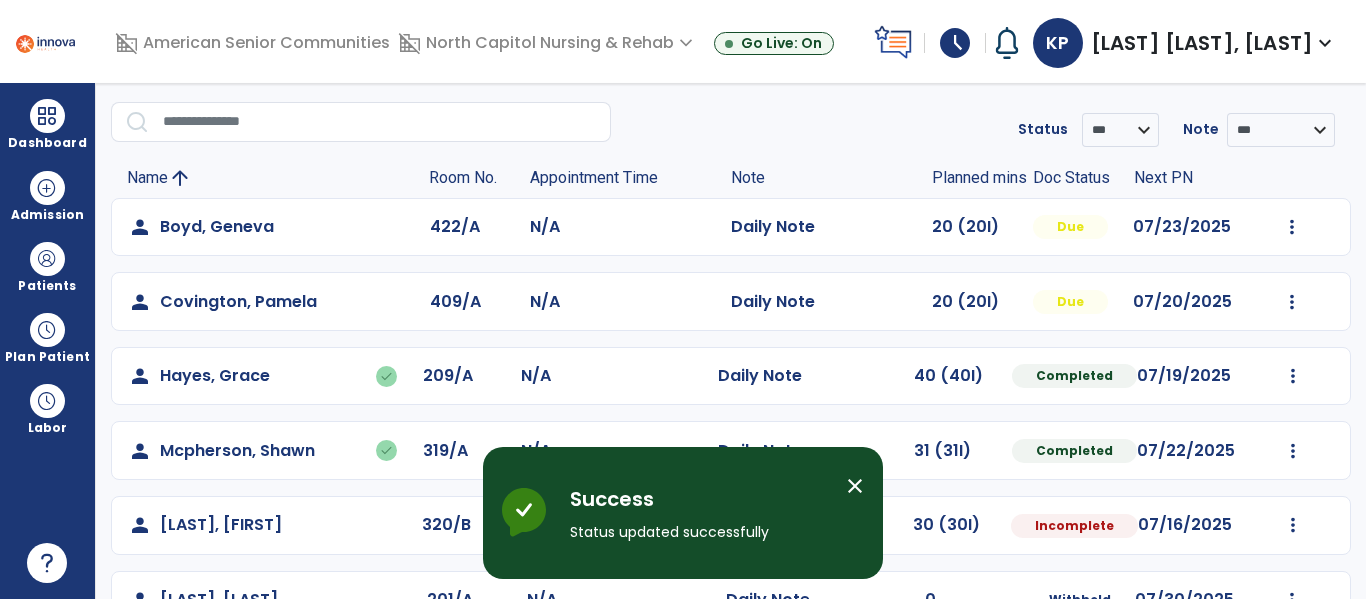scroll, scrollTop: 58, scrollLeft: 0, axis: vertical 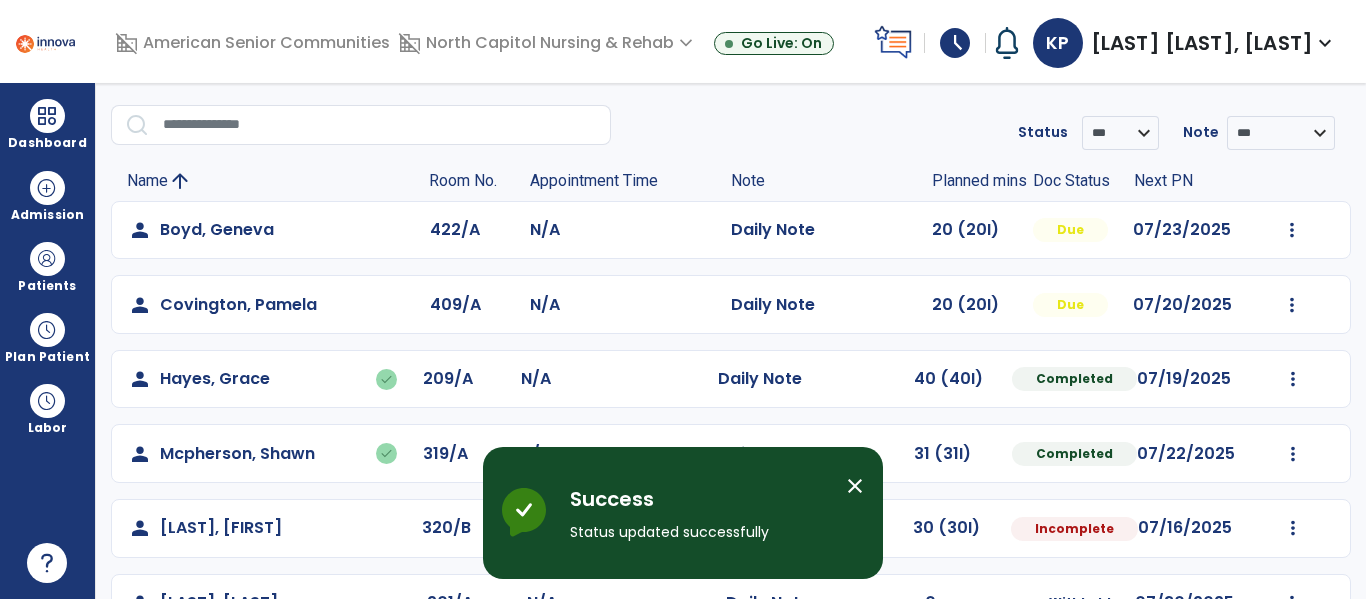click on "Mark Visit As Complete   Reset Note   Open Document   G + C Mins" 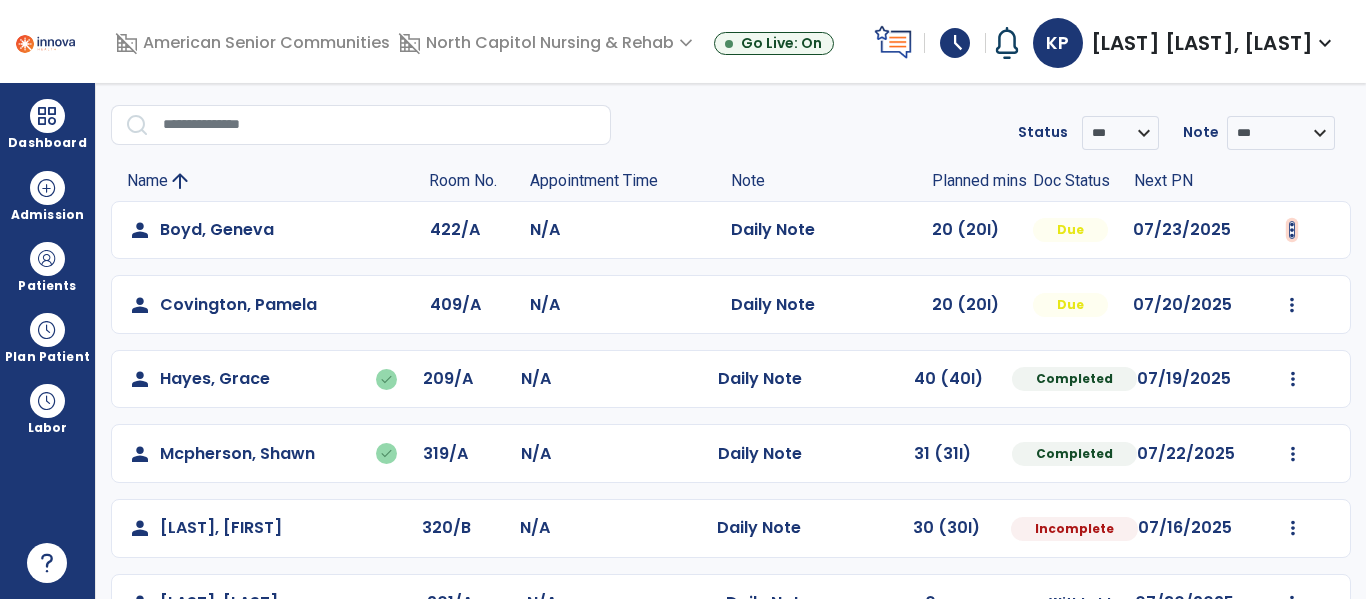 click at bounding box center (1292, 230) 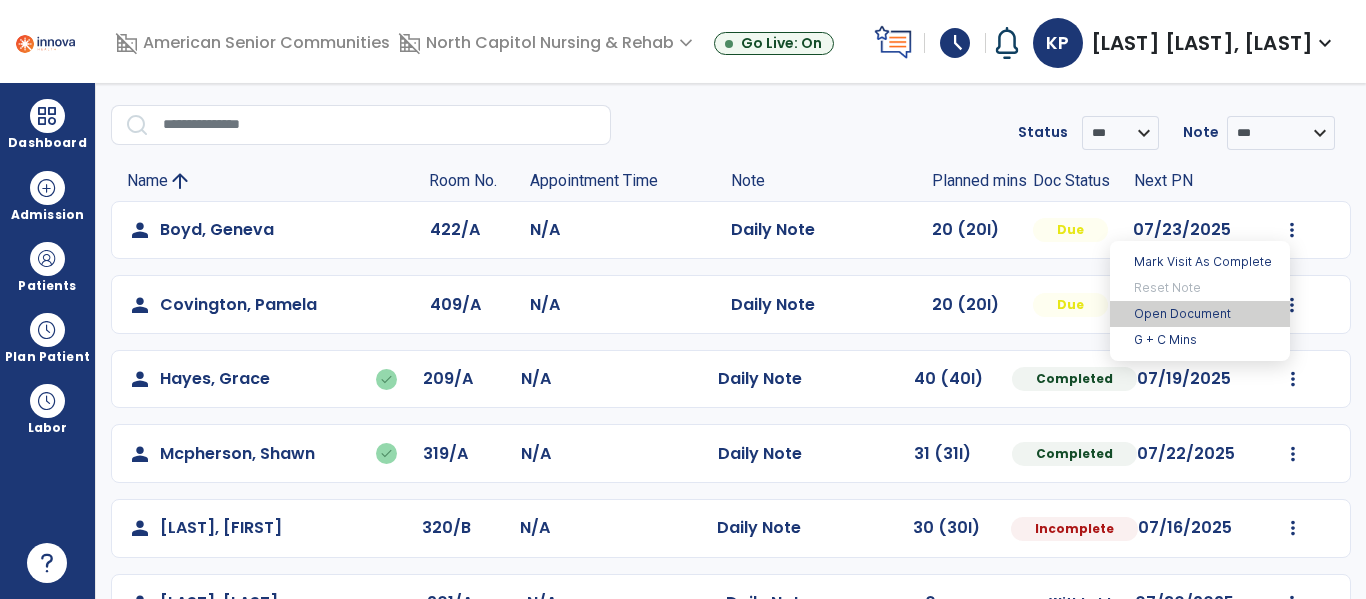 click on "Open Document" at bounding box center [1200, 314] 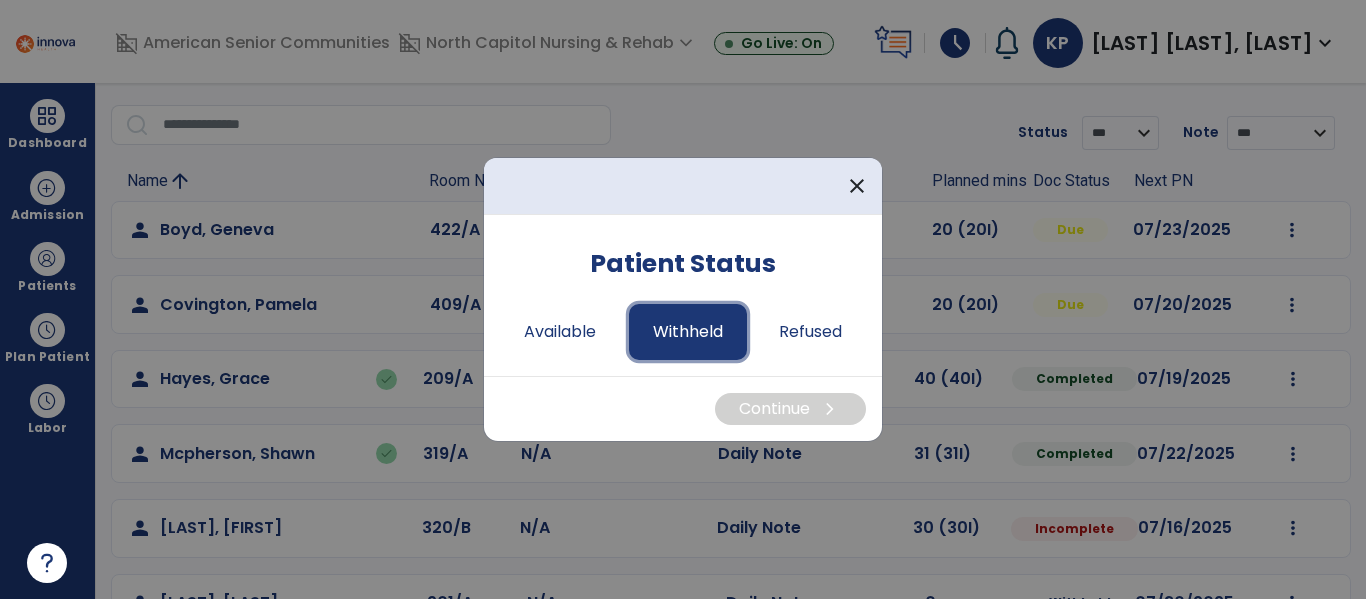 click on "Withheld" at bounding box center [688, 332] 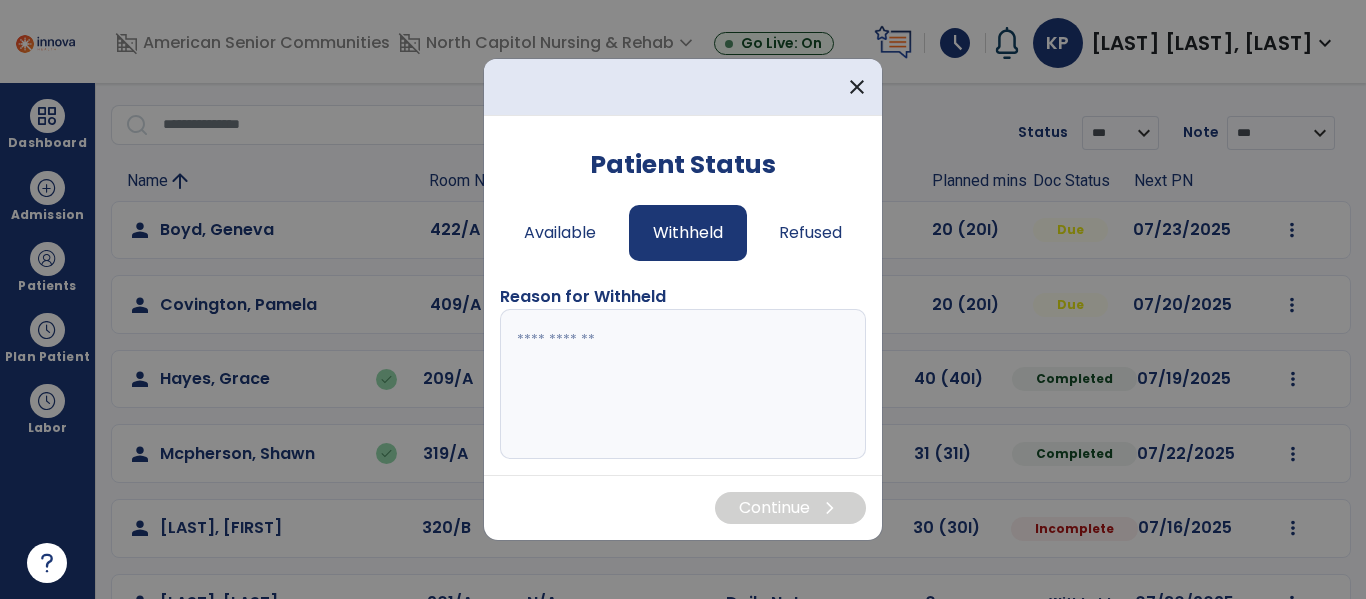 click at bounding box center [683, 384] 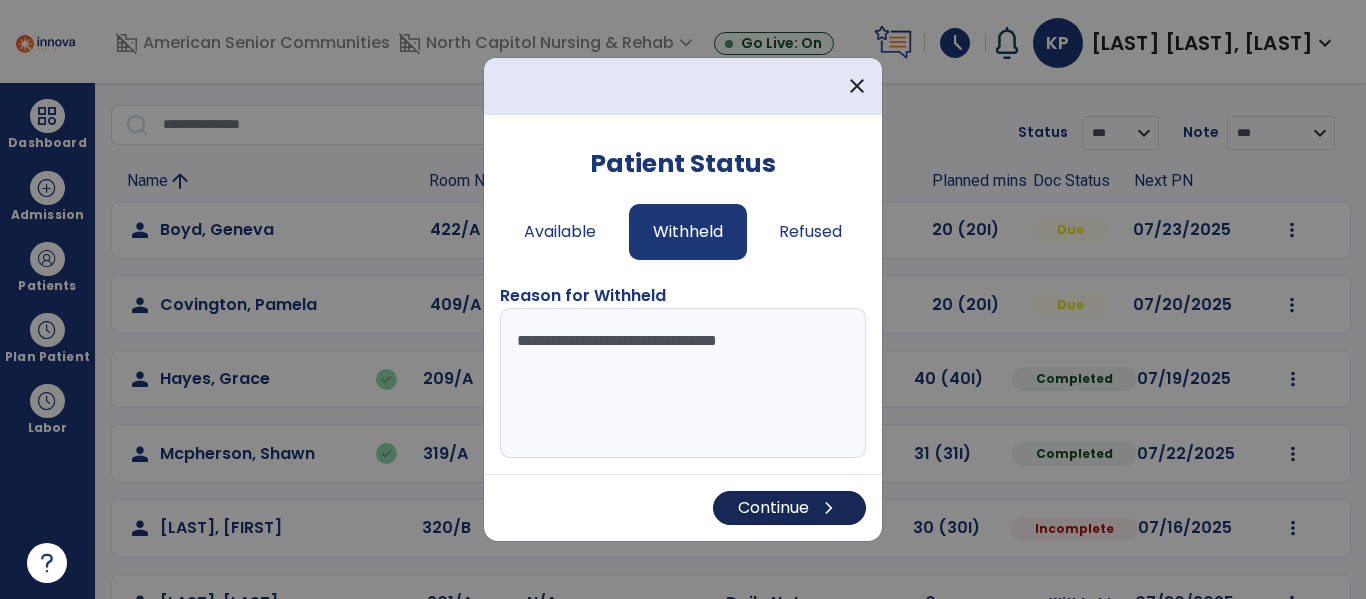 type on "**********" 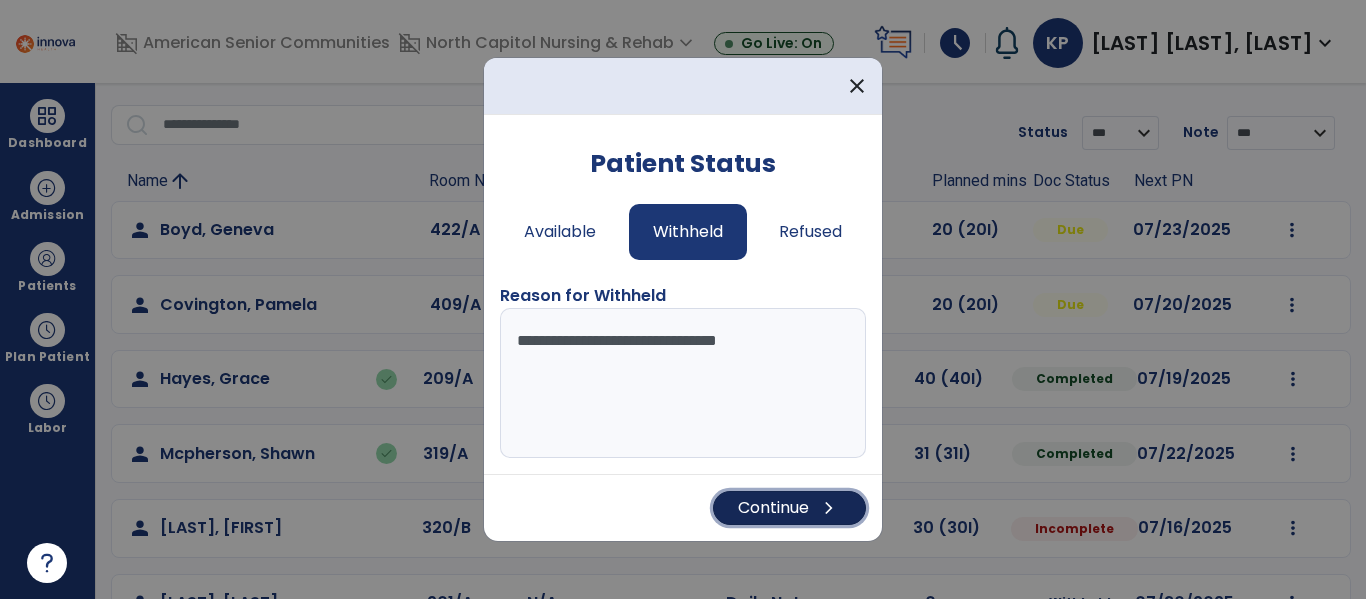 click on "Continue   chevron_right" at bounding box center [789, 508] 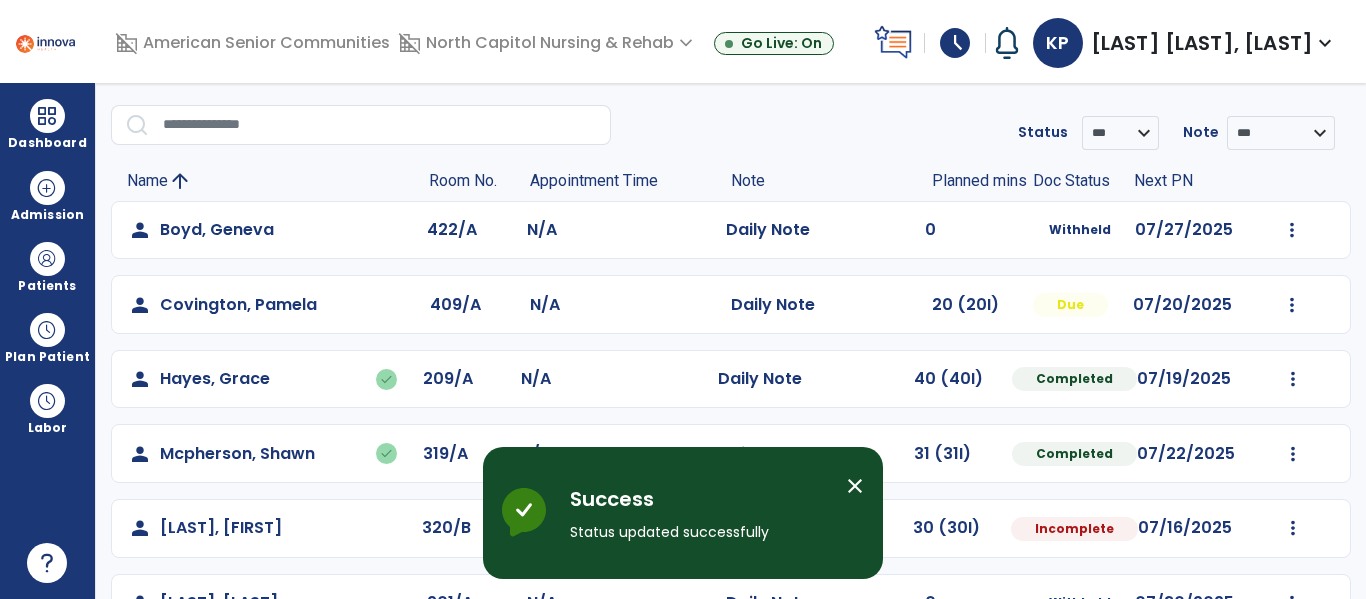 click on "Mark Visit As Complete   Reset Note   Open Document   G + C Mins" 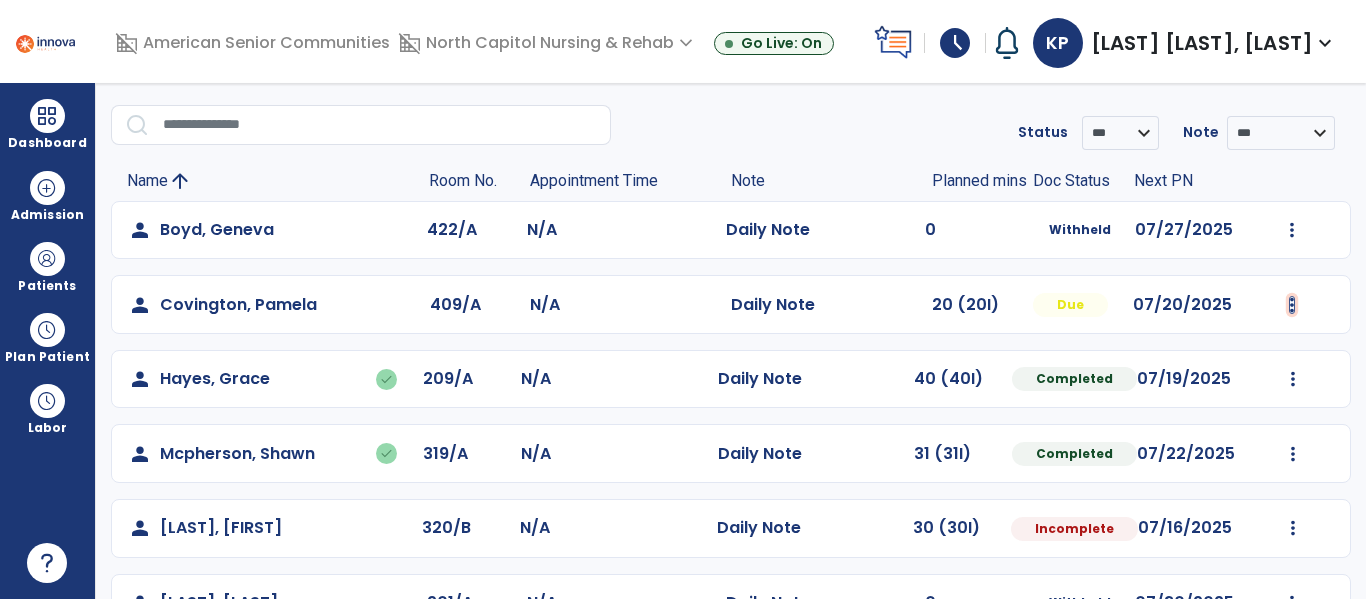 click at bounding box center (1292, 230) 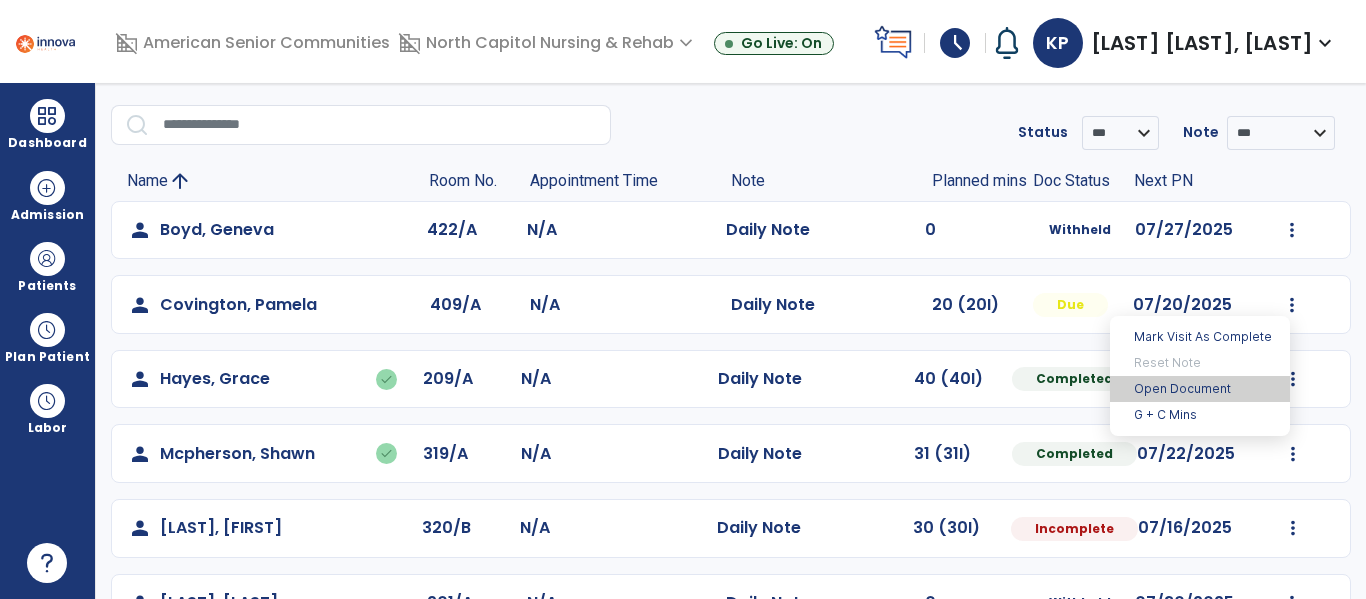 click on "Open Document" at bounding box center (1200, 389) 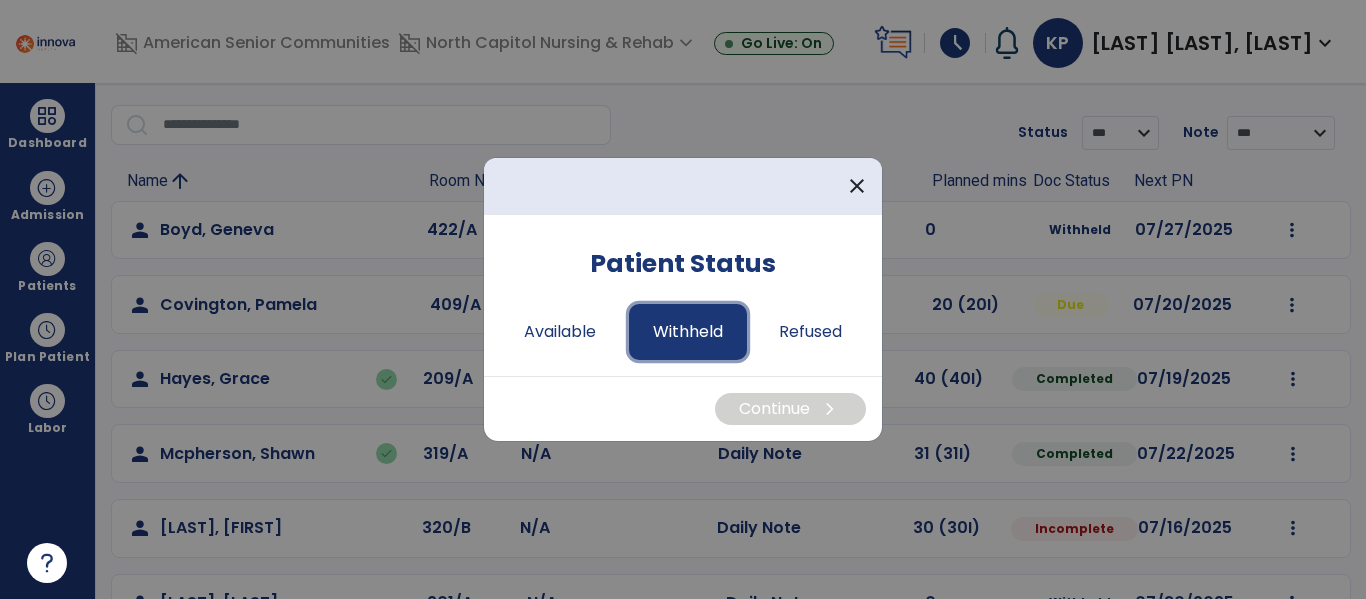 click on "Withheld" at bounding box center (688, 332) 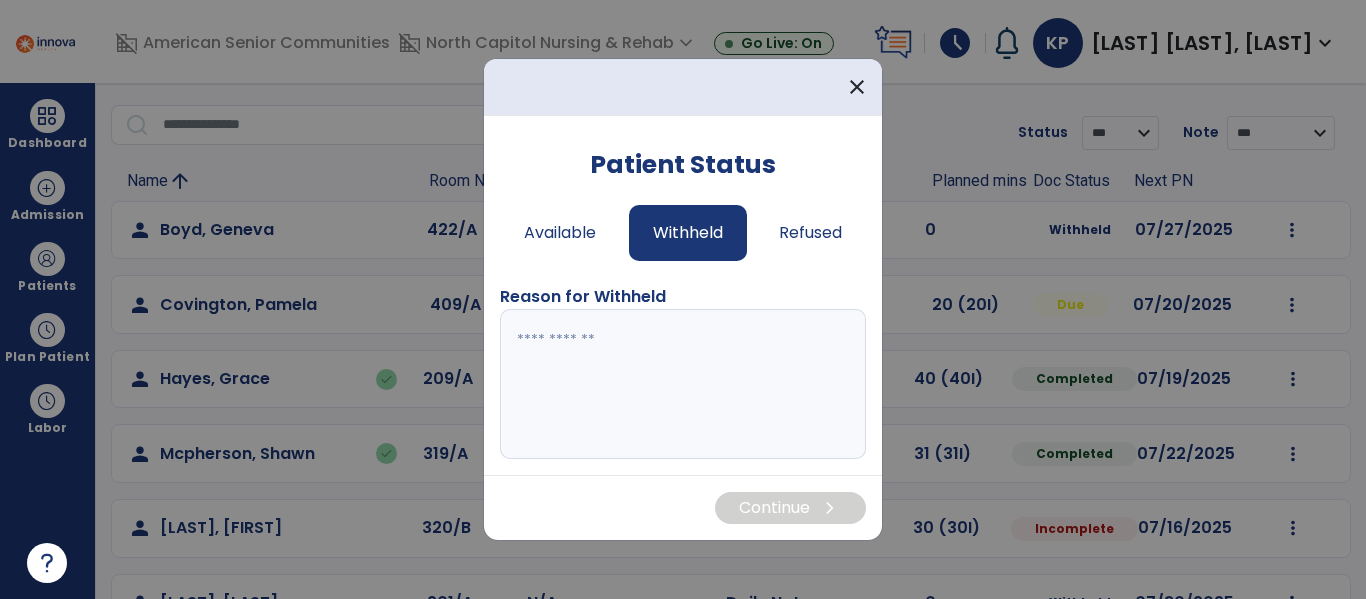 click at bounding box center [683, 384] 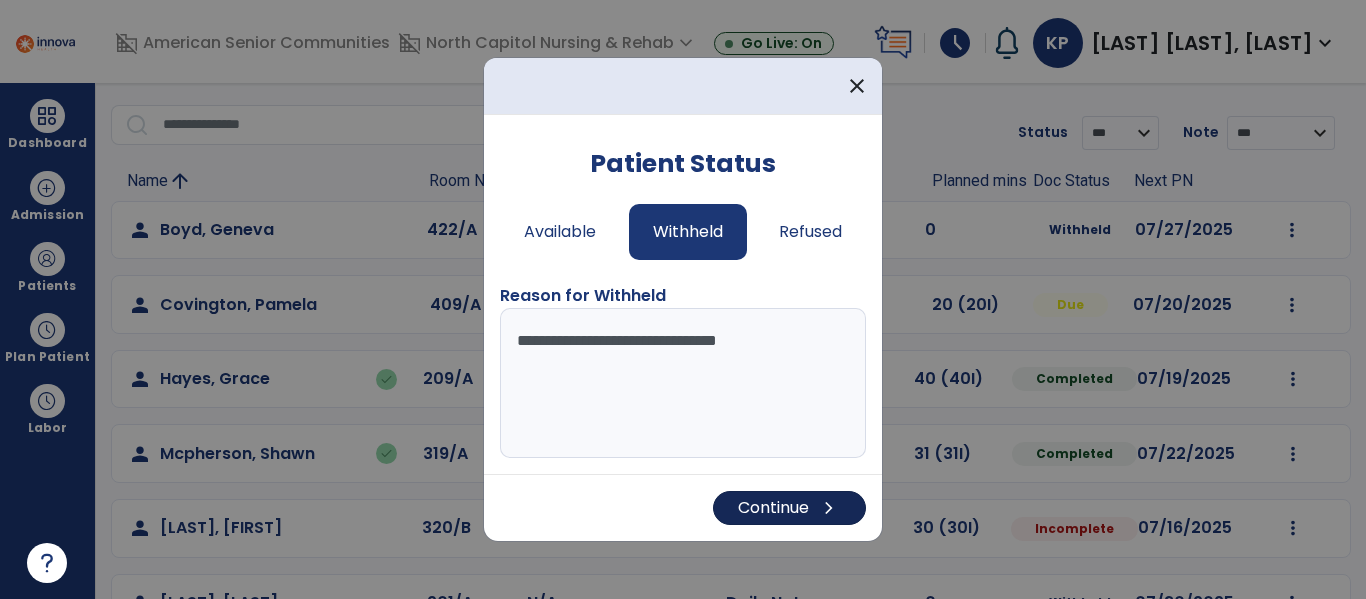 type on "**********" 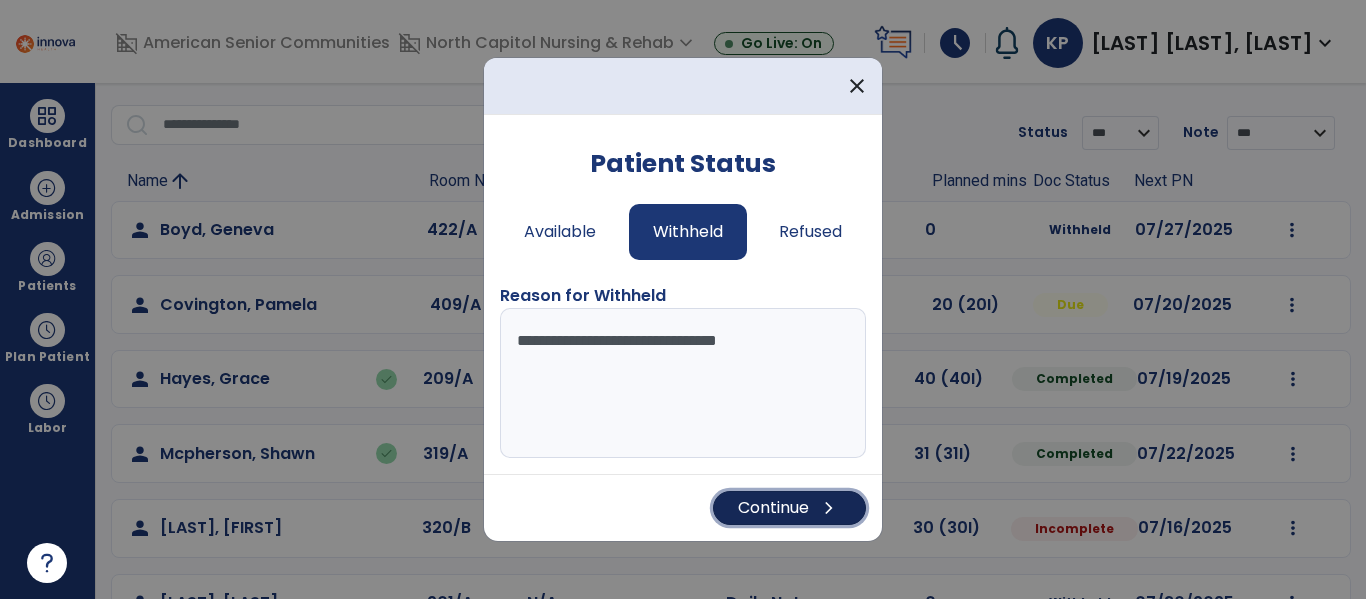 click on "Continue   chevron_right" at bounding box center [789, 508] 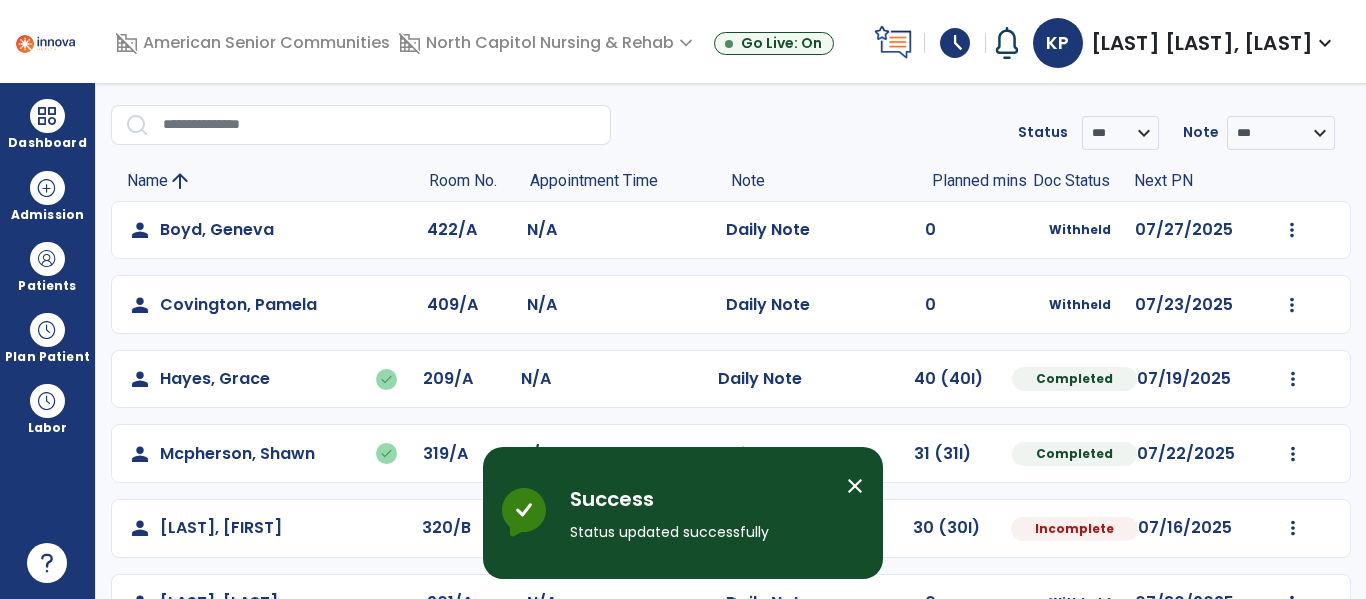 scroll, scrollTop: 115, scrollLeft: 0, axis: vertical 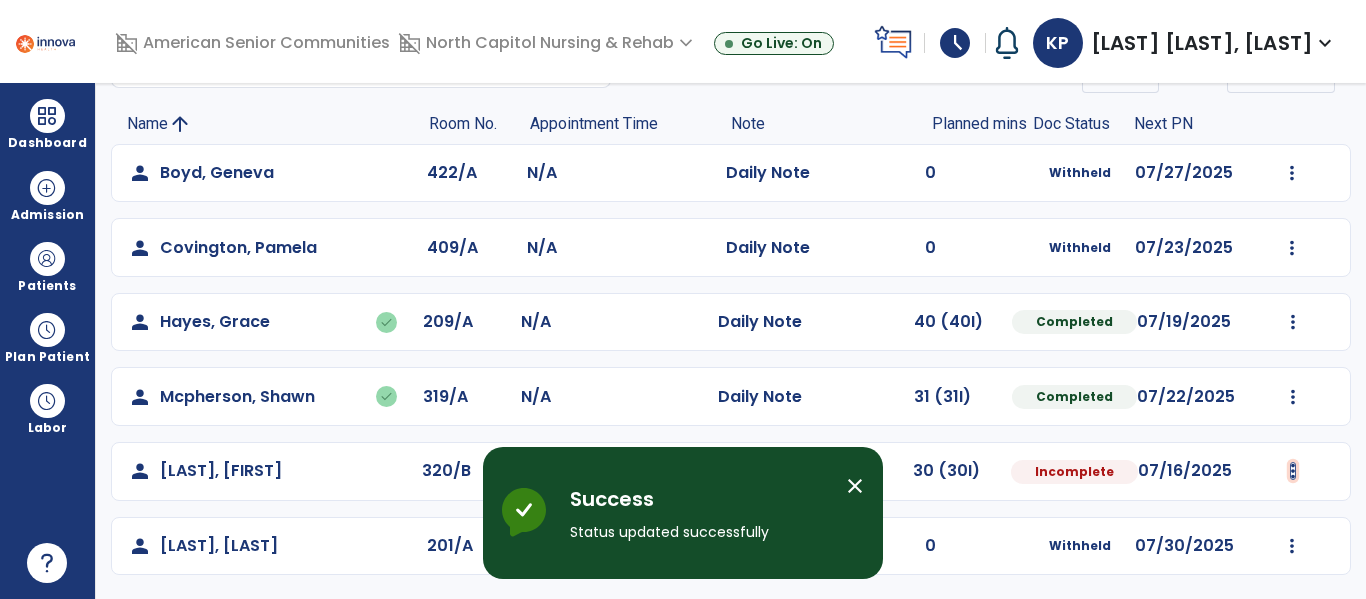 click at bounding box center [1292, 173] 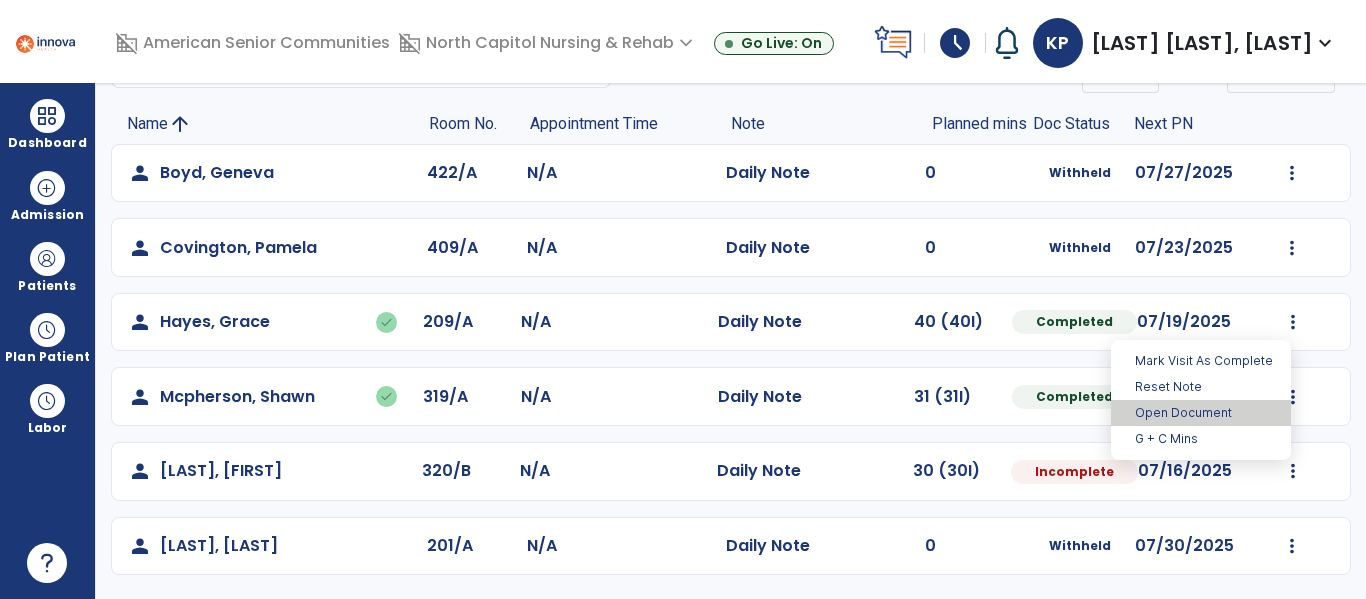 click on "Open Document" at bounding box center [1201, 413] 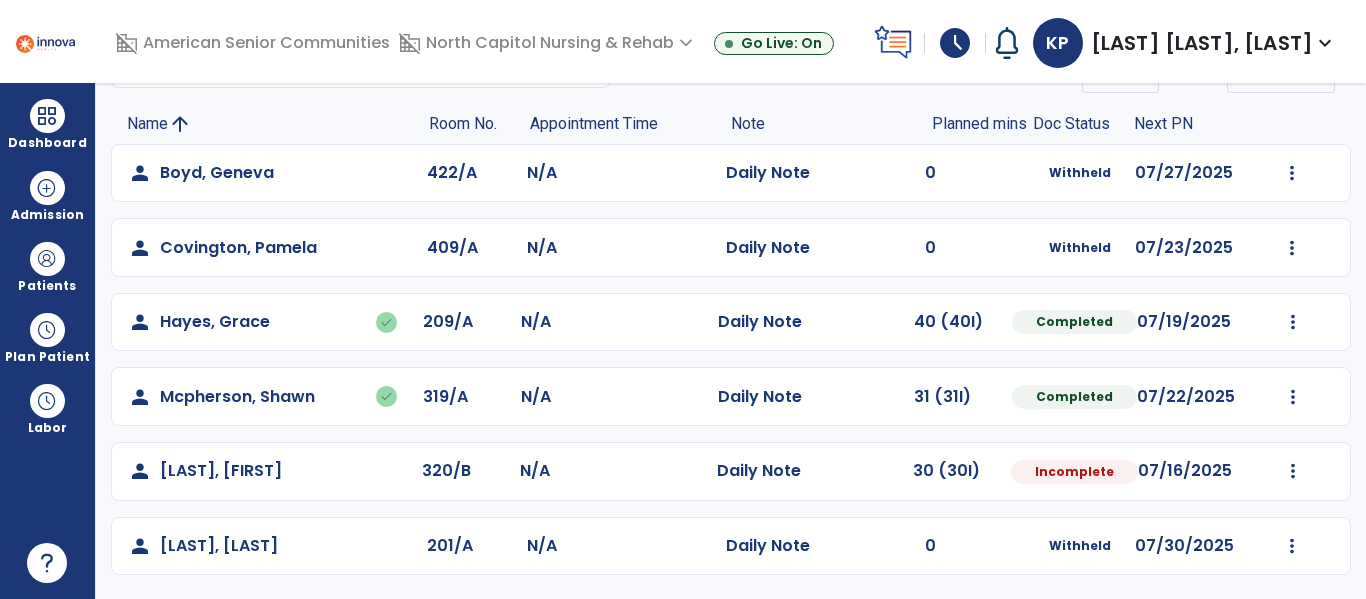 select on "*" 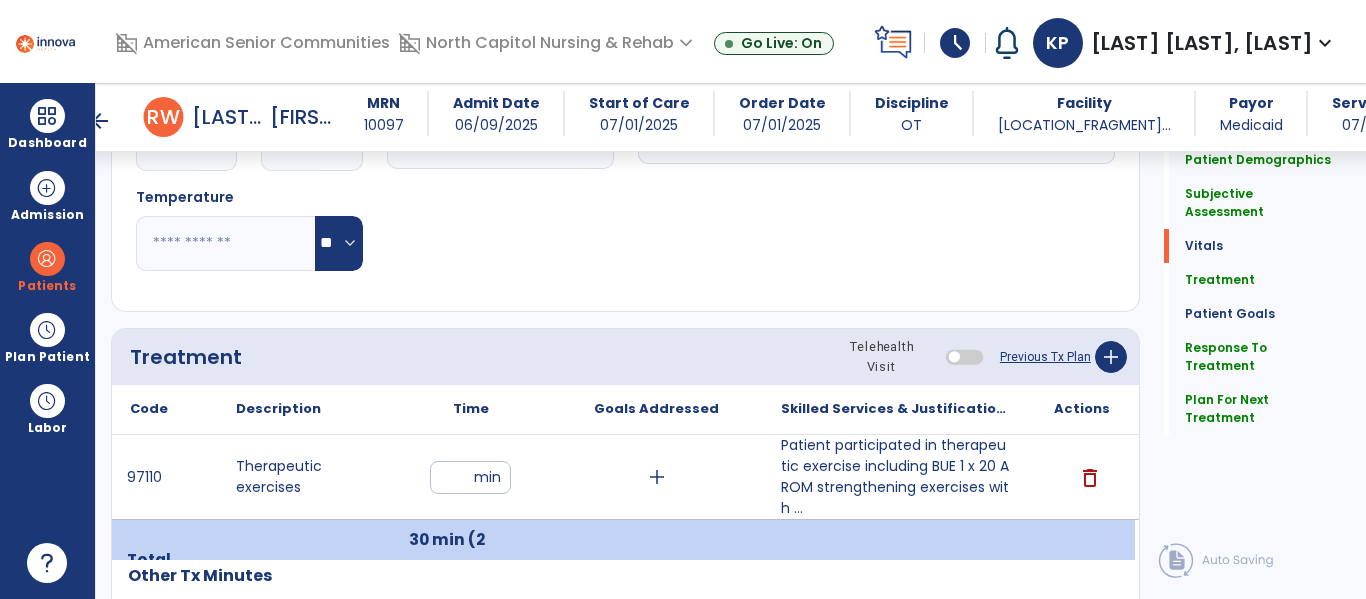 scroll, scrollTop: 1039, scrollLeft: 0, axis: vertical 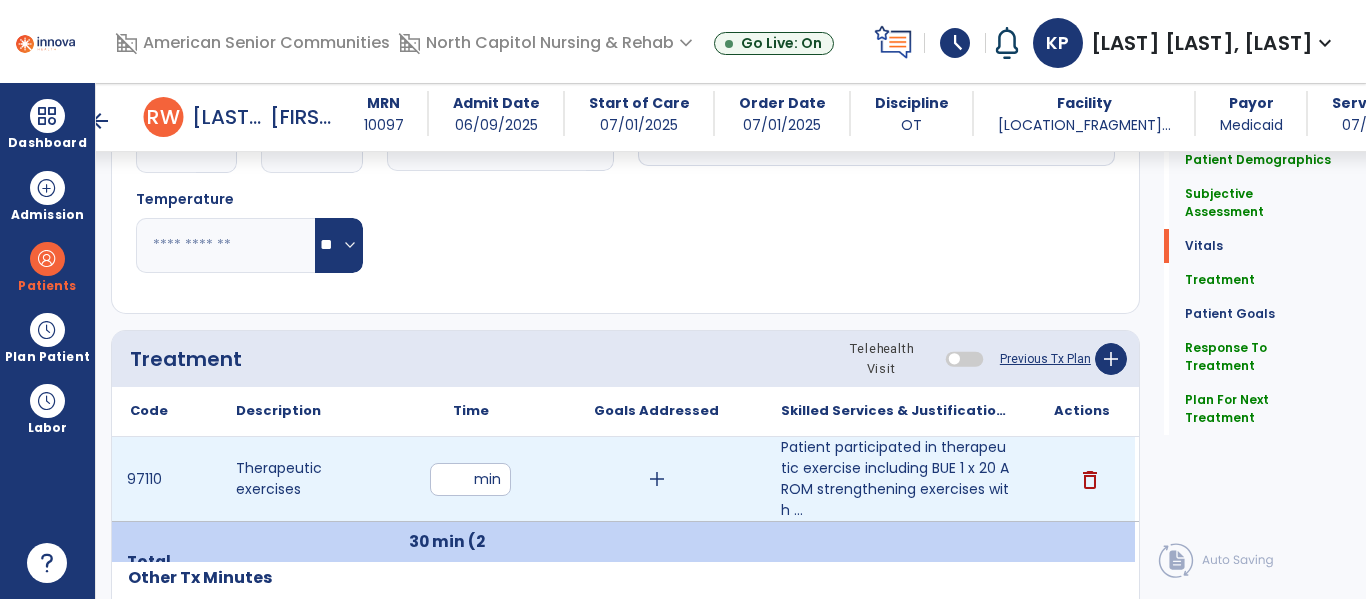 click on "**" at bounding box center (470, 479) 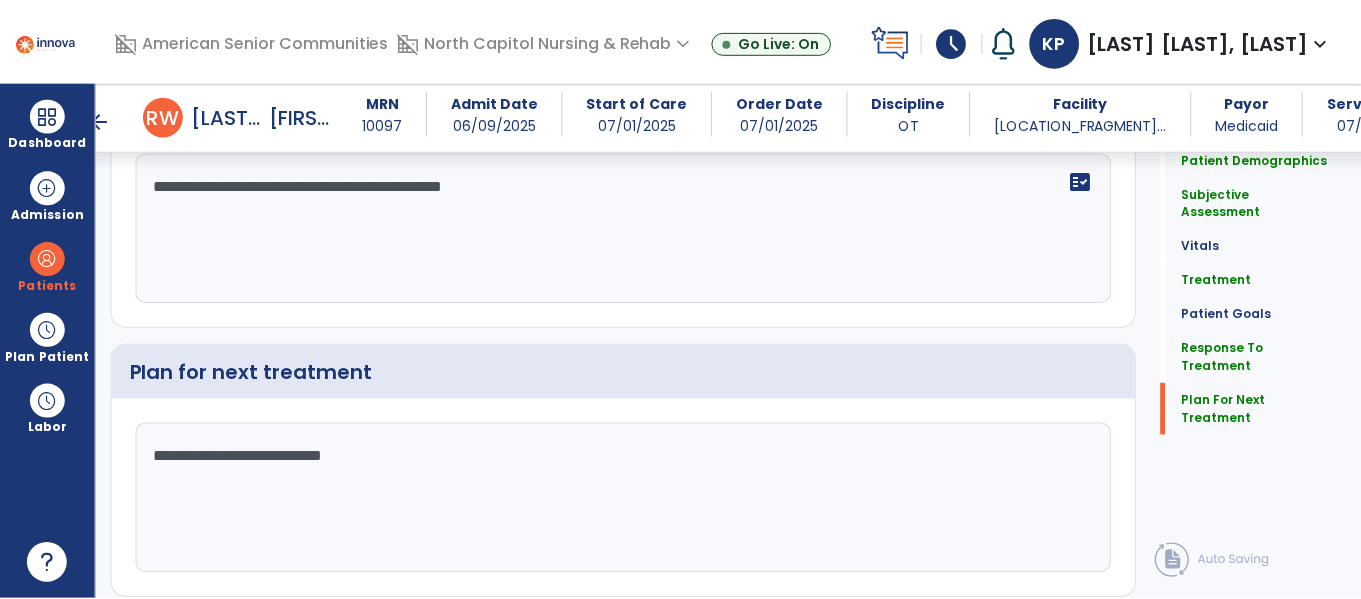 scroll, scrollTop: 3888, scrollLeft: 0, axis: vertical 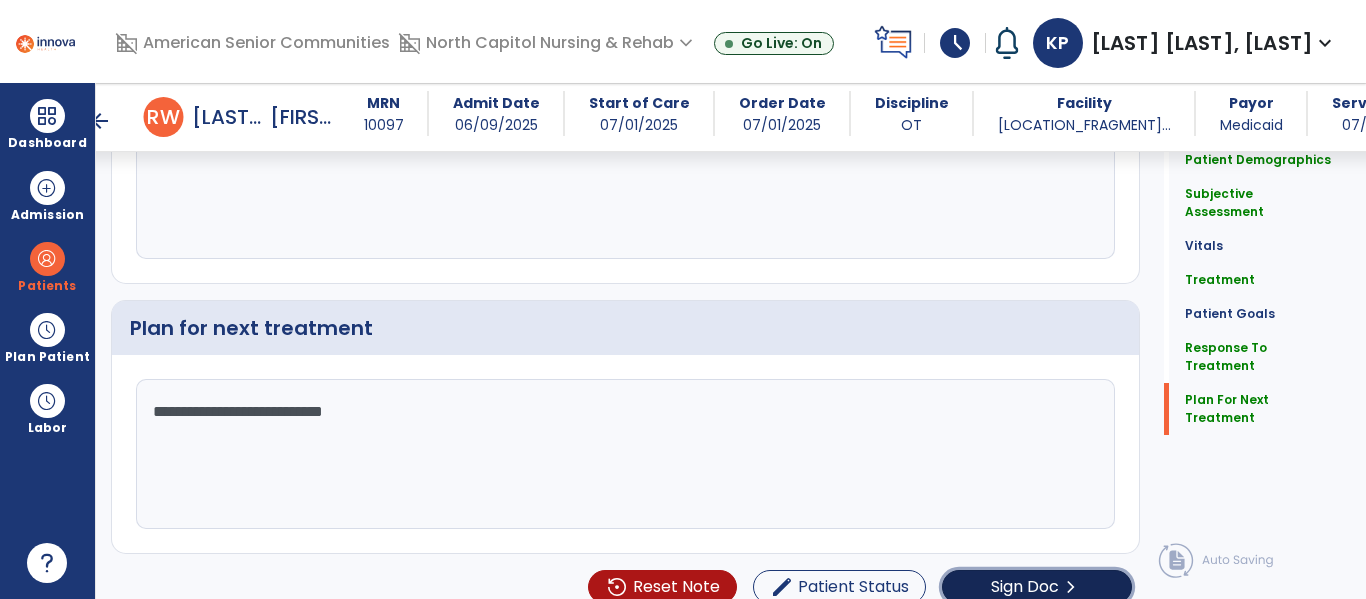 click on "Sign Doc" 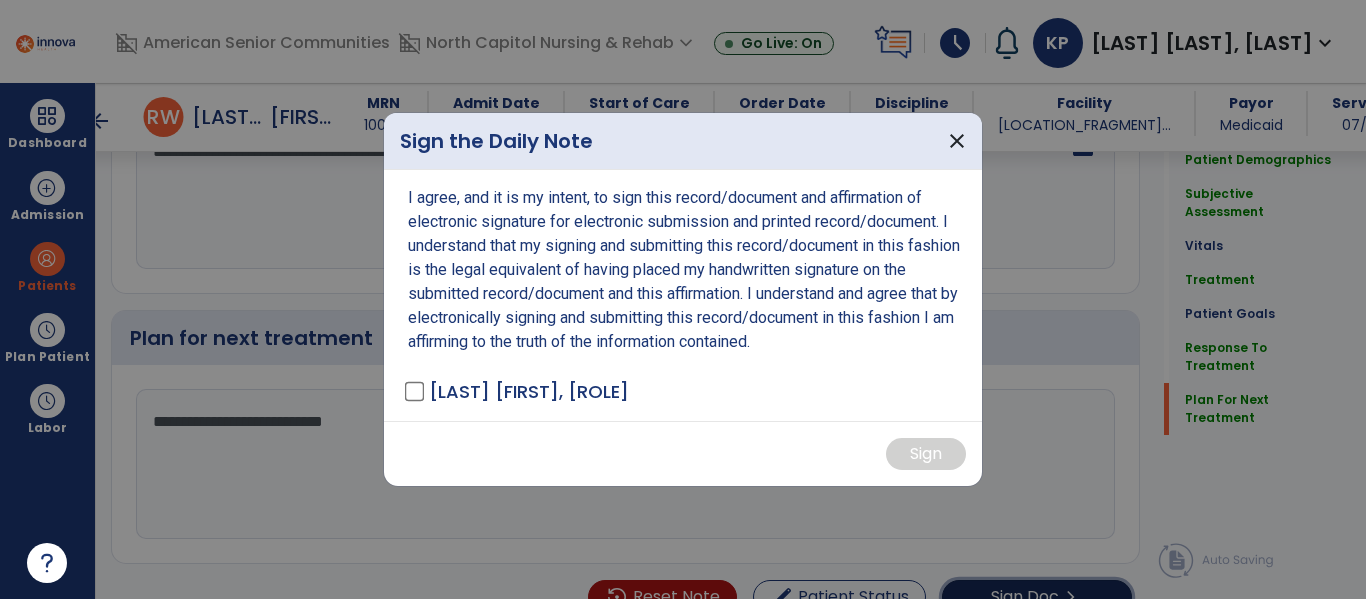 scroll, scrollTop: 3888, scrollLeft: 0, axis: vertical 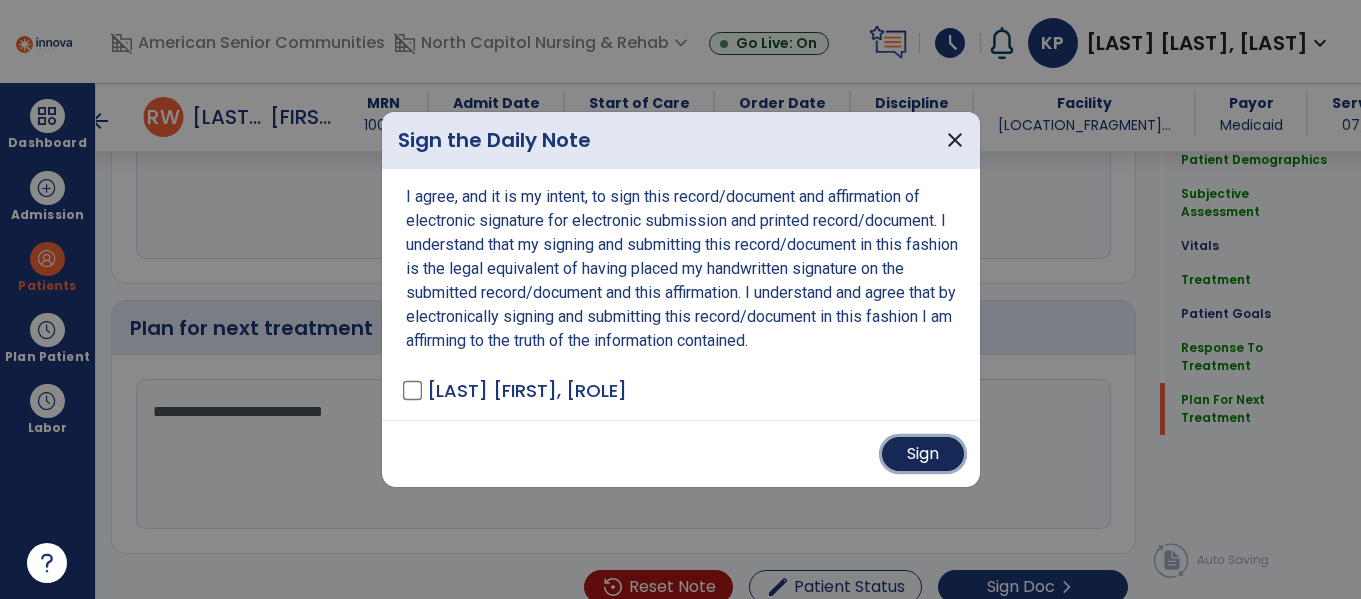 click on "Sign" at bounding box center [923, 454] 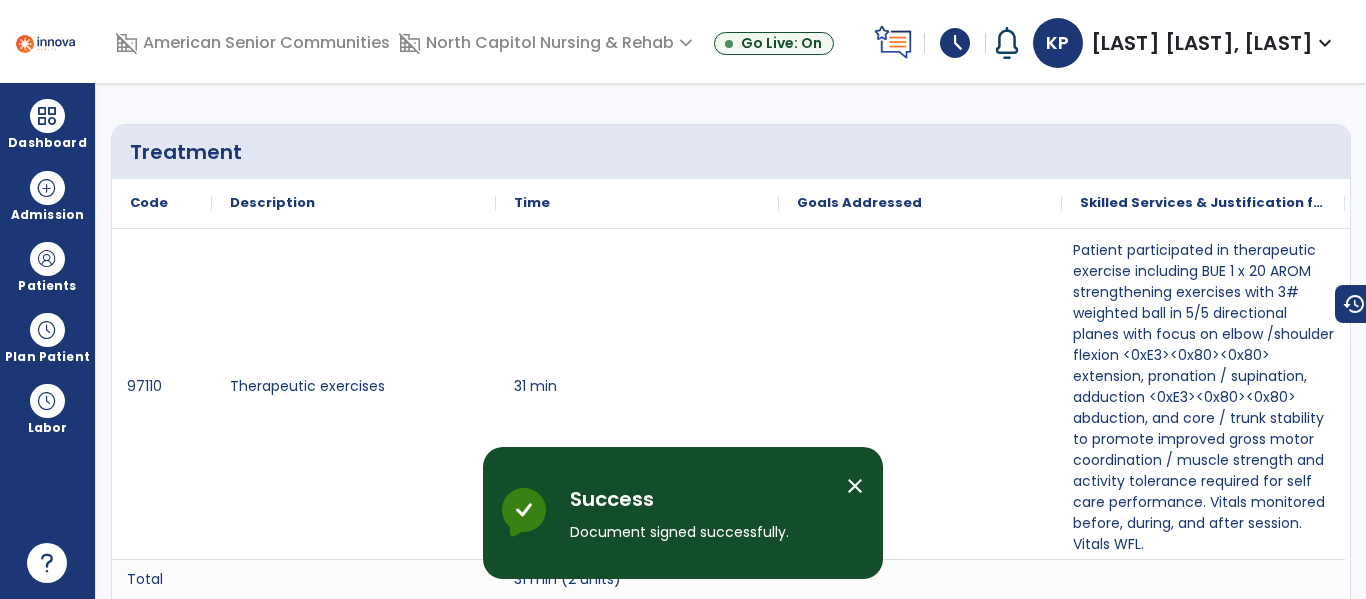 scroll, scrollTop: 0, scrollLeft: 0, axis: both 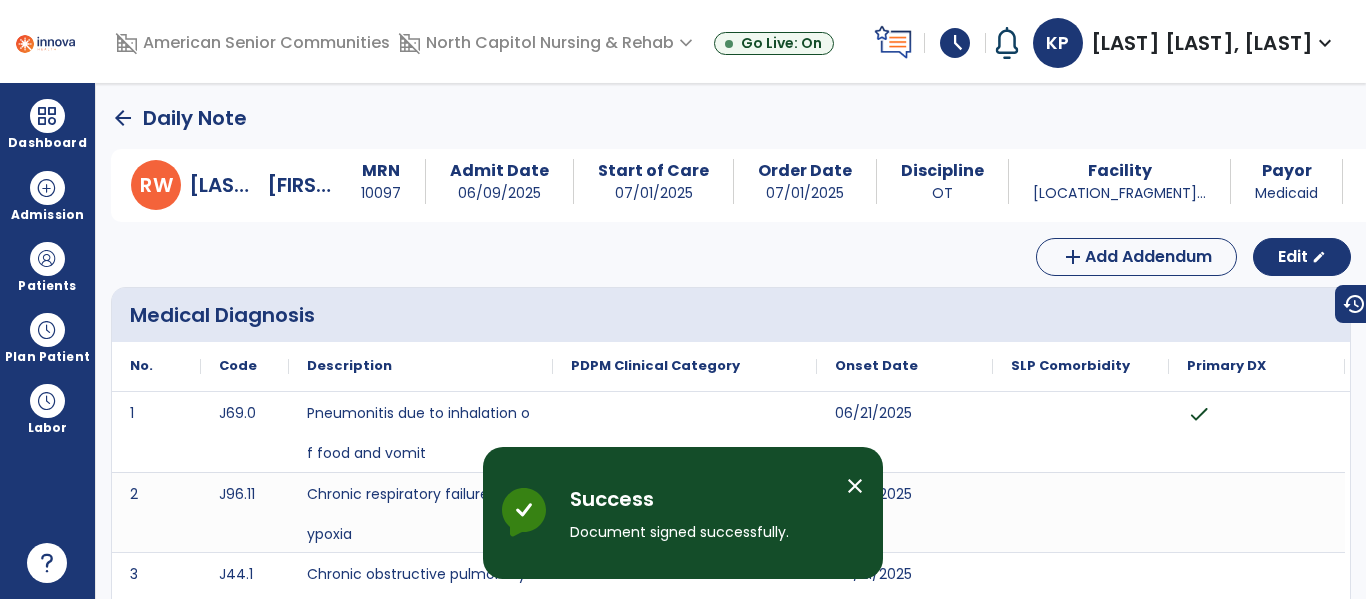 click on "arrow_back" 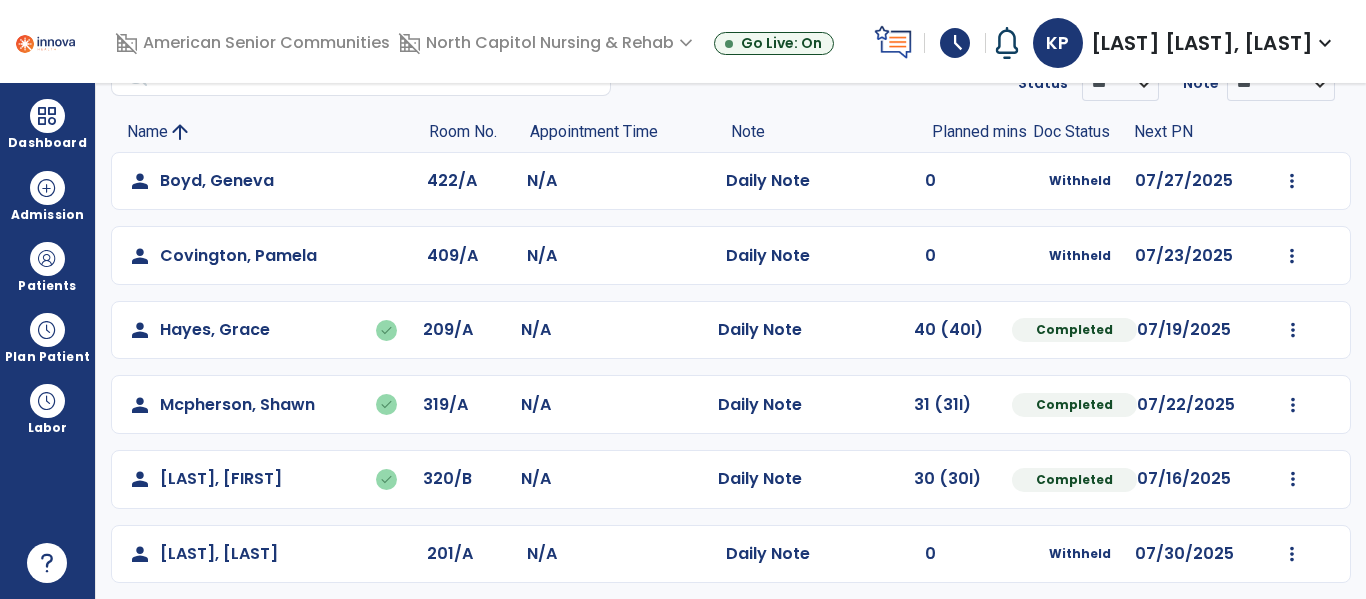 scroll, scrollTop: 0, scrollLeft: 0, axis: both 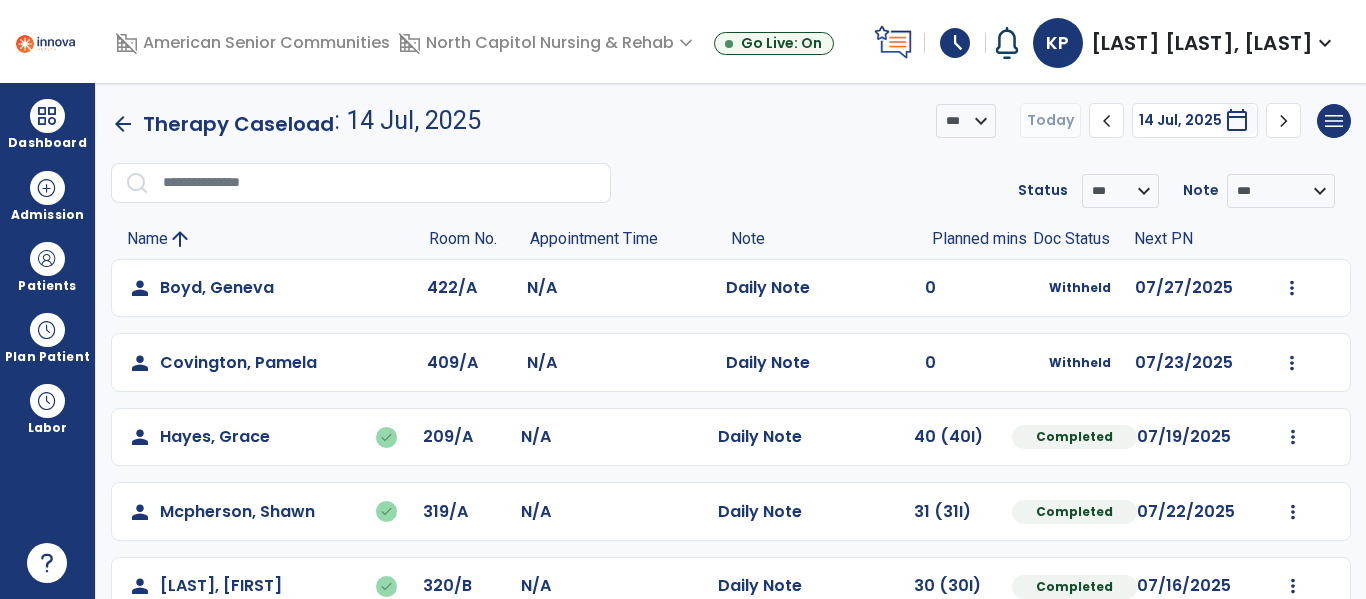 click on "arrow_back" 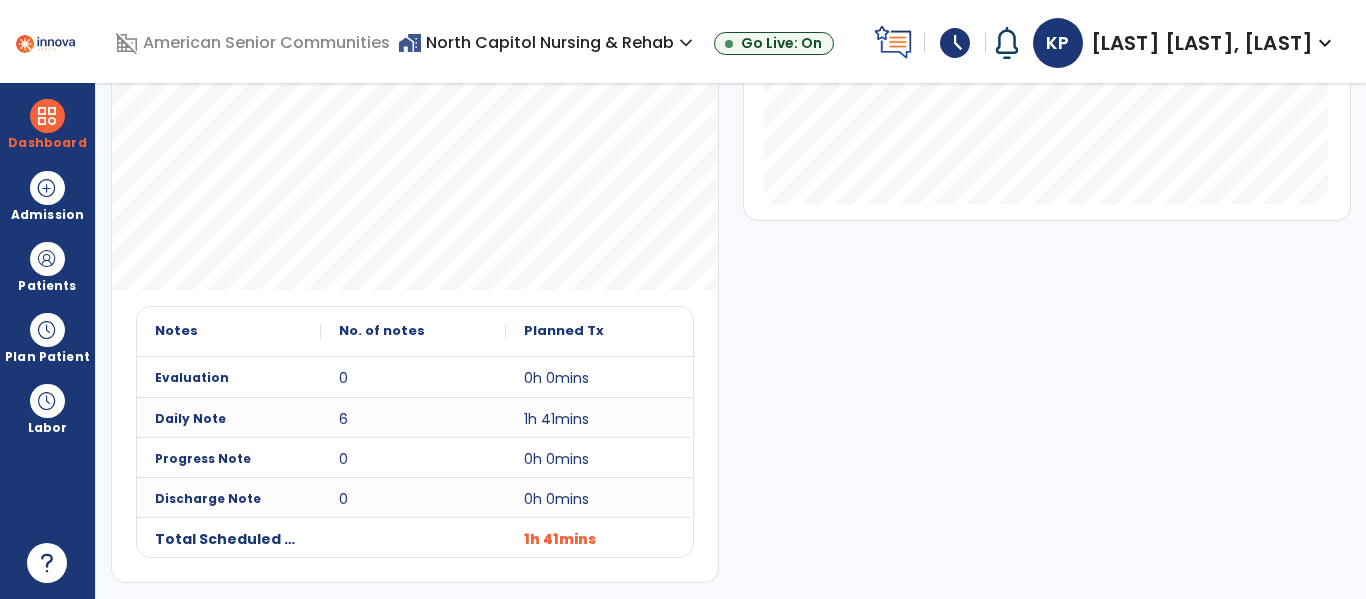 scroll, scrollTop: 506, scrollLeft: 0, axis: vertical 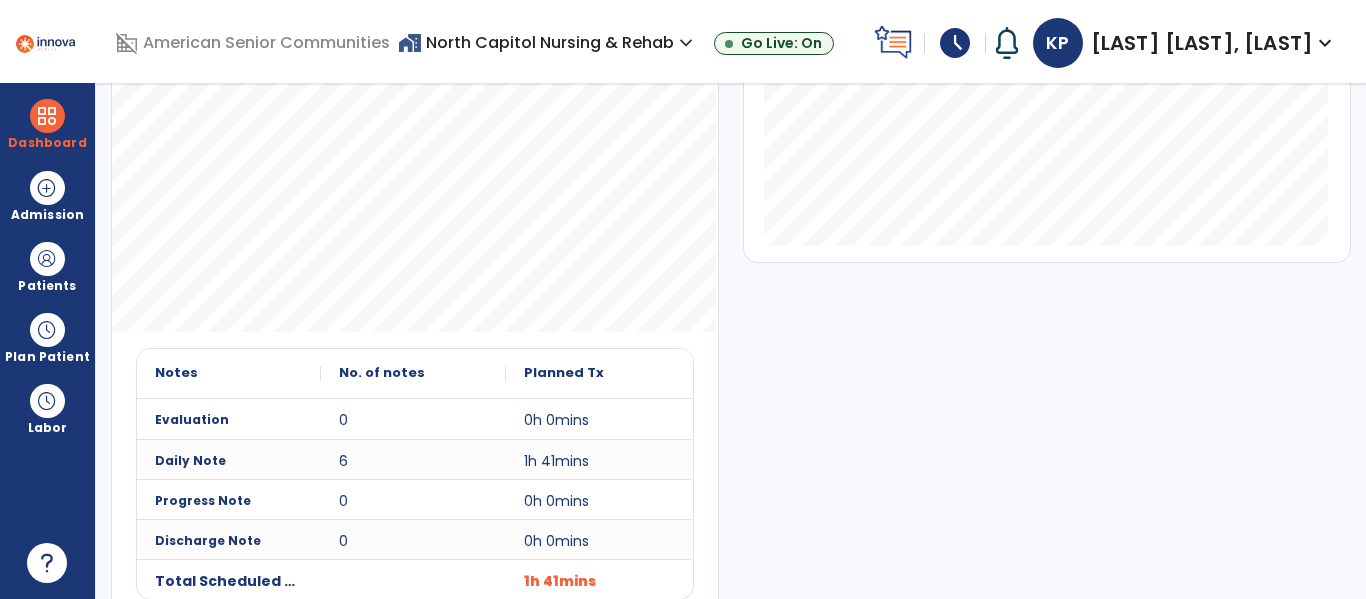 click on "home_work   North Capitol Nursing & Rehab   expand_more" at bounding box center [548, 42] 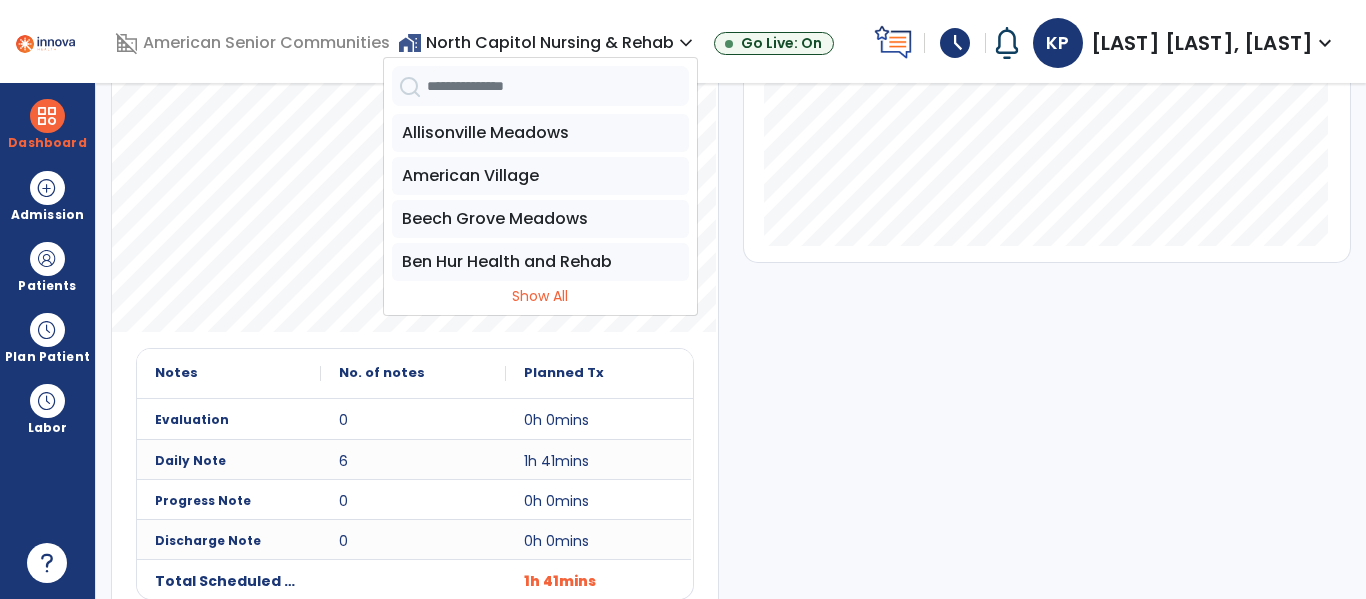 click on "Productivity Duration  ******** **** *** chevron_left 13 Jul 25 - 19 Jul 25  *********  calendar_today  chevron_right" 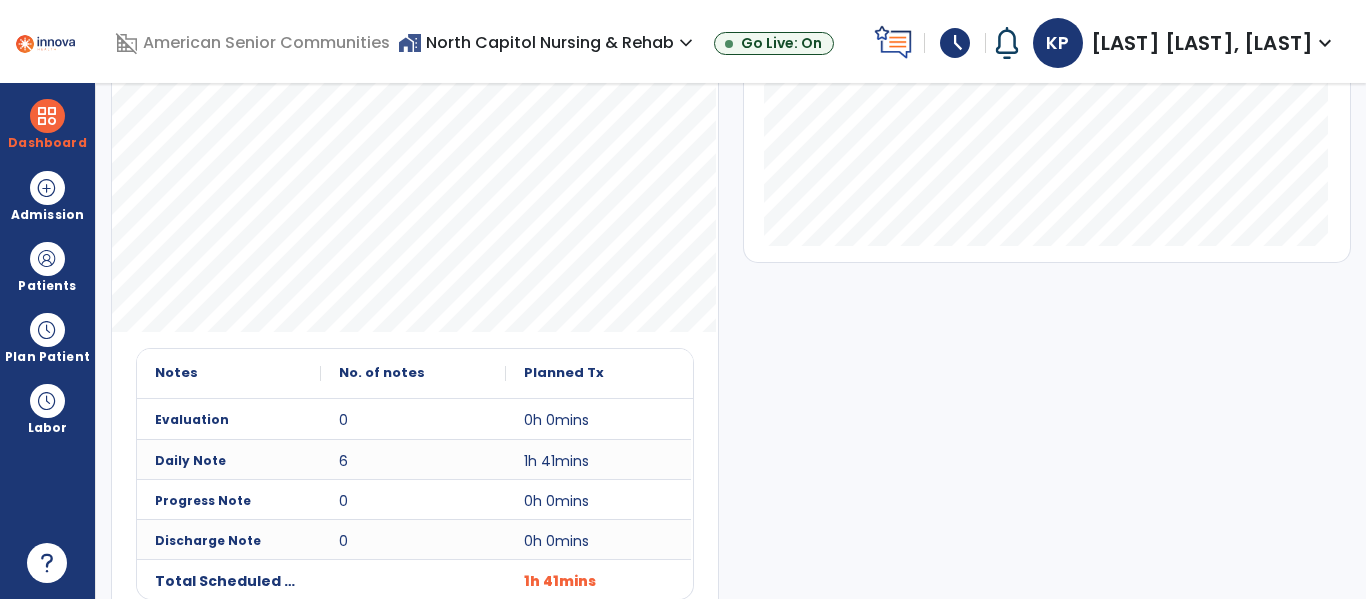 click on "schedule" at bounding box center [955, 43] 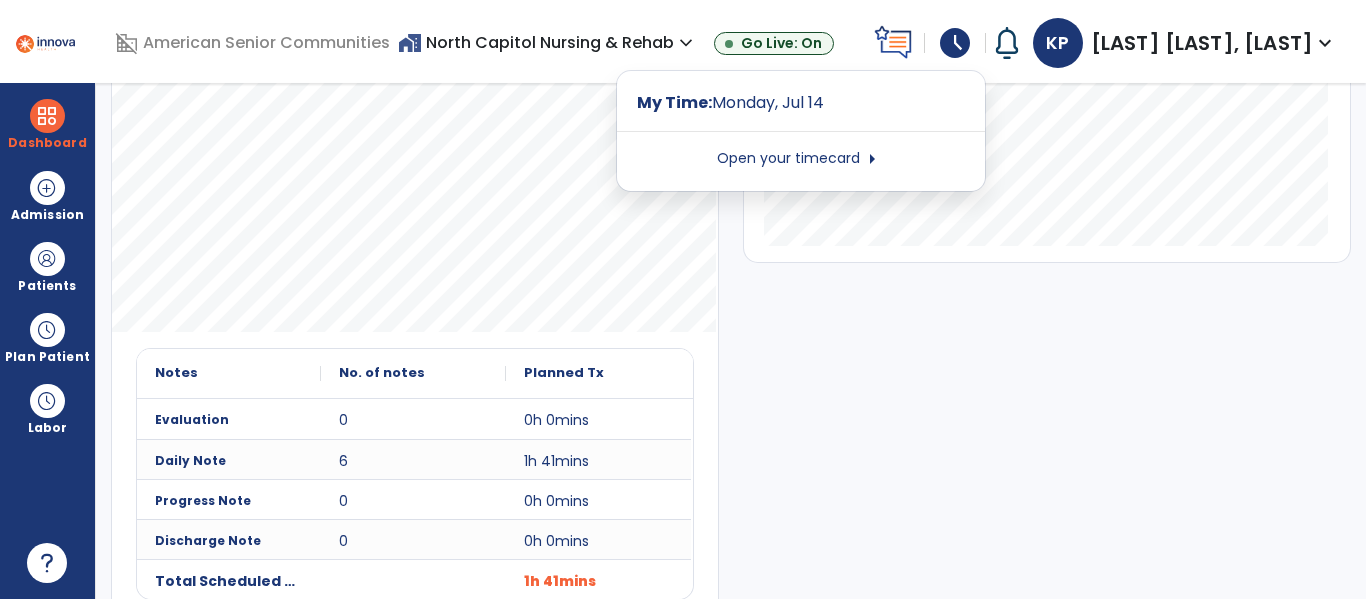 click on "Open your timecard  arrow_right" at bounding box center [801, 159] 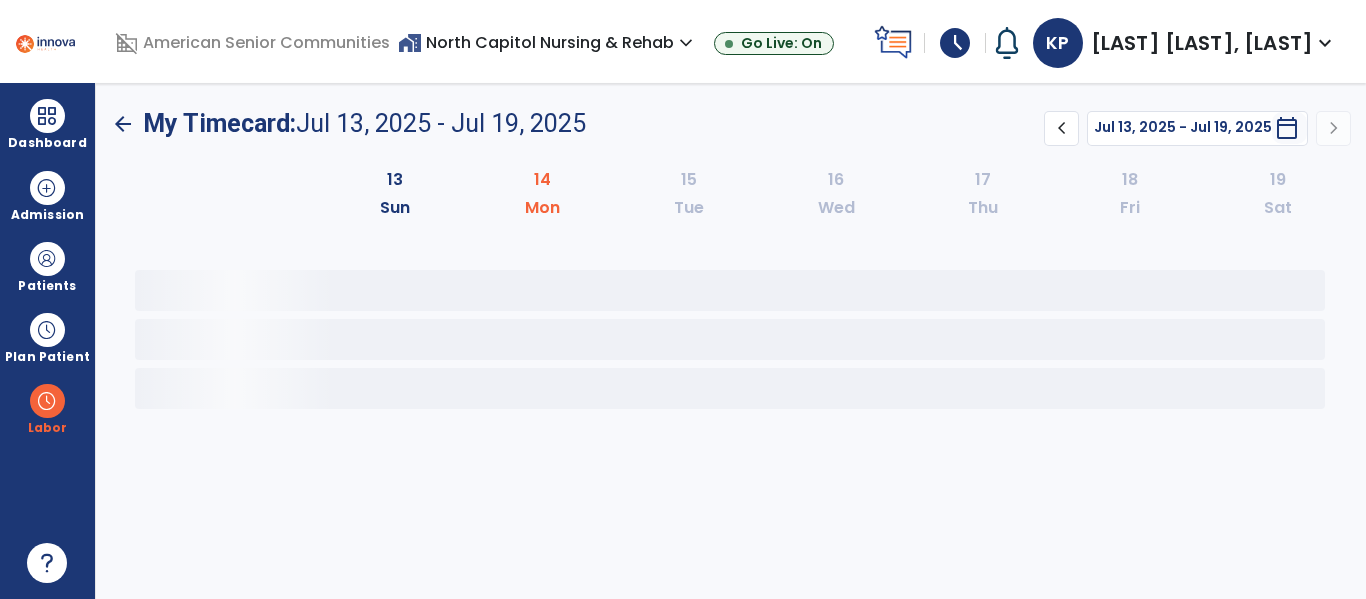 scroll, scrollTop: 0, scrollLeft: 0, axis: both 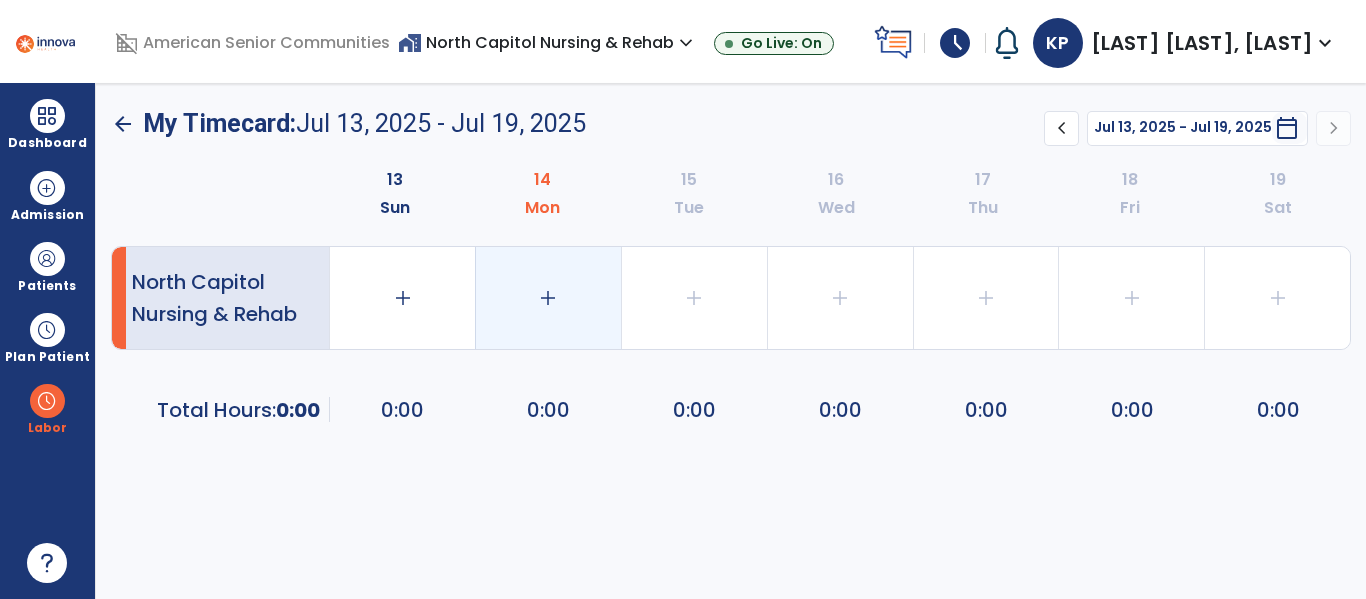 click on "add" 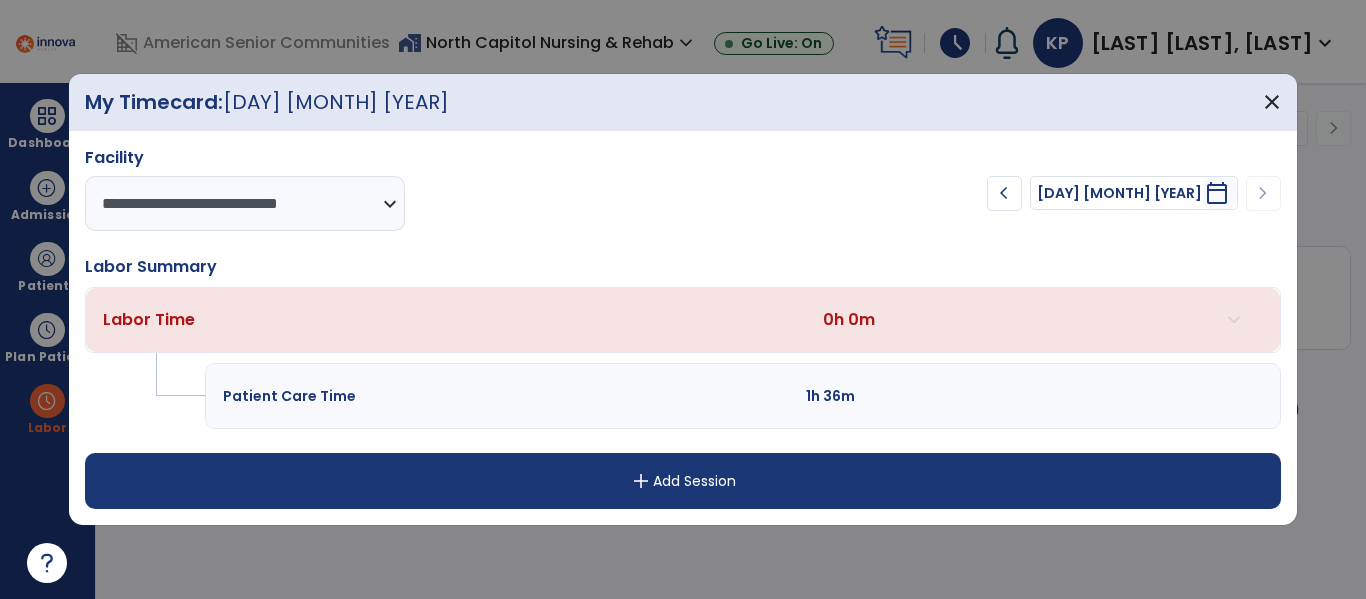 click on "add  Add Session" at bounding box center (682, 481) 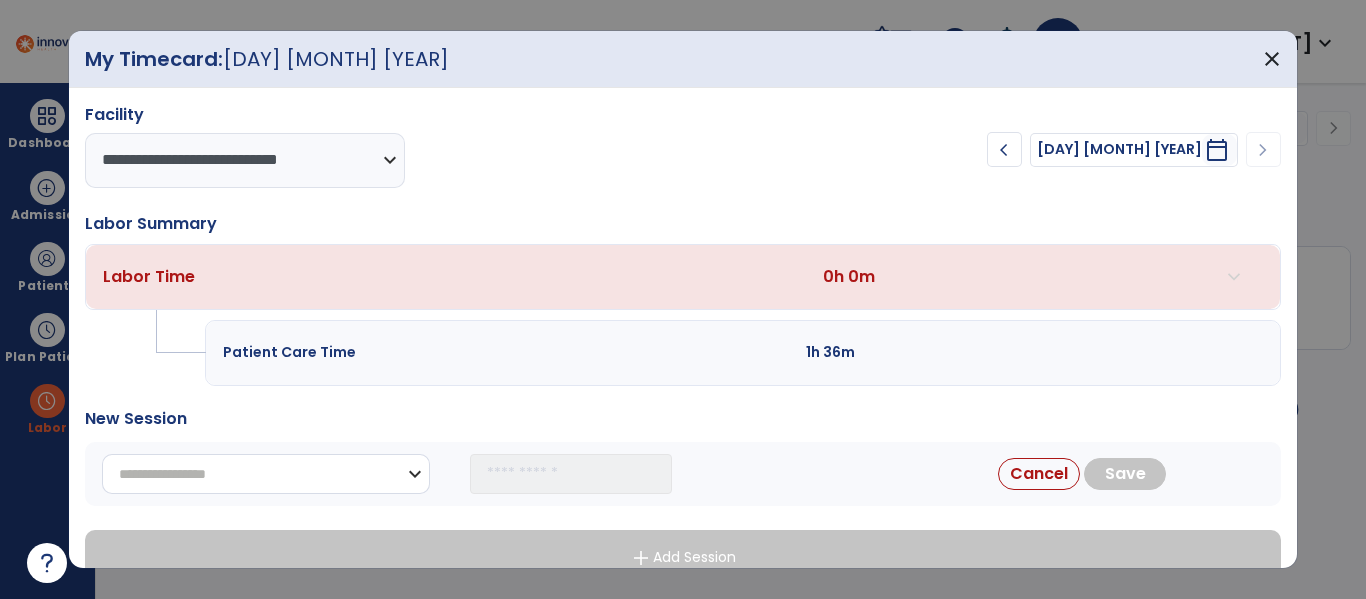 click on "**********" at bounding box center (266, 474) 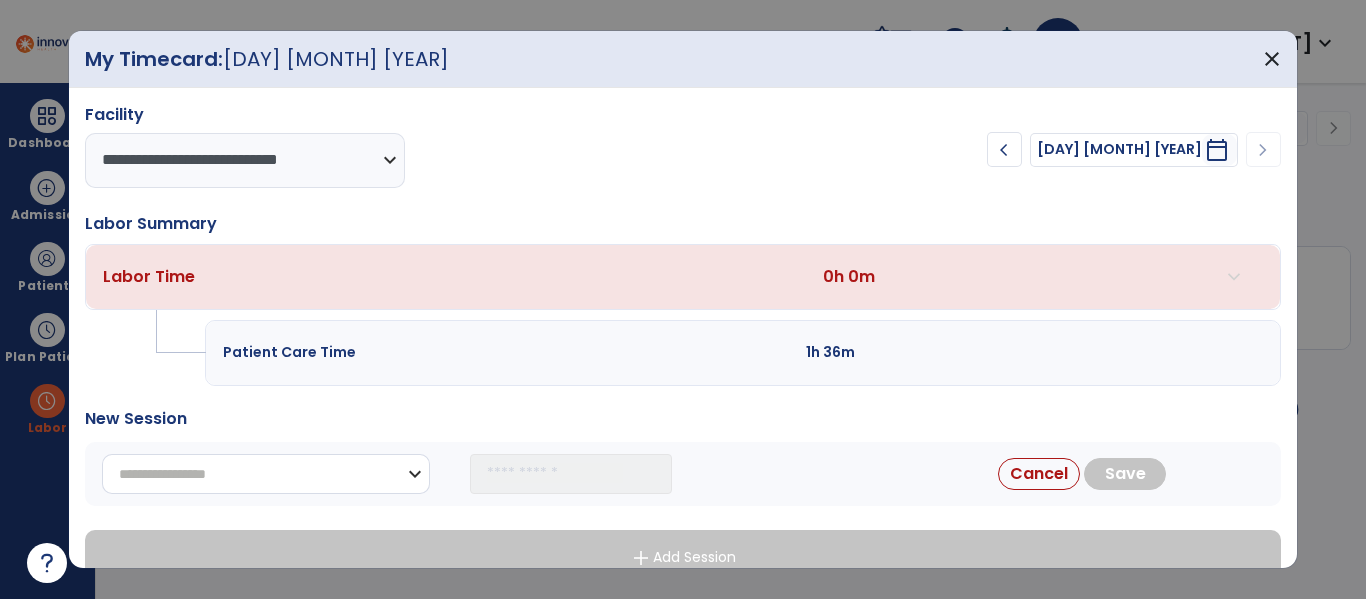 select on "**********" 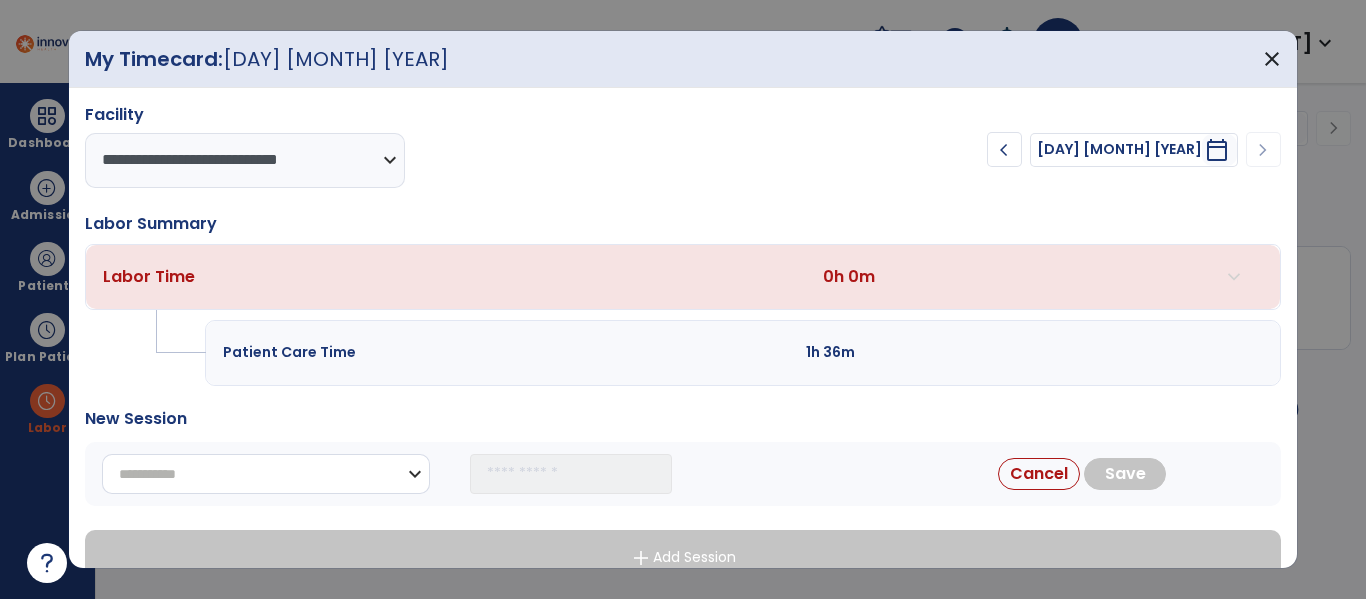 click on "**********" at bounding box center (266, 474) 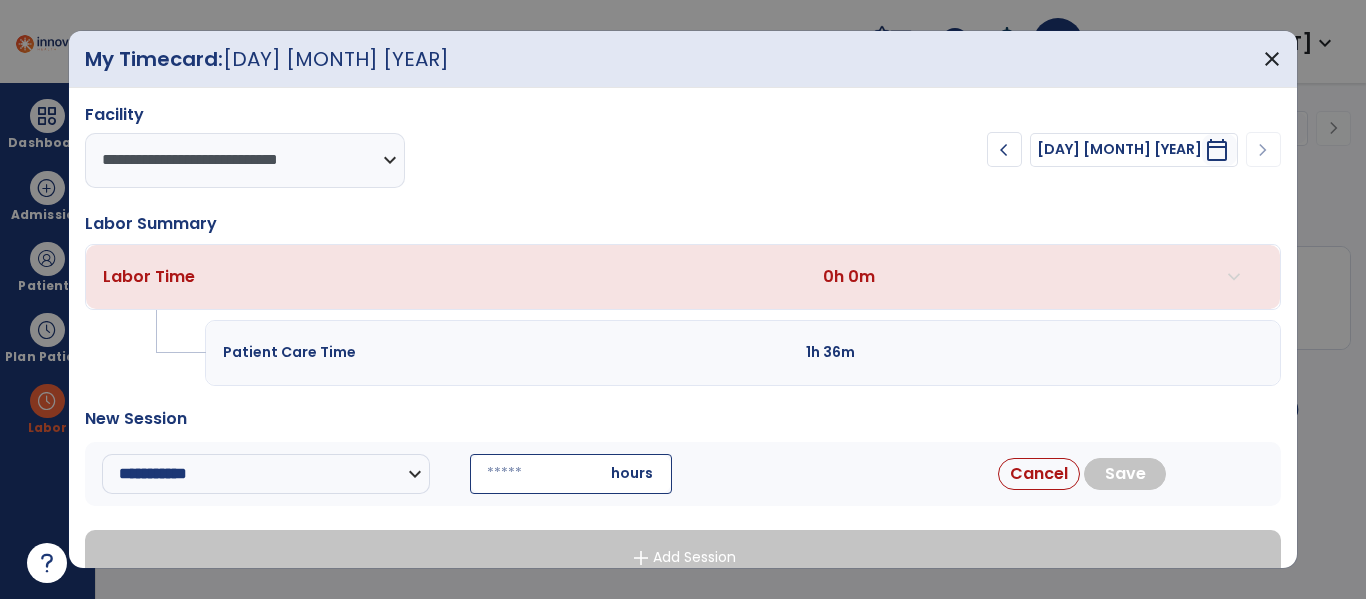 click at bounding box center [571, 474] 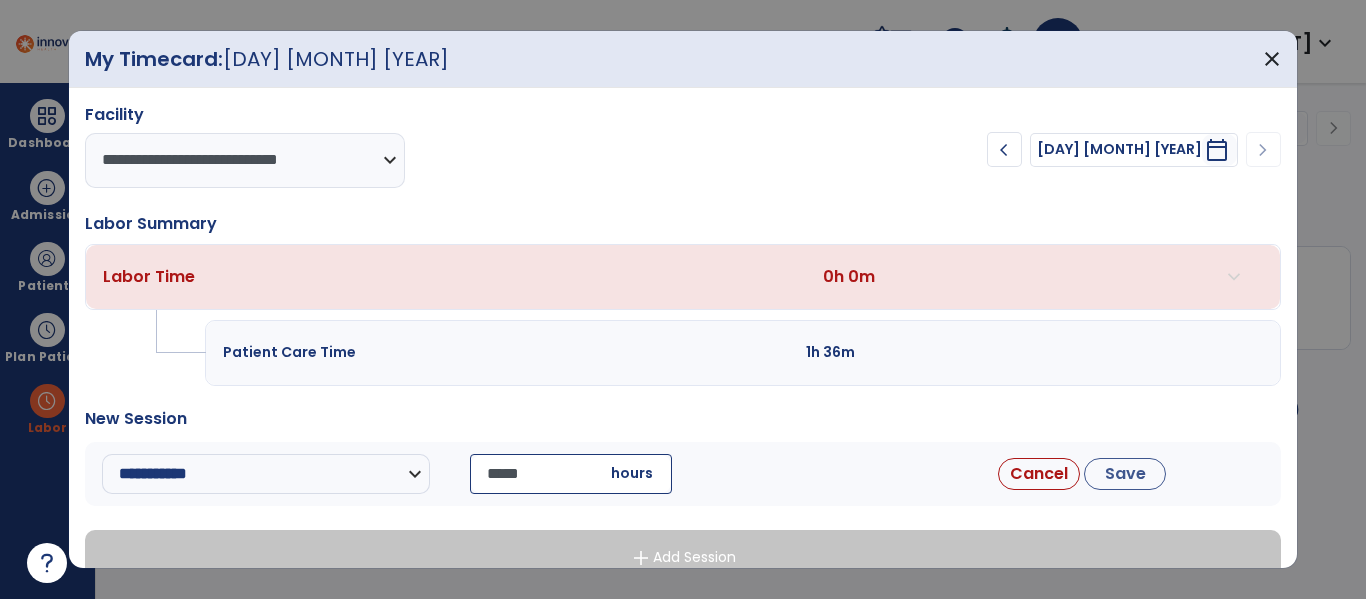 type on "*****" 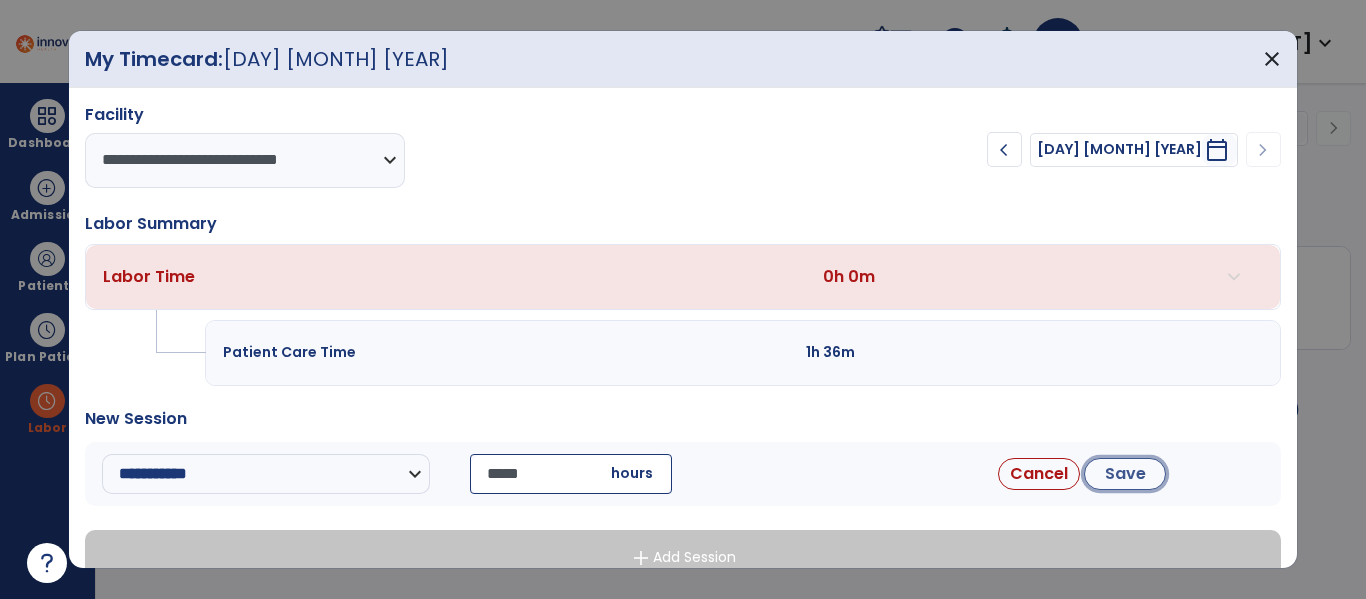 click on "Save" at bounding box center (1125, 474) 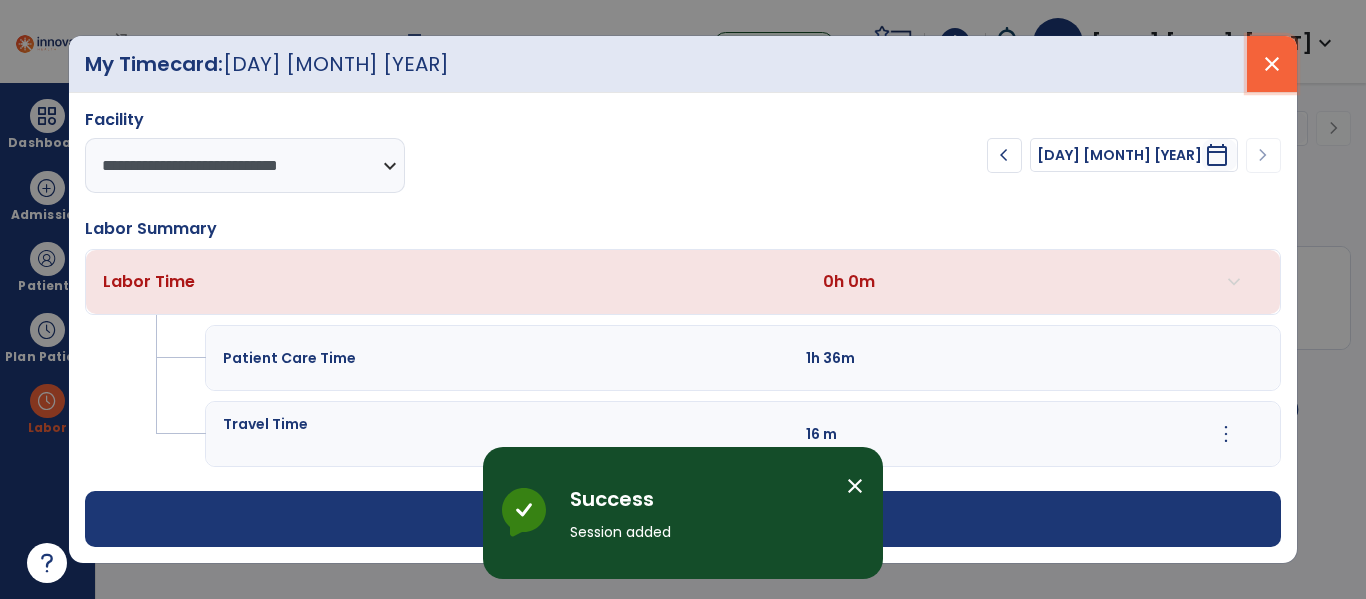 click on "close" at bounding box center [1272, 64] 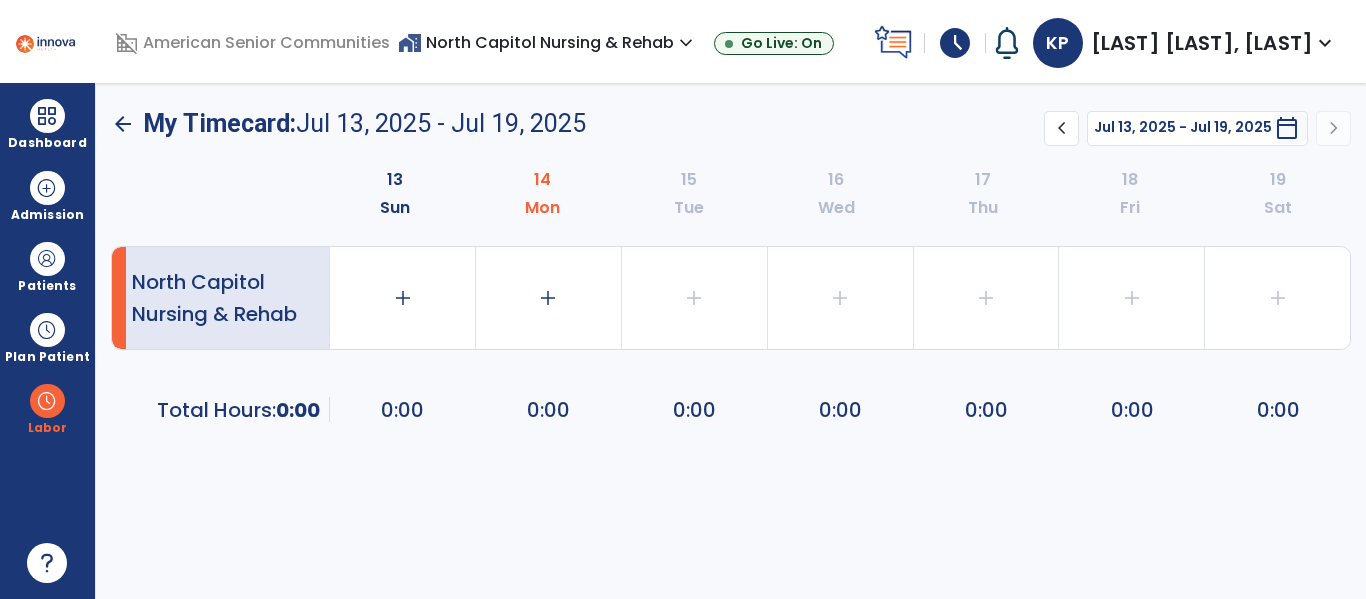 click on "arrow_back" 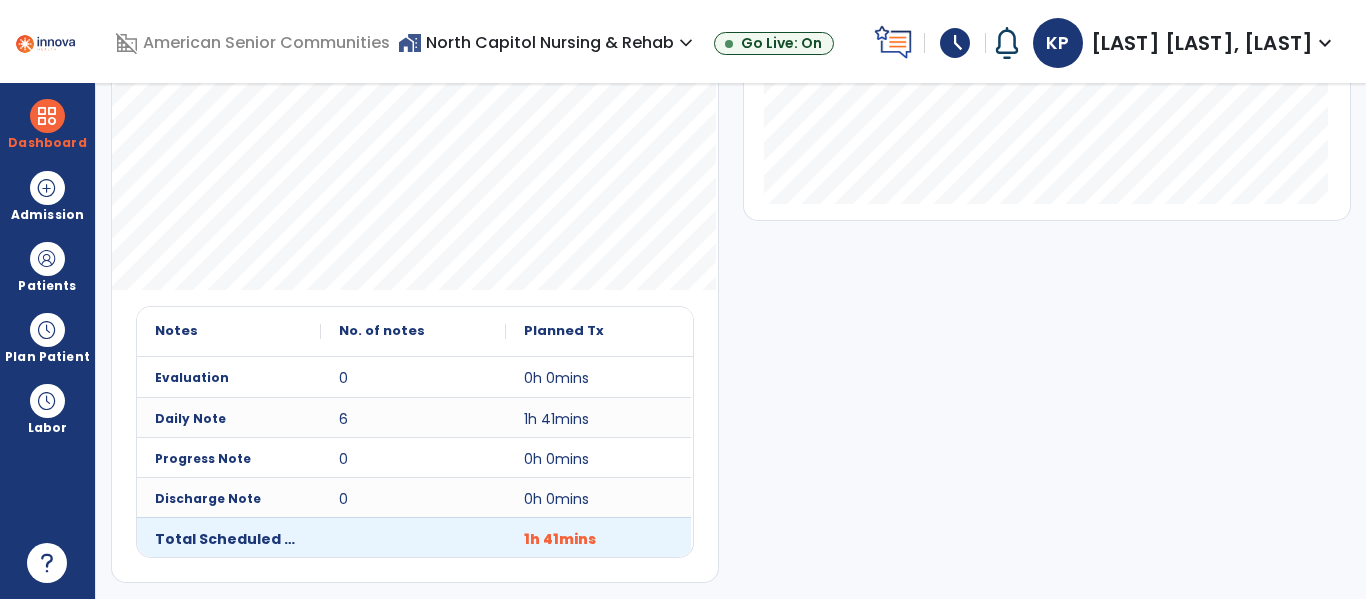scroll, scrollTop: 531, scrollLeft: 0, axis: vertical 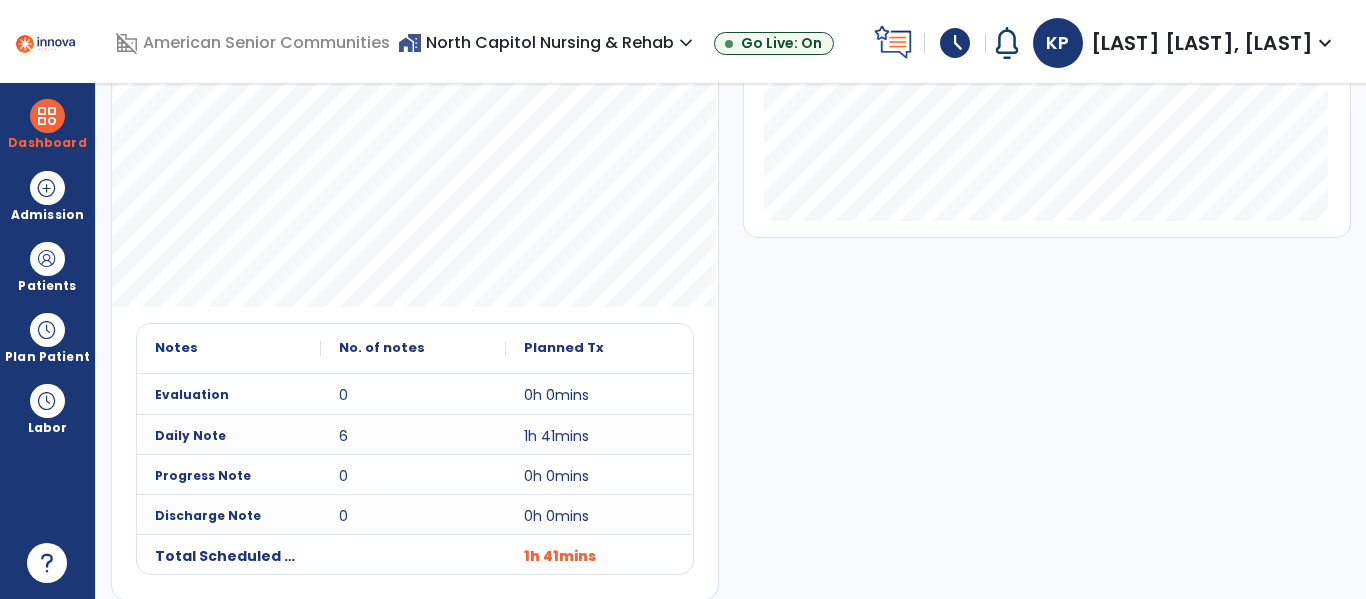click on "Productivity Duration  ******** **** *** chevron_left 13 Jul 25 - 19 Jul 25  *********  calendar_today  chevron_right" 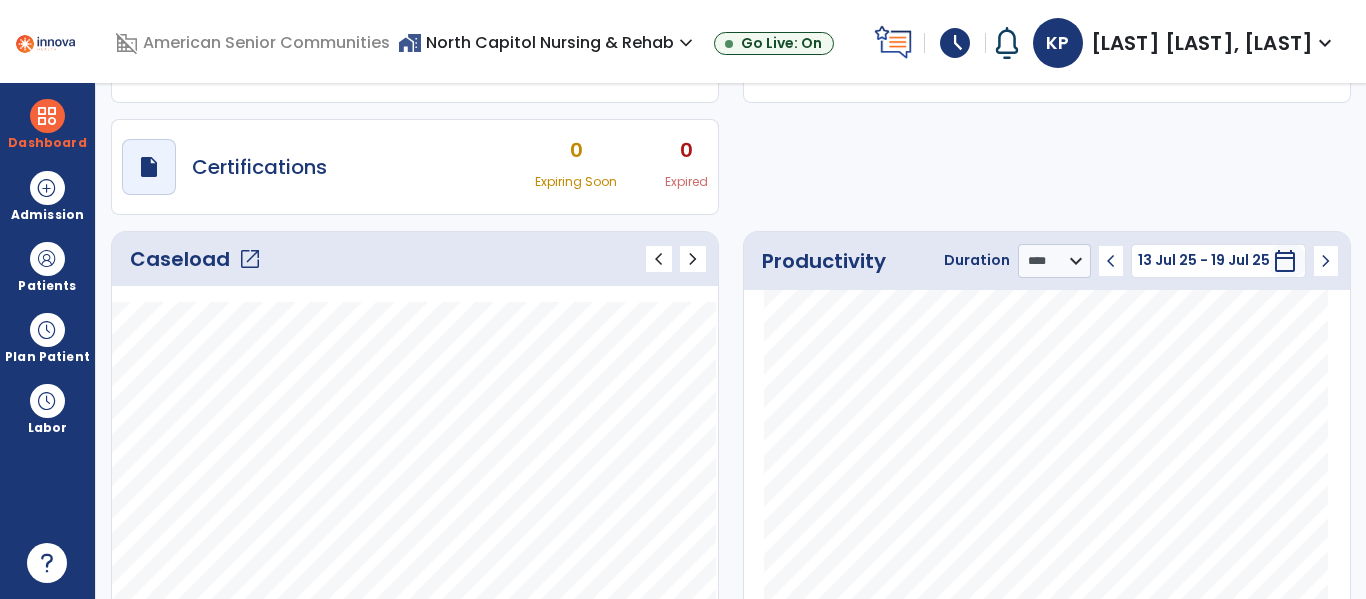 scroll, scrollTop: 119, scrollLeft: 0, axis: vertical 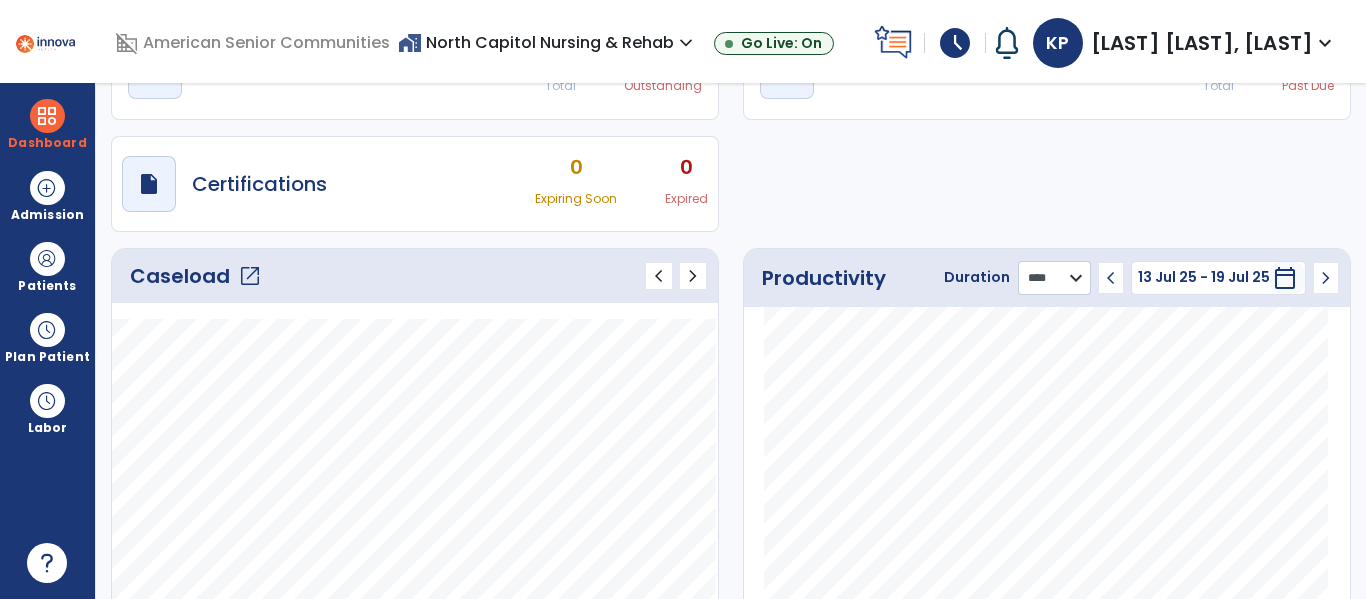 click on "******** **** ***" 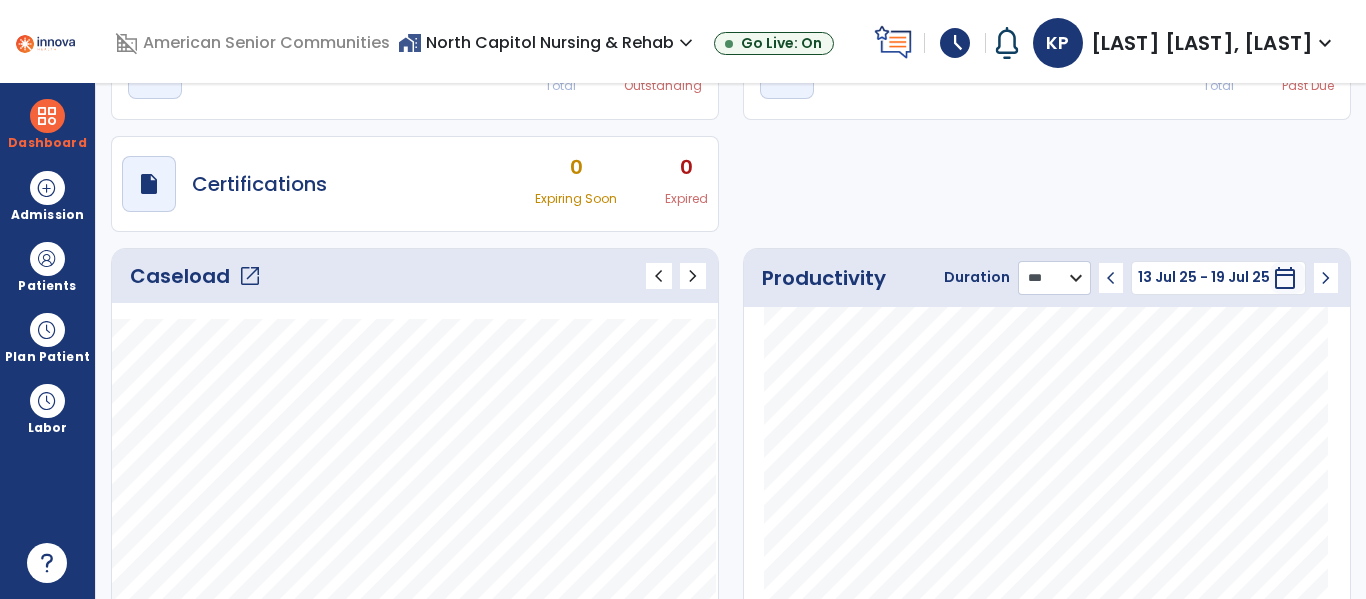 click on "******** **** ***" 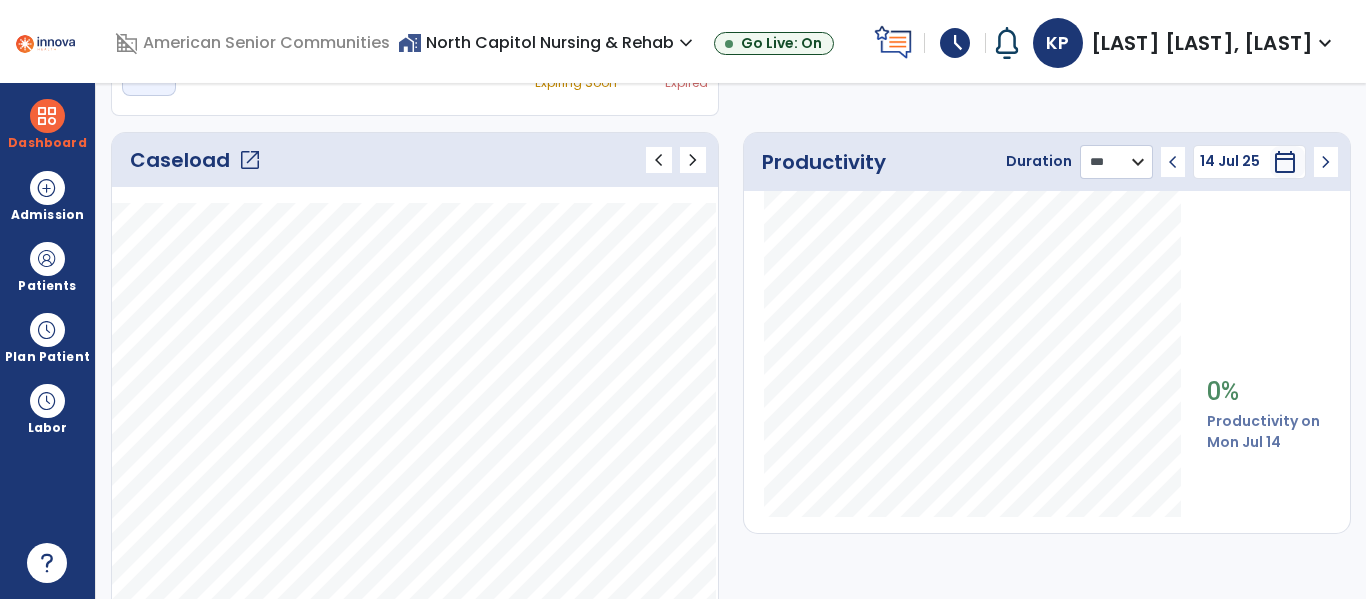 scroll, scrollTop: 254, scrollLeft: 0, axis: vertical 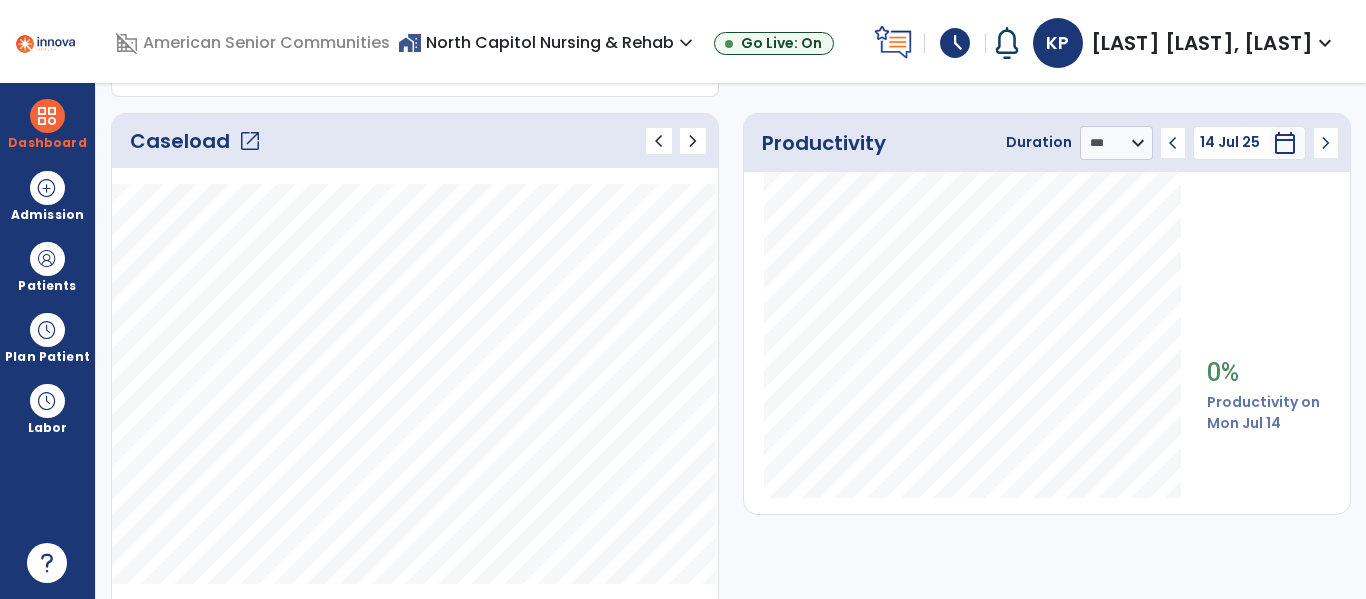click on "chevron_left" 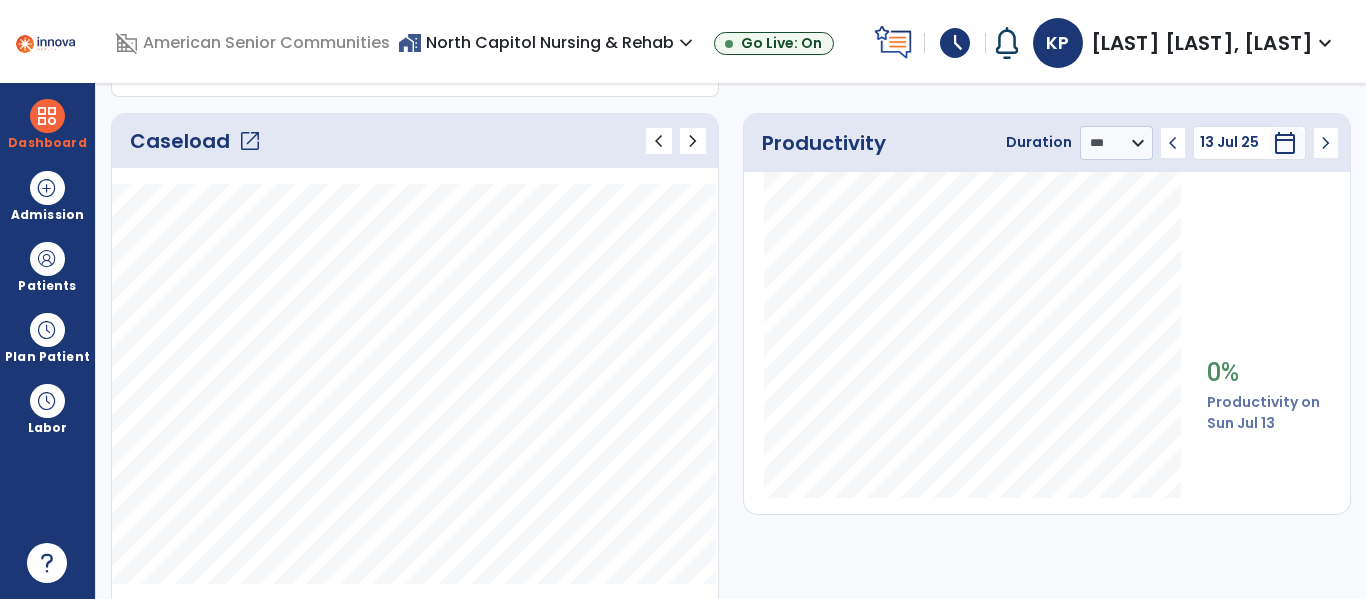 click on "chevron_left" 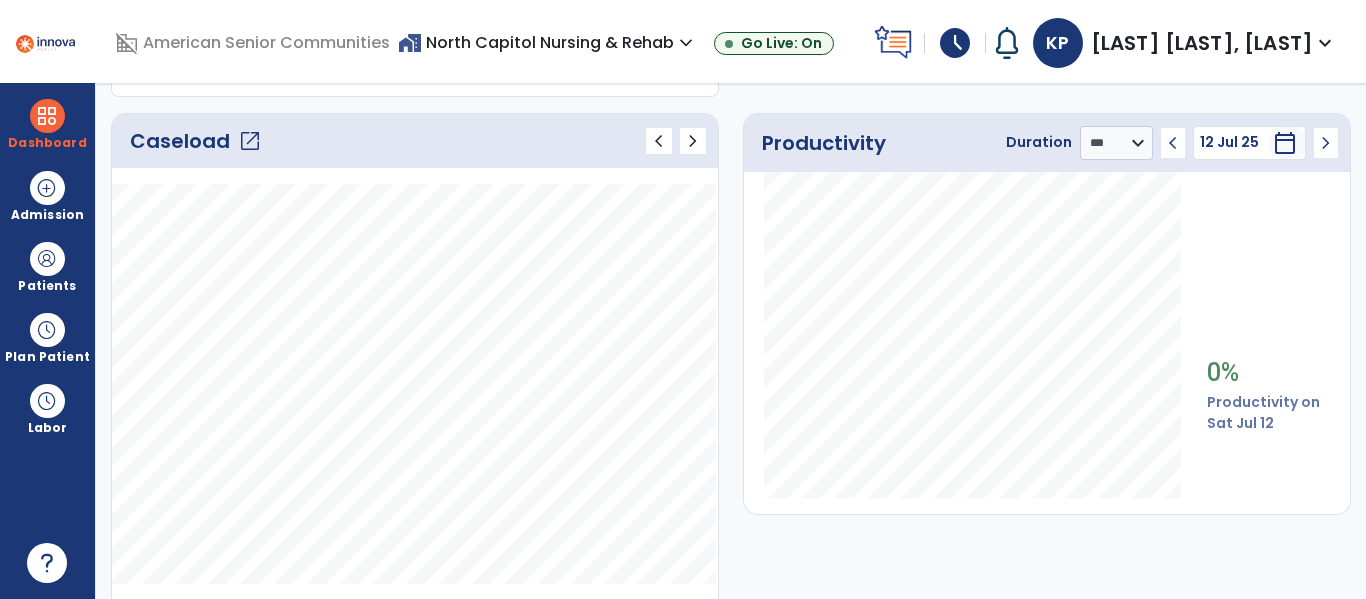 click on "chevron_right" 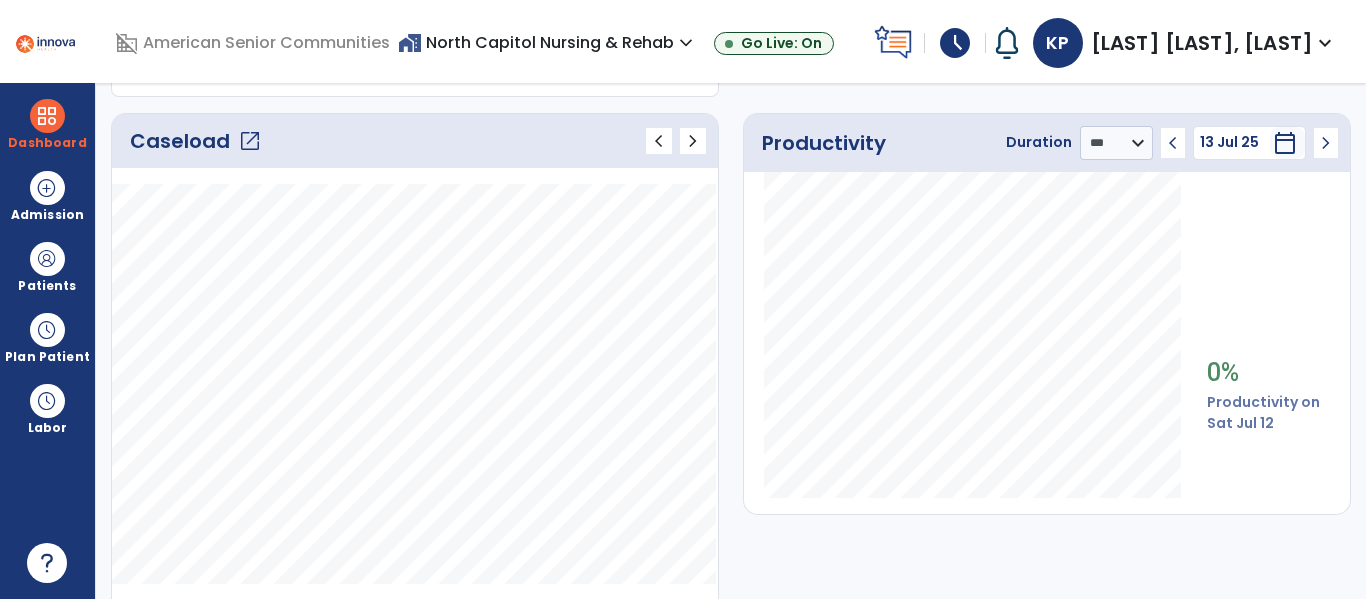 click on "chevron_right" 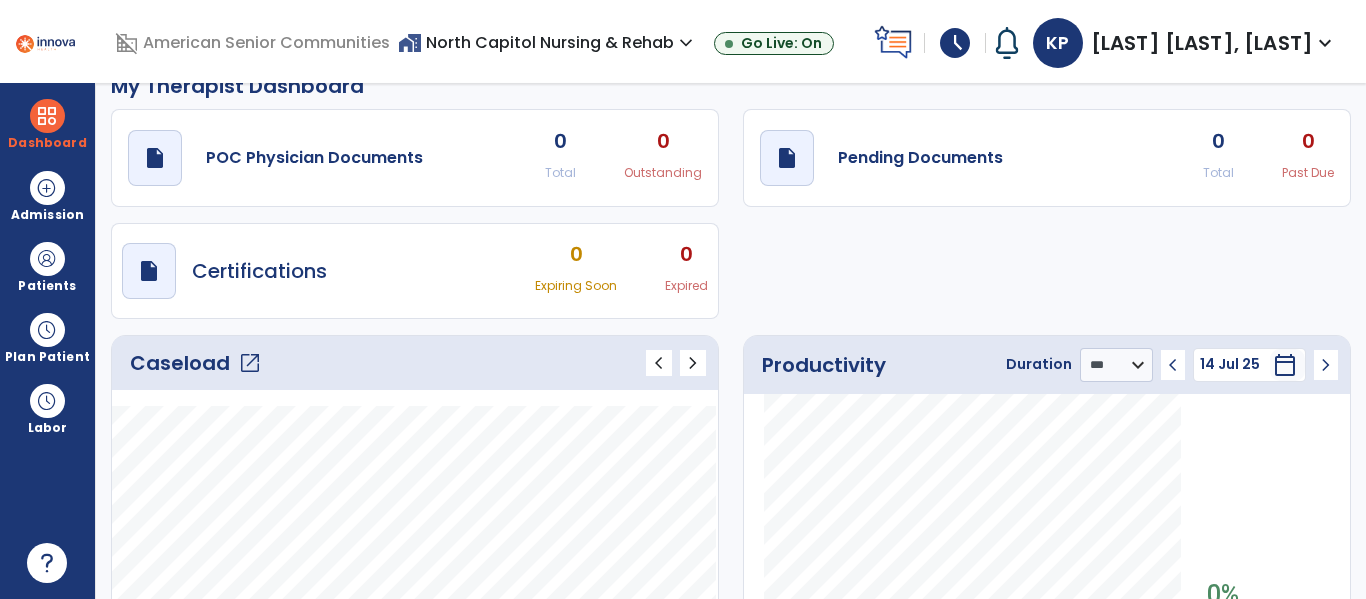 scroll, scrollTop: 0, scrollLeft: 0, axis: both 